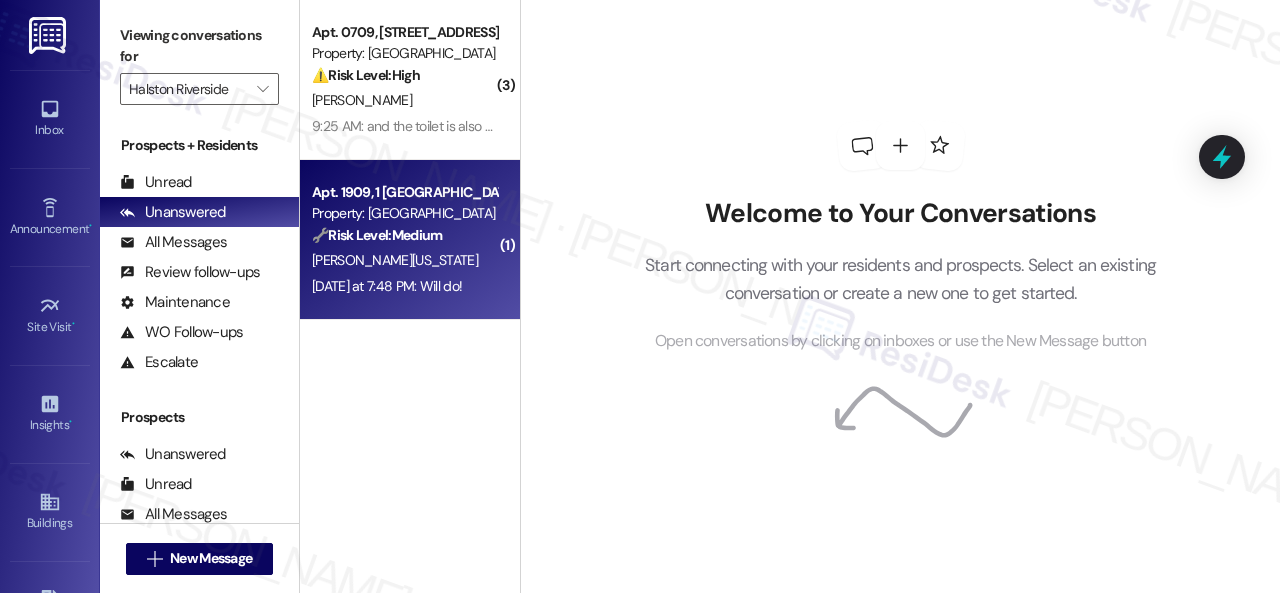scroll, scrollTop: 0, scrollLeft: 0, axis: both 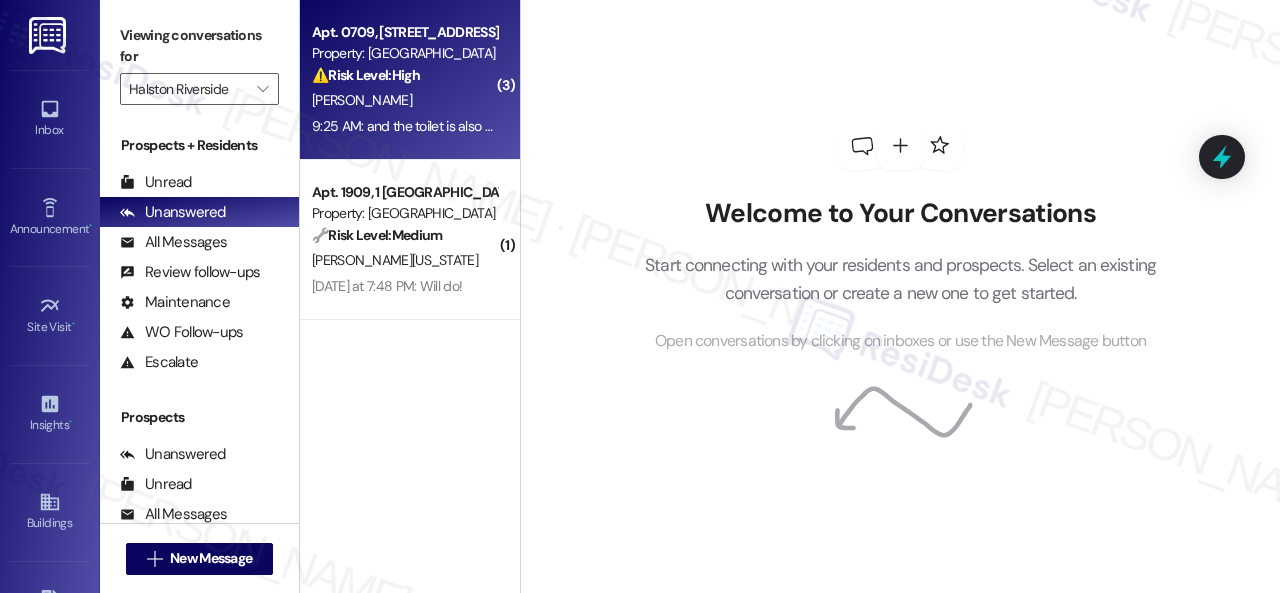 click on "[PERSON_NAME]" at bounding box center [404, 100] 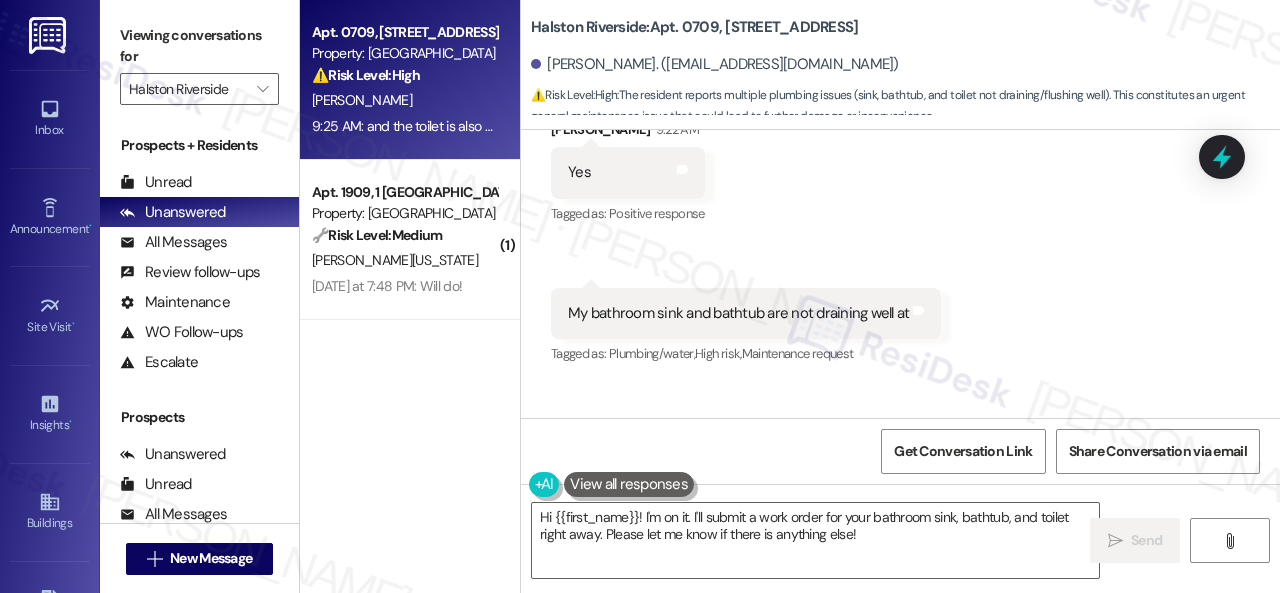scroll, scrollTop: 17295, scrollLeft: 0, axis: vertical 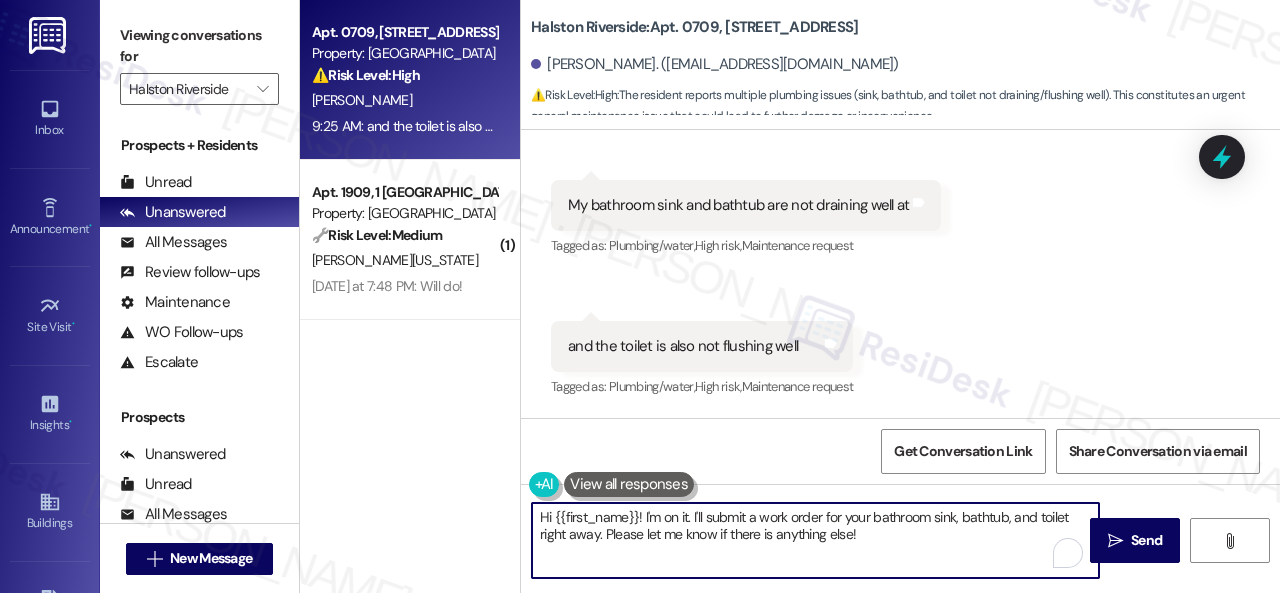 drag, startPoint x: 842, startPoint y: 517, endPoint x: 500, endPoint y: 521, distance: 342.02338 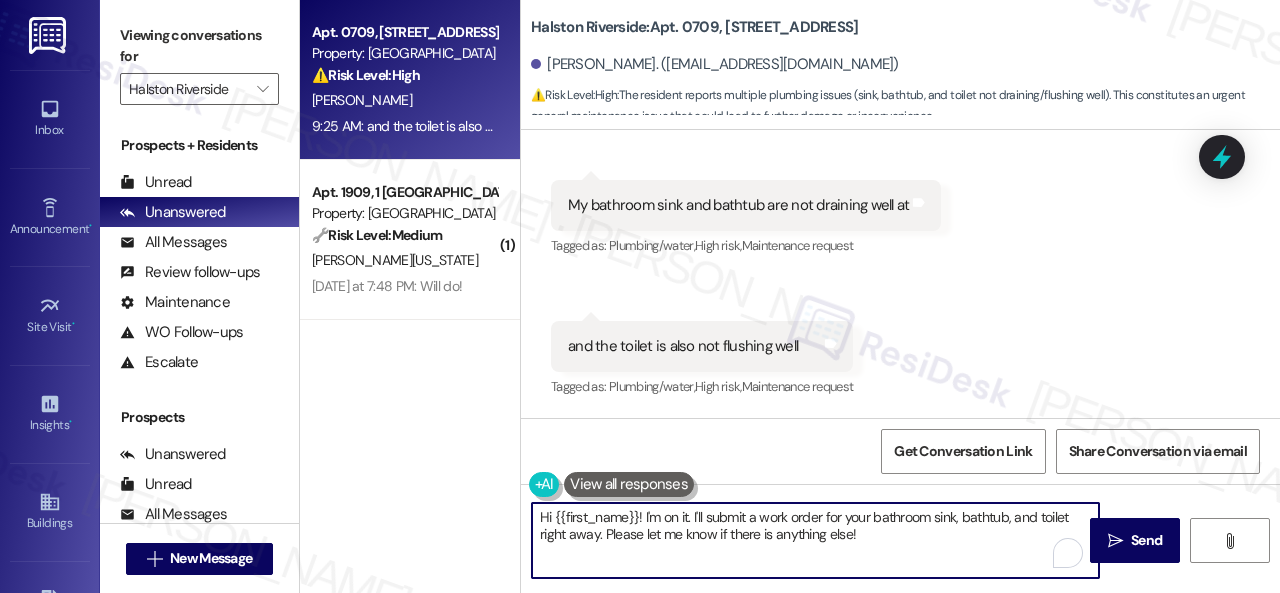 click on "Apt. 0709, [GEOGRAPHIC_DATA] Property: [GEOGRAPHIC_DATA] ⚠️  Risk Level:  High The resident reports multiple plumbing issues (sink, bathtub, and toilet not draining/flushing well). This constitutes an urgent general maintenance issue that could lead to further damage or inconvenience. [PERSON_NAME] 9:25 AM: and the toilet is also not flushing  well 9:25 AM: and the toilet is also not flushing  well ( 1 ) Apt. 1909, 1 [GEOGRAPHIC_DATA] Property: [GEOGRAPHIC_DATA] 🔧  Risk Level:  Medium The conversation indicates a work order has been submitted and acknowledged. The resident is confirming access and pet status, and the final message is an acknowledgement. This is a routine maintenance request. [PERSON_NAME][US_STATE] [DATE] at 7:48 PM: Will do! [DATE] at 7:48 PM: Will do! [GEOGRAPHIC_DATA]:  Apt. [STREET_ADDRESS] Cooke. ([EMAIL_ADDRESS][DOMAIN_NAME])   ⚠️  Risk Level:  High :  WO Opened request: Will not tu... [DATE] 12:20 PM Status :  Completed Show details Survey, sent via SMS" at bounding box center (790, 296) 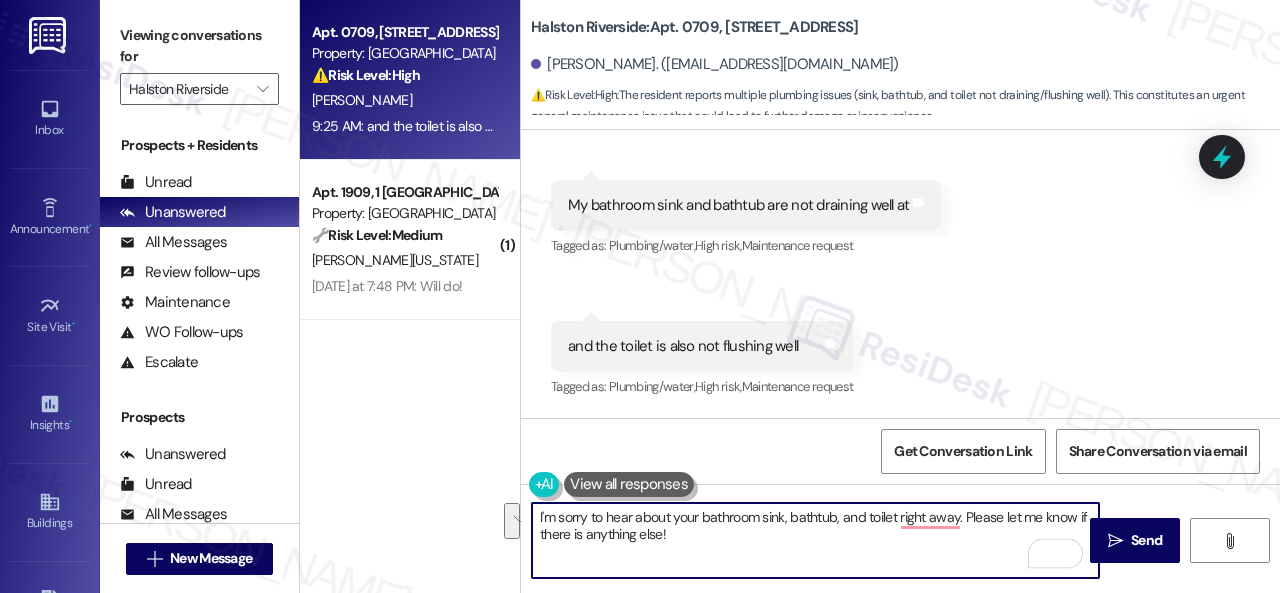 drag, startPoint x: 898, startPoint y: 519, endPoint x: 927, endPoint y: 538, distance: 34.669872 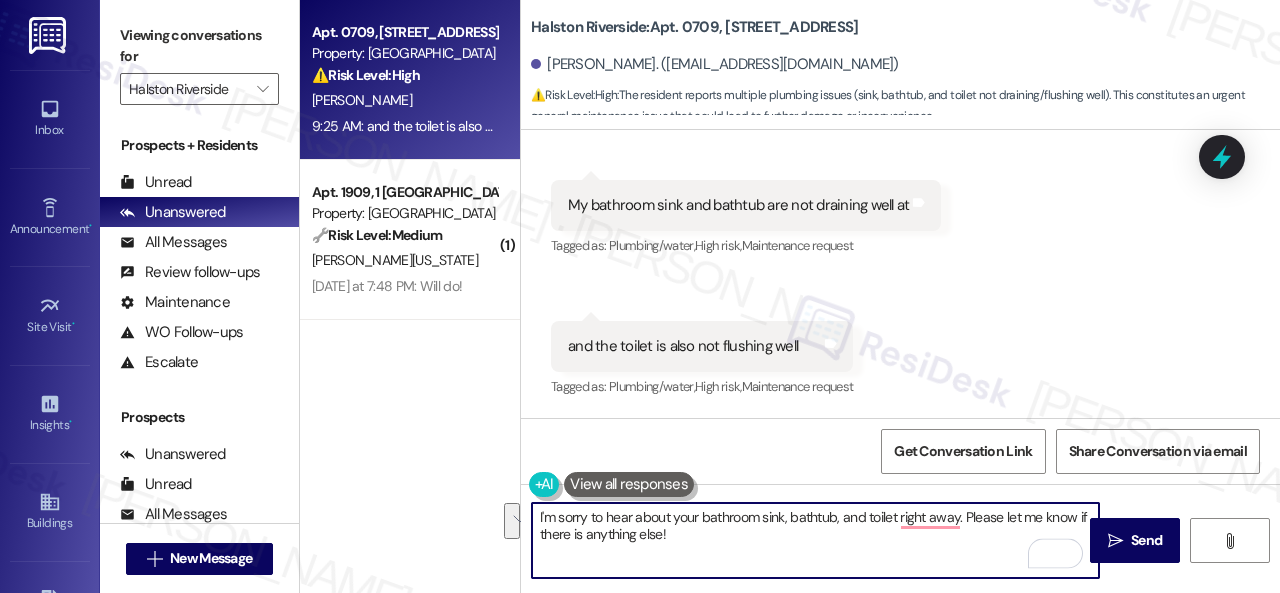 click on "I'm sorry to hear about your bathroom sink, bathtub, and toilet right away. Please let me know if there is anything else!" at bounding box center [815, 540] 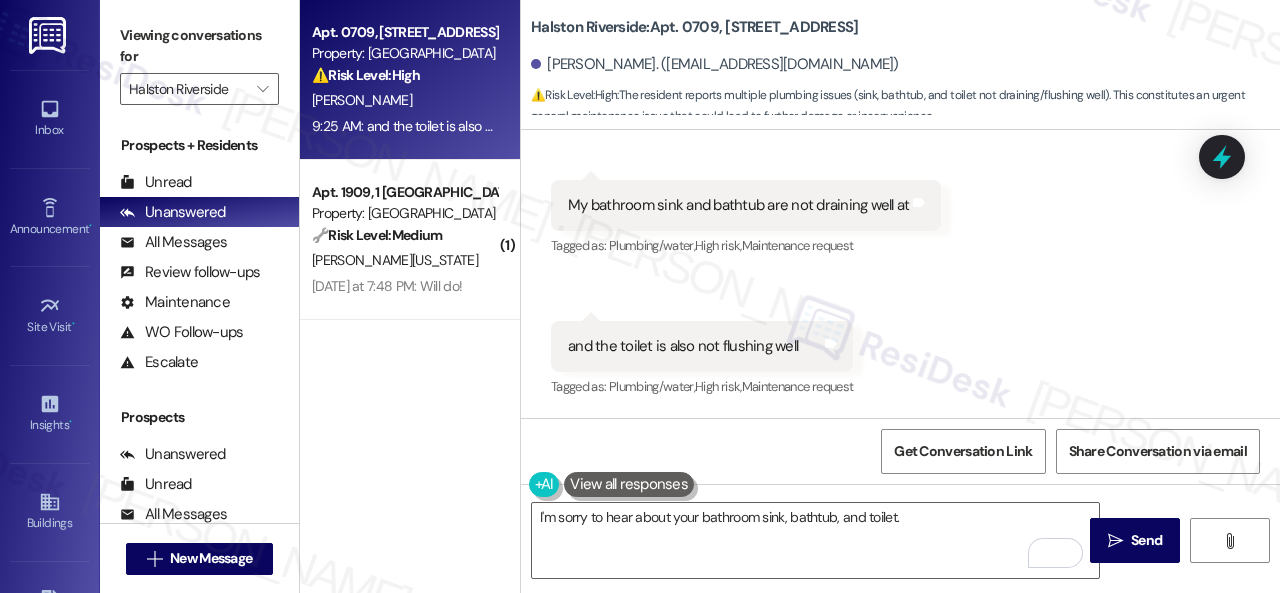 click on "Received via SMS [PERSON_NAME] 9:22 AM Yes Tags and notes Tagged as:   Positive response Click to highlight conversations about Positive response Received via SMS 9:23 AM [PERSON_NAME] 9:23 AM My bathroom sink and bathtub are not draining well at  Tags and notes Tagged as:   Plumbing/water ,  Click to highlight conversations about Plumbing/water High risk ,  Click to highlight conversations about High risk Maintenance request Click to highlight conversations about Maintenance request Received via SMS 9:25 AM [PERSON_NAME] 9:25 AM and the toilet is also not flushing  well Tags and notes Tagged as:   Plumbing/water ,  Click to highlight conversations about Plumbing/water High risk ,  Click to highlight conversations about High risk Maintenance request Click to highlight conversations about Maintenance request" at bounding box center [900, 191] 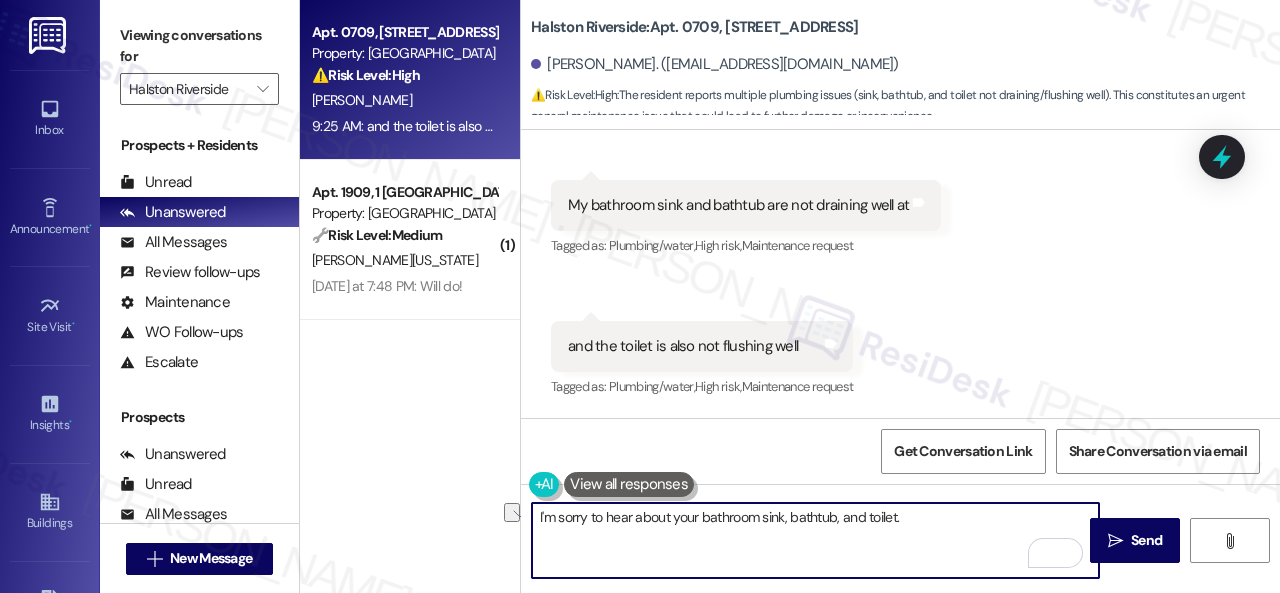 drag, startPoint x: 922, startPoint y: 519, endPoint x: 640, endPoint y: 517, distance: 282.00708 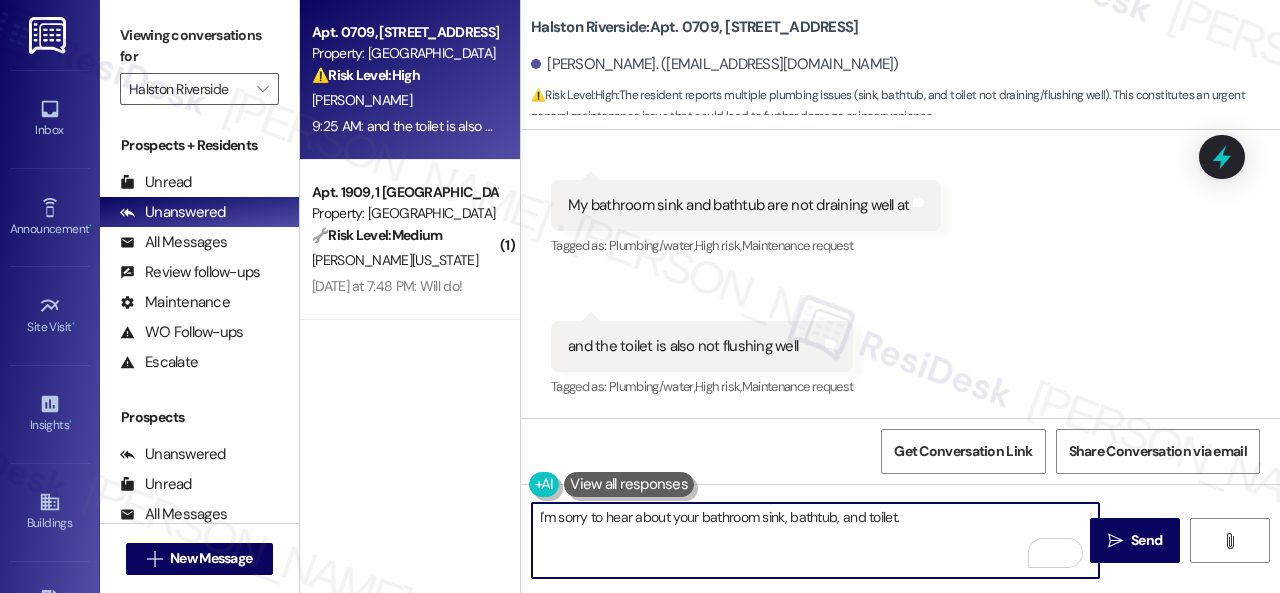 click on "I'm sorry to hear about your bathroom sink, bathtub, and toilet." at bounding box center (815, 540) 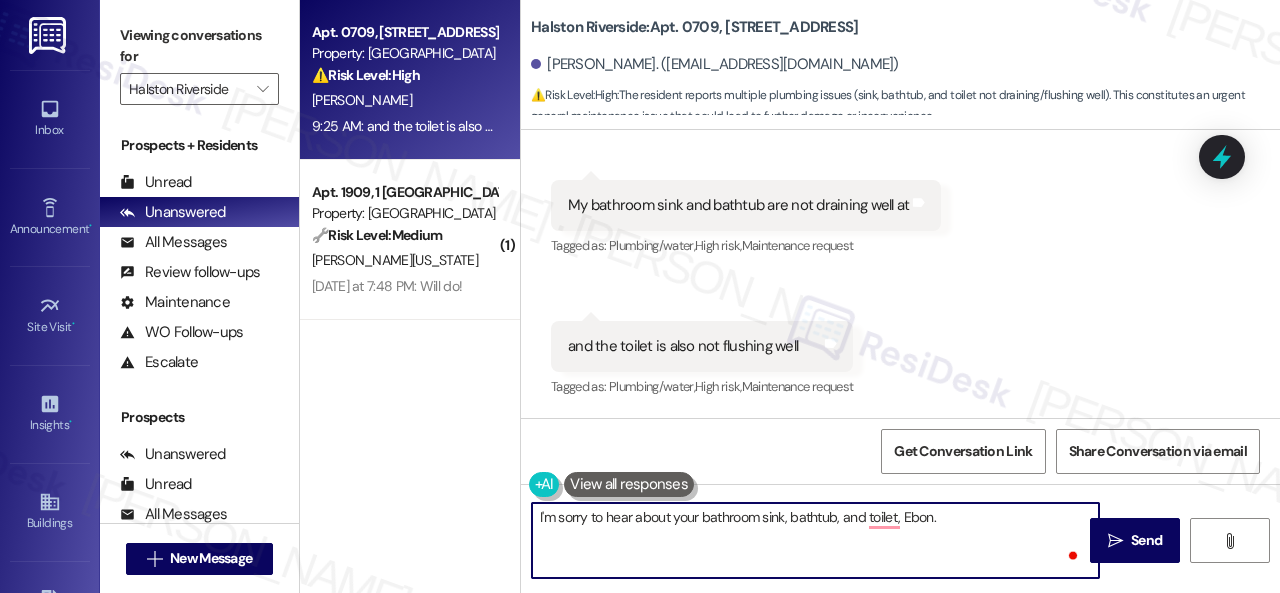 type on "I'm sorry to hear about your bathroom sink, bathtub, and toilet, Ebony." 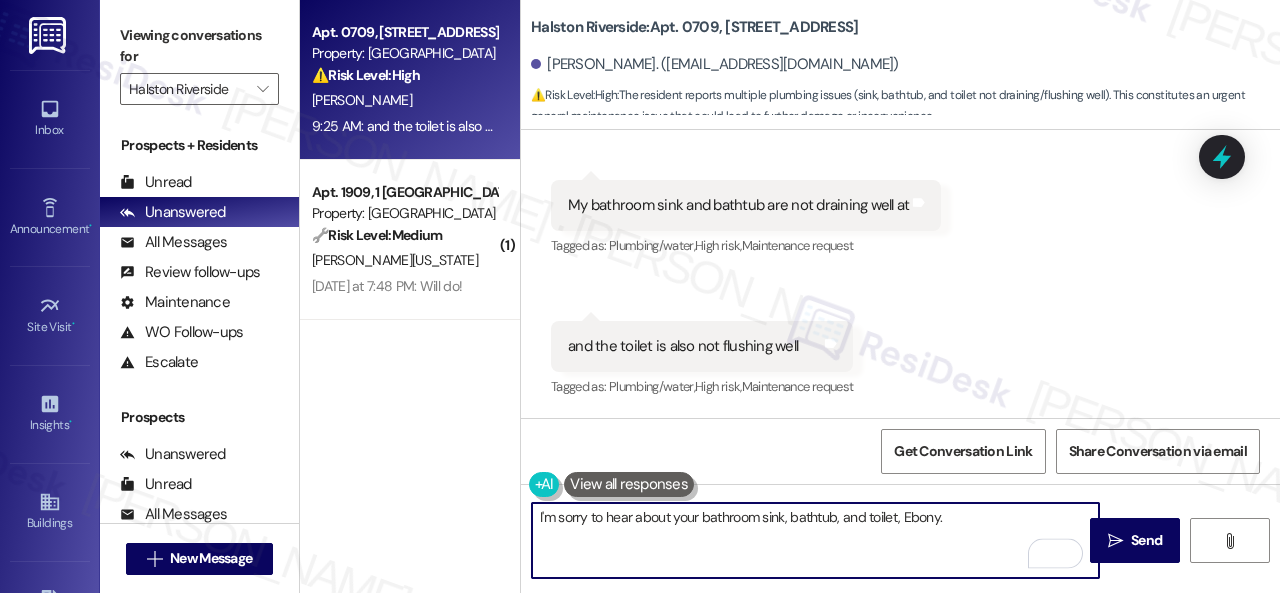 drag, startPoint x: 890, startPoint y: 525, endPoint x: 548, endPoint y: 507, distance: 342.47336 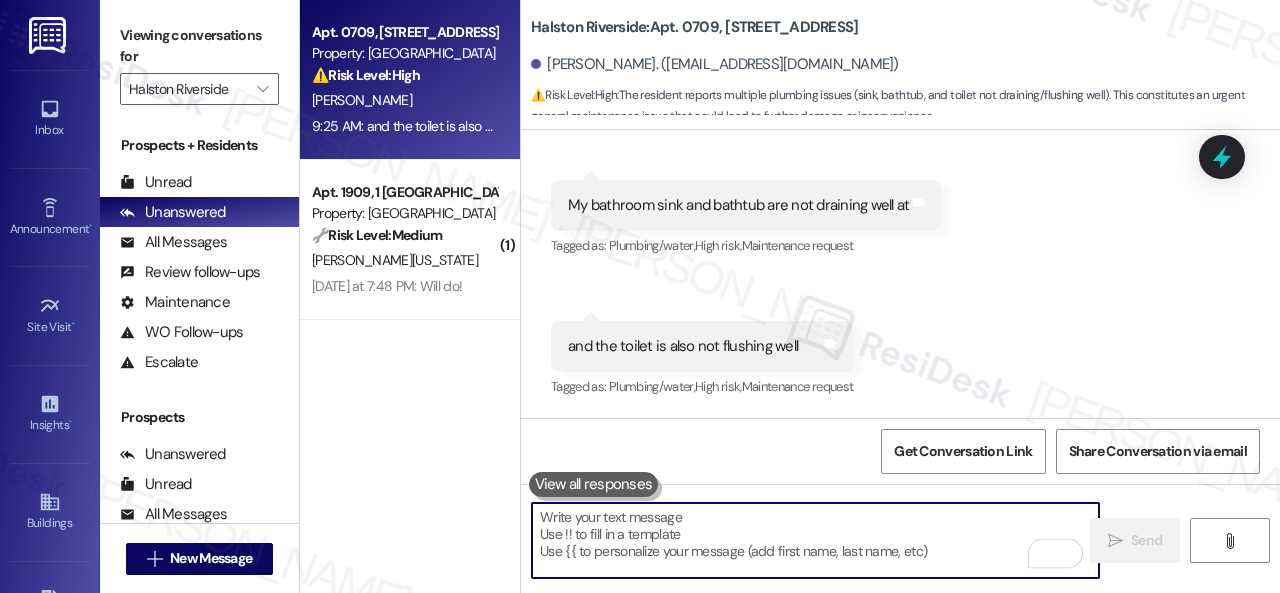 click on "Received via SMS [PERSON_NAME] 9:22 AM Yes Tags and notes Tagged as:   Positive response Click to highlight conversations about Positive response Received via SMS 9:23 AM [PERSON_NAME] 9:23 AM My bathroom sink and bathtub are not draining well at  Tags and notes Tagged as:   Plumbing/water ,  Click to highlight conversations about Plumbing/water High risk ,  Click to highlight conversations about High risk Maintenance request Click to highlight conversations about Maintenance request Received via SMS 9:25 AM [PERSON_NAME] 9:25 AM and the toilet is also not flushing  well Tags and notes Tagged as:   Plumbing/water ,  Click to highlight conversations about Plumbing/water High risk ,  Click to highlight conversations about High risk Maintenance request Click to highlight conversations about Maintenance request" at bounding box center [900, 191] 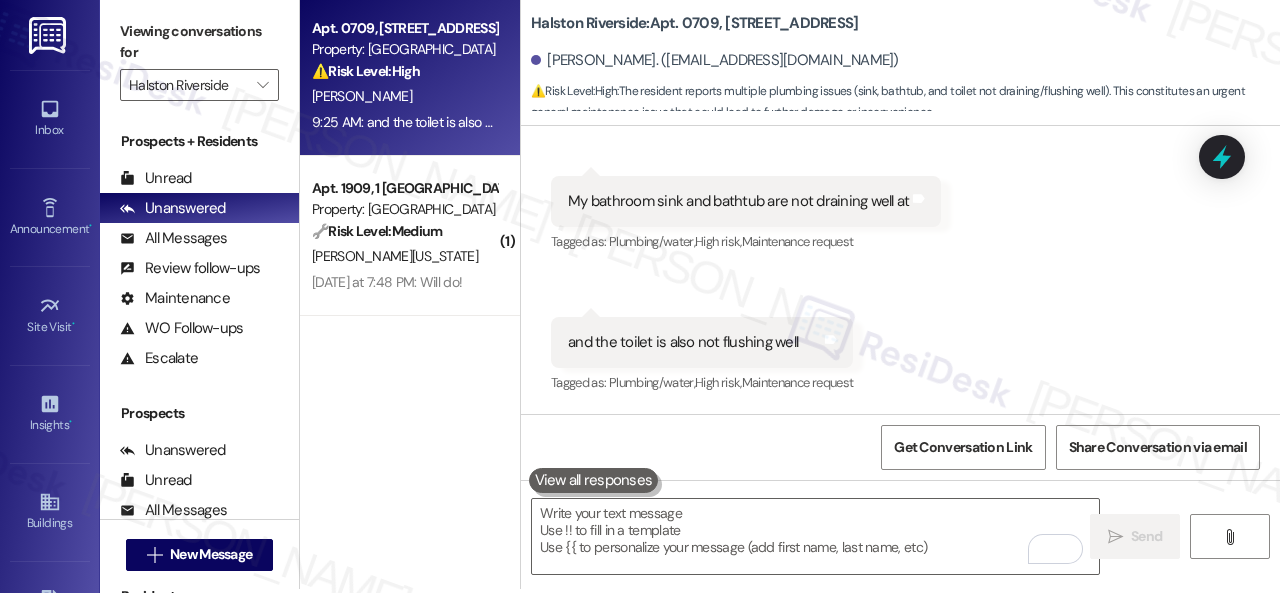 scroll, scrollTop: 6, scrollLeft: 0, axis: vertical 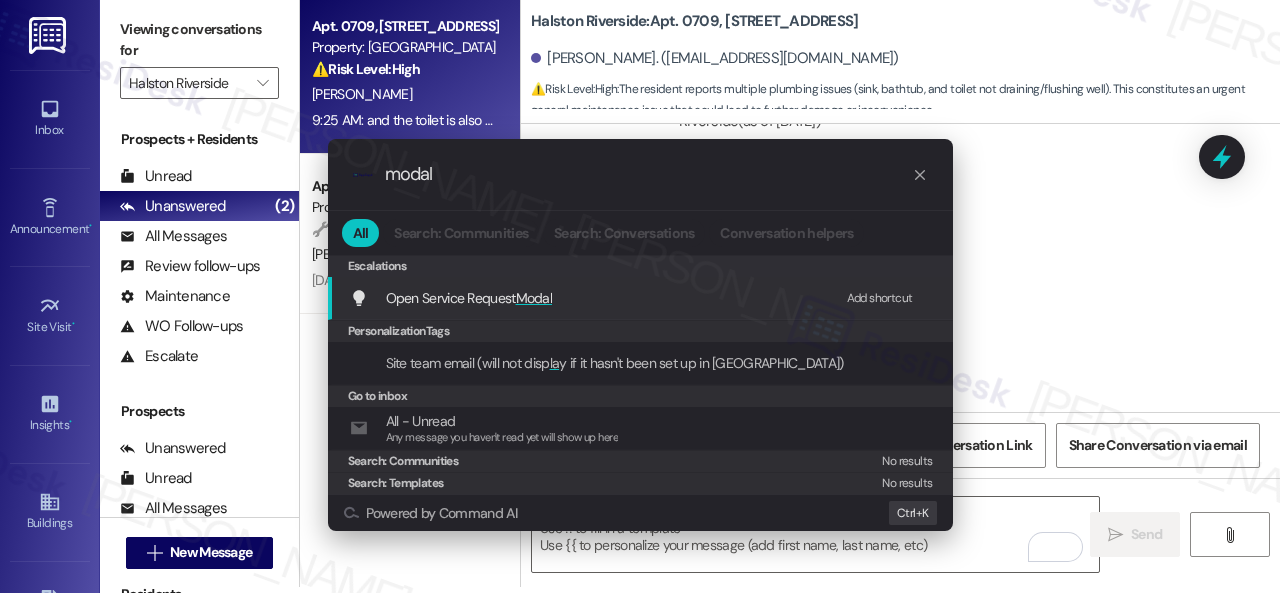 type on "modal" 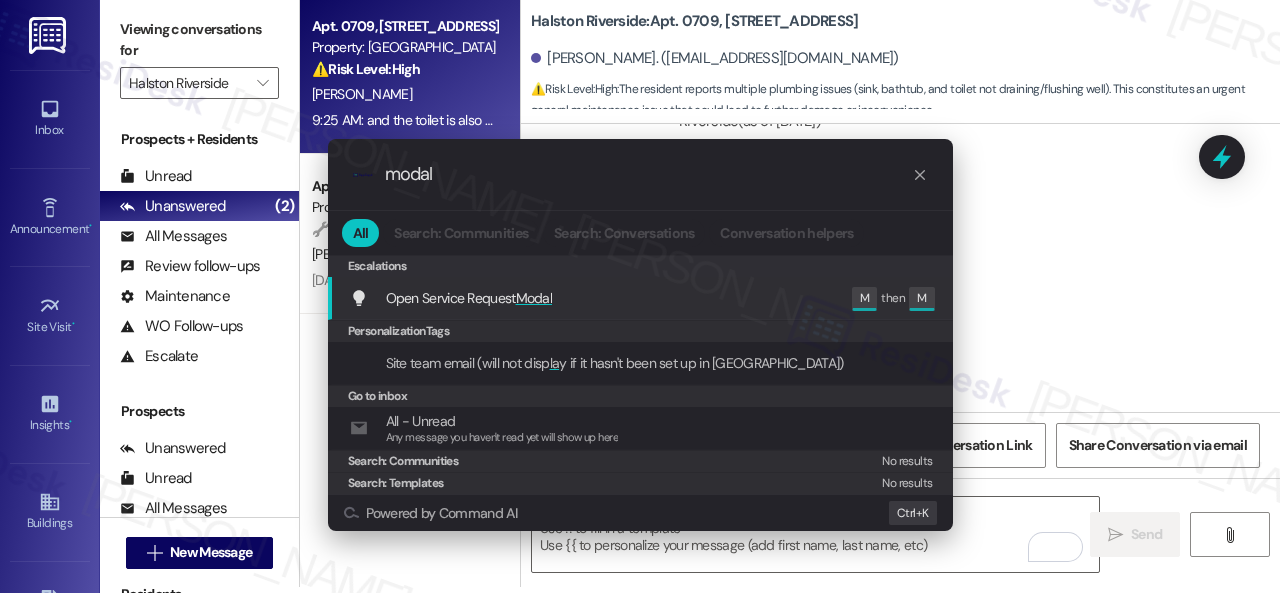 click on "Open Service Request  Modal" at bounding box center (469, 298) 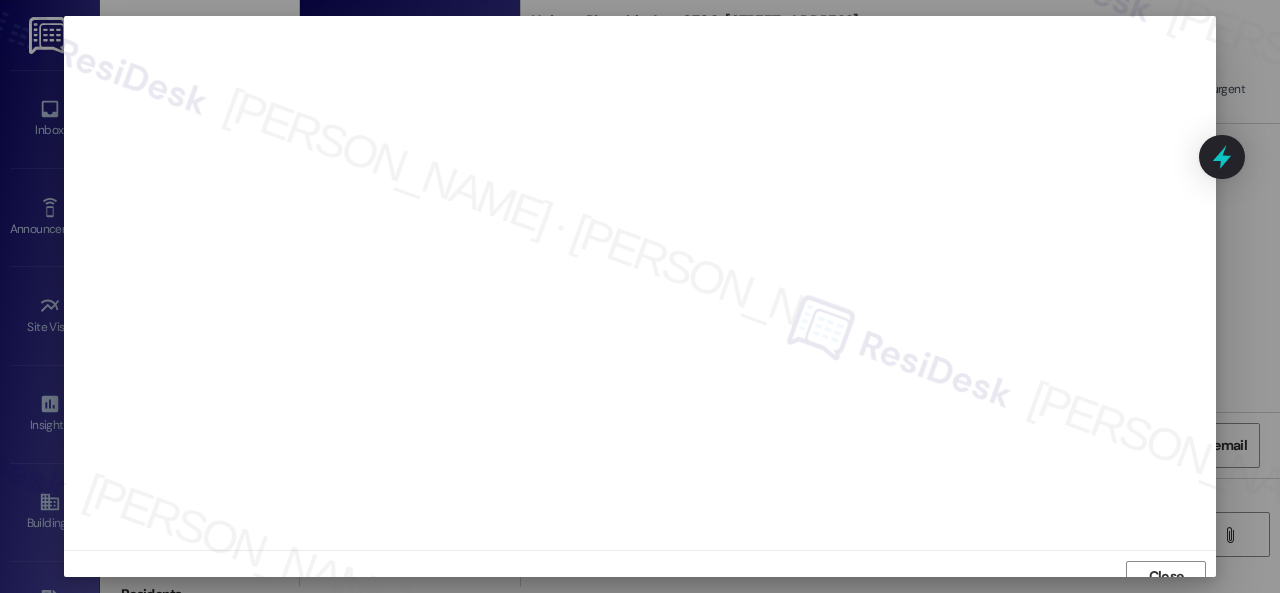 scroll, scrollTop: 15, scrollLeft: 0, axis: vertical 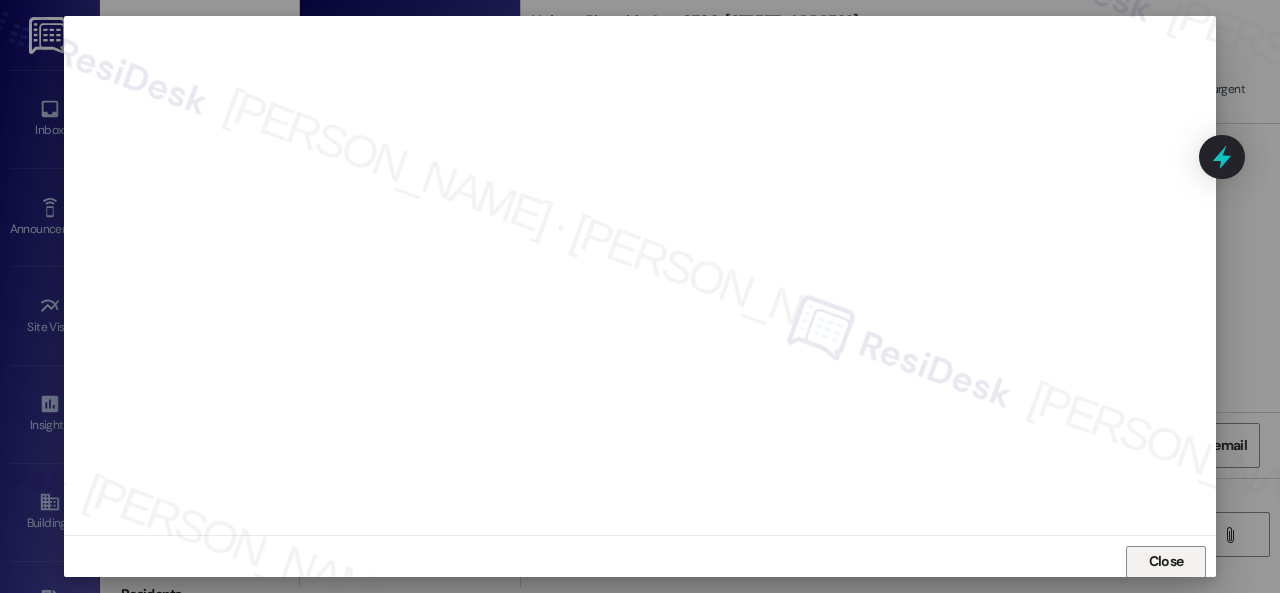 click on "Close" at bounding box center (1166, 561) 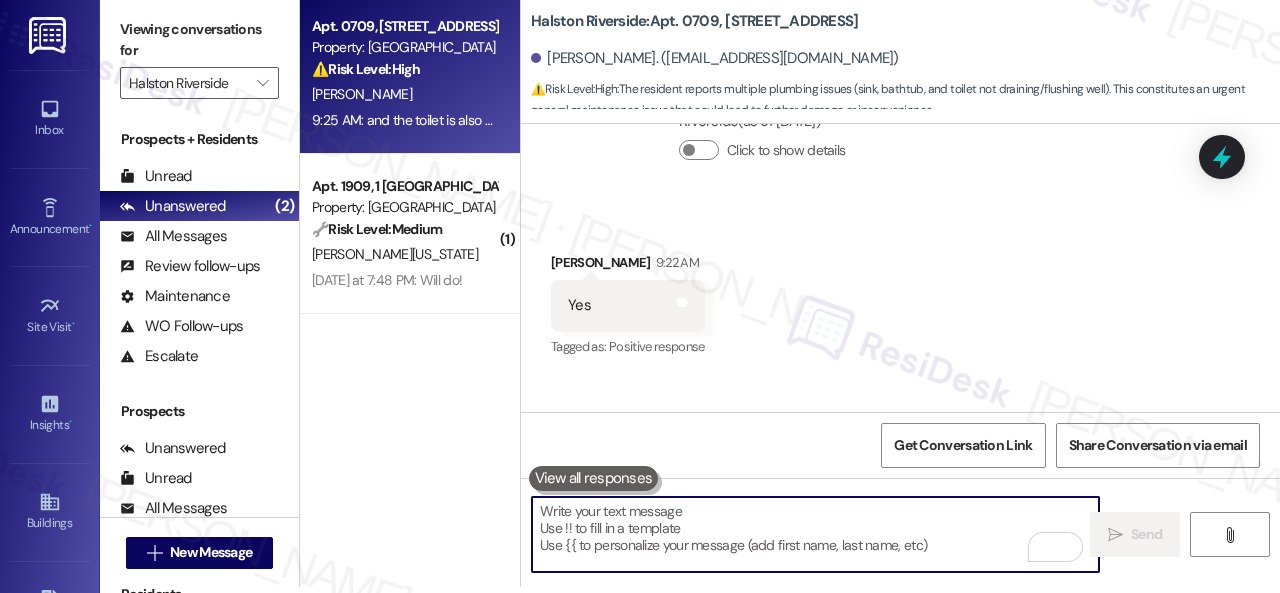 click at bounding box center (815, 534) 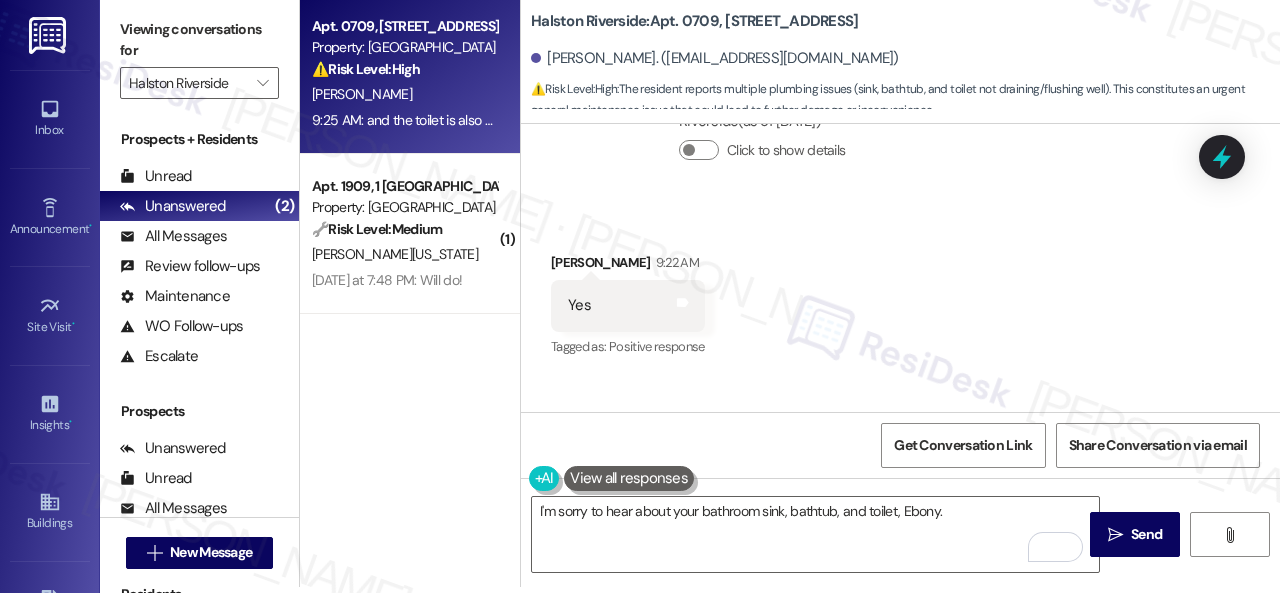 click on "Received via SMS [PERSON_NAME] 9:22 AM Yes Tags and notes Tagged as:   Positive response Click to highlight conversations about Positive response Received via SMS 9:23 AM [PERSON_NAME] 9:23 AM My bathroom sink and bathtub are not draining well at  Tags and notes Tagged as:   Plumbing/water ,  Click to highlight conversations about Plumbing/water High risk ,  Click to highlight conversations about High risk Maintenance request Click to highlight conversations about Maintenance request Received via SMS 9:25 AM [PERSON_NAME] 9:25 AM and the toilet is also not flushing  well Tags and notes Tagged as:   Plumbing/water ,  Click to highlight conversations about Plumbing/water High risk ,  Click to highlight conversations about High risk Maintenance request Click to highlight conversations about Maintenance request" at bounding box center [900, 432] 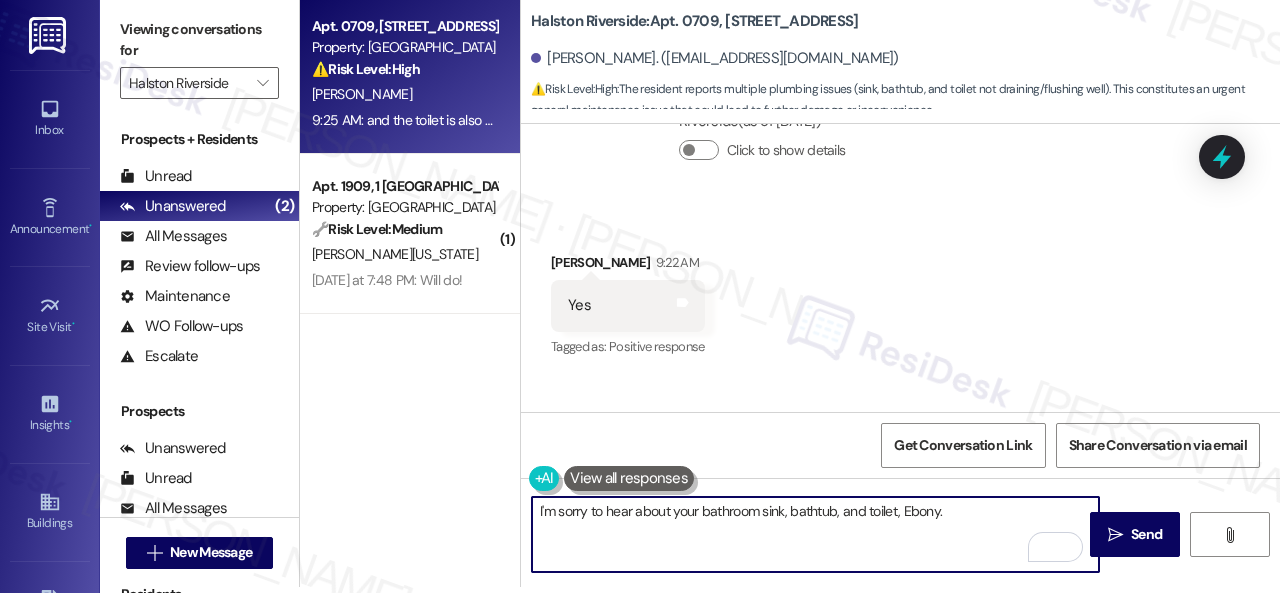 click on "I'm sorry to hear about your bathroom sink, bathtub, and toilet, Ebony." at bounding box center (815, 534) 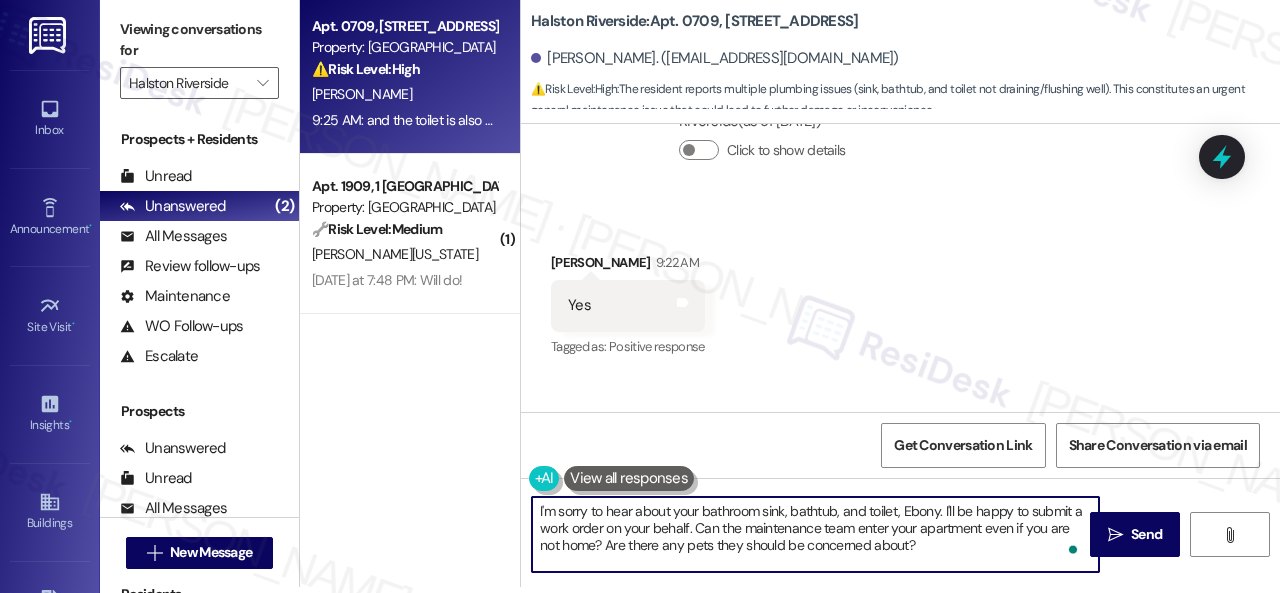 click on "I'm sorry to hear about your bathroom sink, bathtub, and toilet, Ebony. I'll be happy to submit a work order on your behalf. Can the maintenance team enter your apartment even if you are not home? Are there any pets they should be concerned about?" at bounding box center (815, 534) 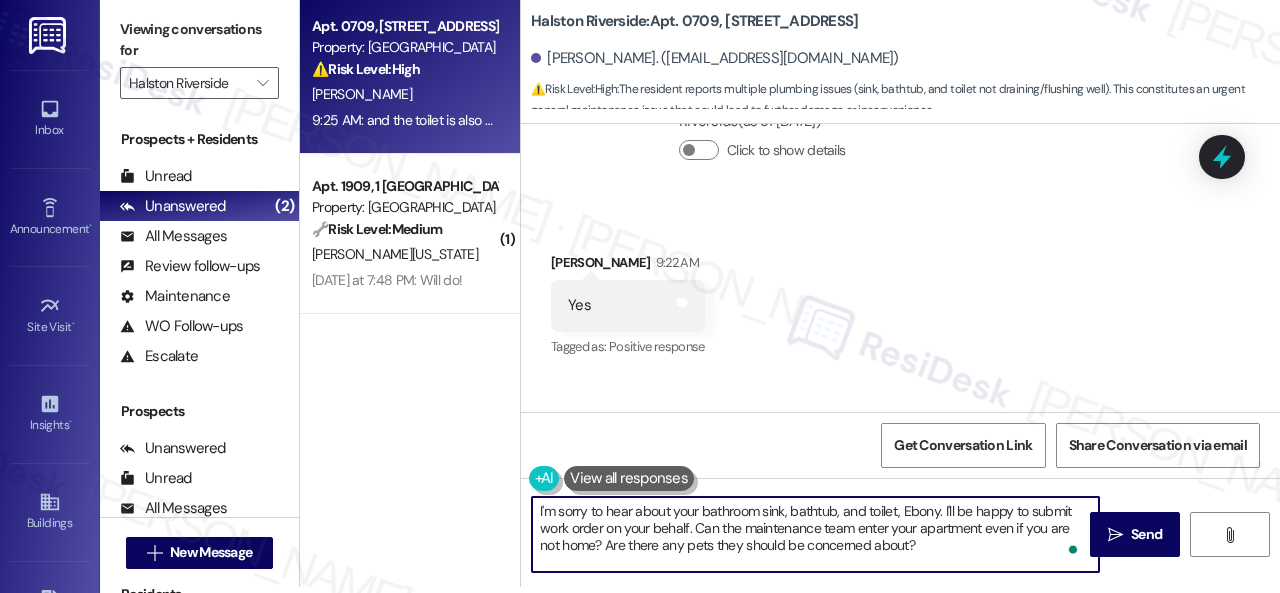 click on "I'm sorry to hear about your bathroom sink, bathtub, and toilet, Ebony. I'll be happy to submit work order on your behalf. Can the maintenance team enter your apartment even if you are not home? Are there any pets they should be concerned about?" at bounding box center (815, 534) 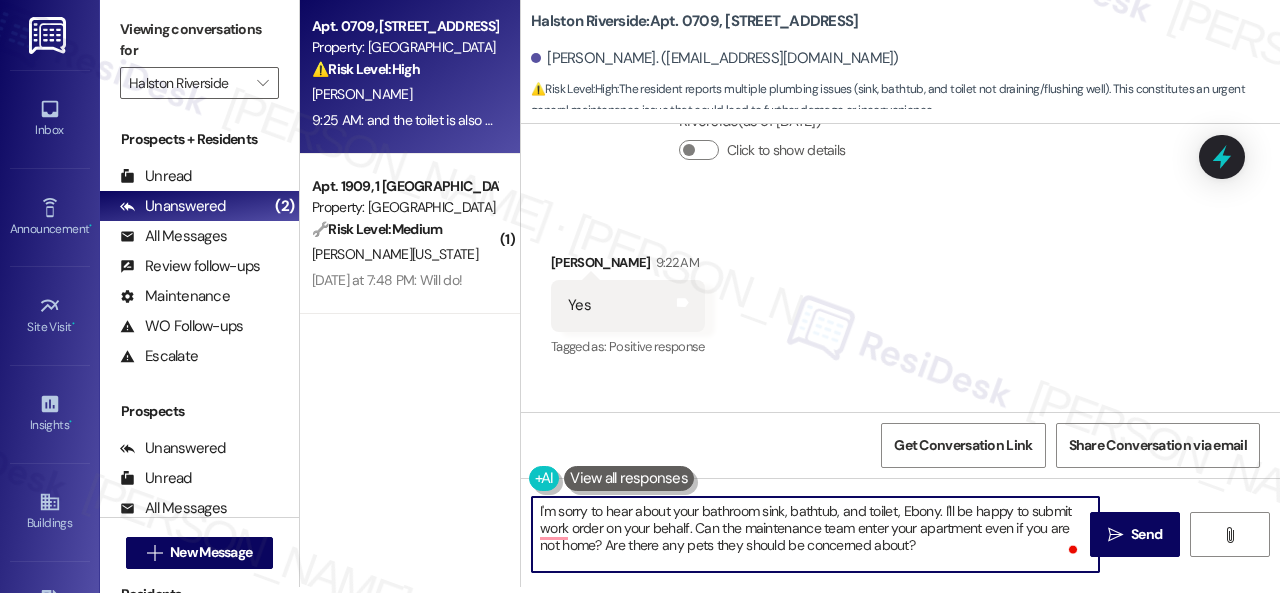 click on "I'm sorry to hear about your bathroom sink, bathtub, and toilet, Ebony. I'll be happy to submit work order on your behalf. Can the maintenance team enter your apartment even if you are not home? Are there any pets they should be concerned about?" at bounding box center [815, 534] 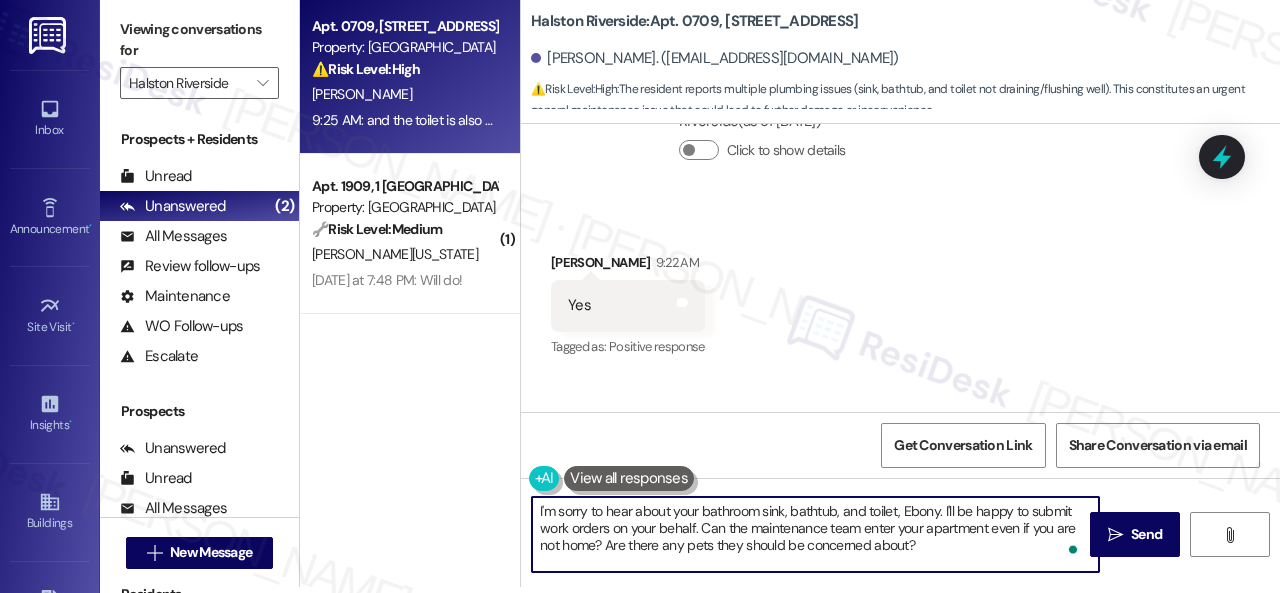 click on "I'm sorry to hear about your bathroom sink, bathtub, and toilet, Ebony. I'll be happy to submit work orders on your behalf. Can the maintenance team enter your apartment even if you are not home? Are there any pets they should be concerned about?" at bounding box center [815, 534] 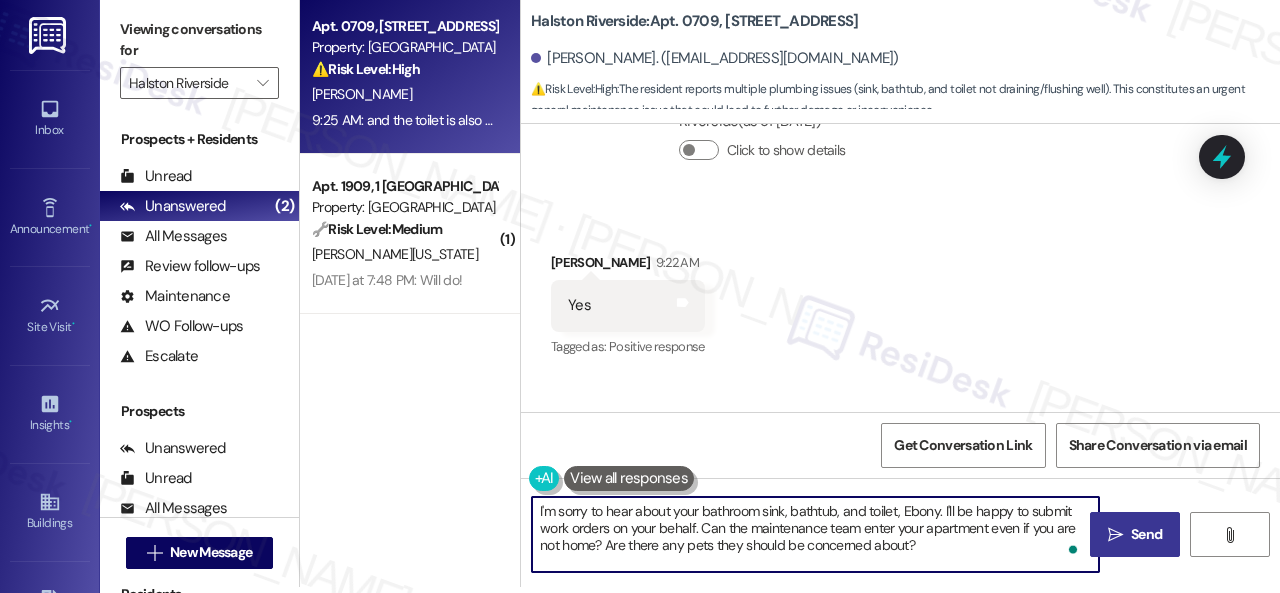 type on "I'm sorry to hear about your bathroom sink, bathtub, and toilet, Ebony. I'll be happy to submit work orders on your behalf. Can the maintenance team enter your apartment even if you are not home? Are there any pets they should be concerned about?" 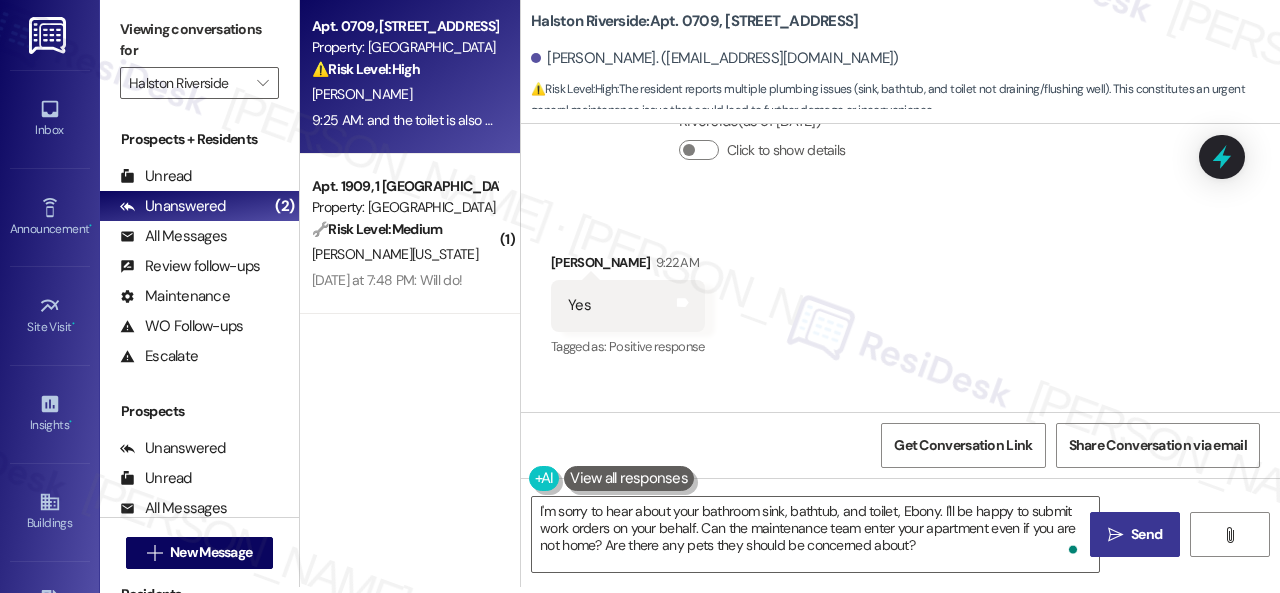 click on "Send" at bounding box center (1146, 534) 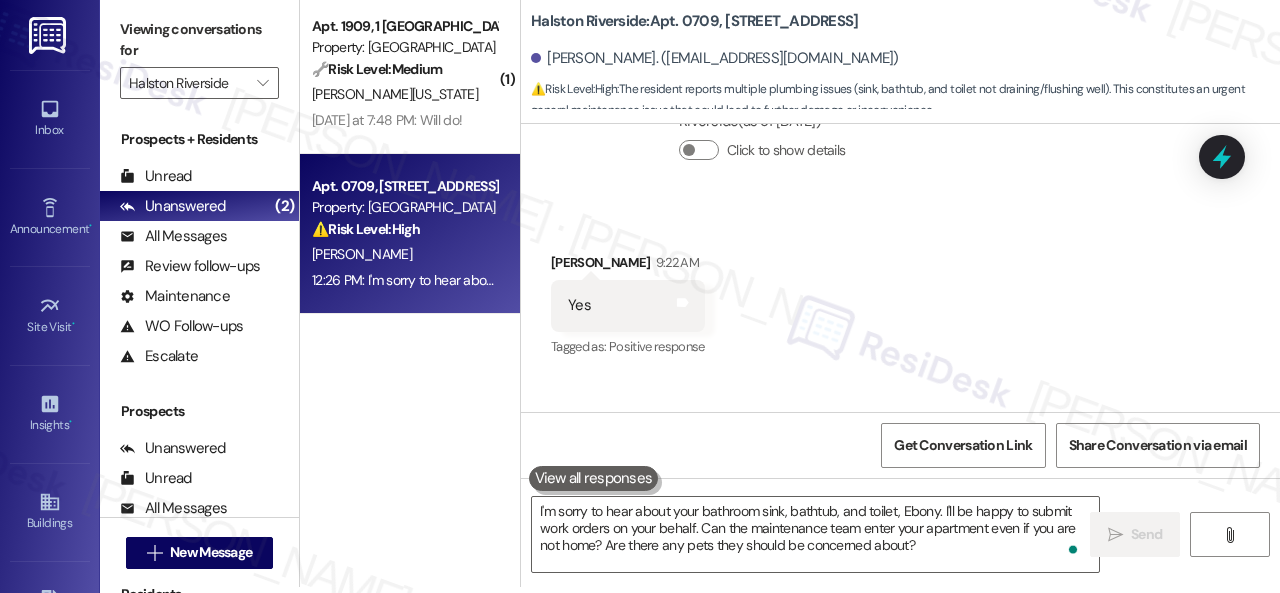 scroll, scrollTop: 0, scrollLeft: 0, axis: both 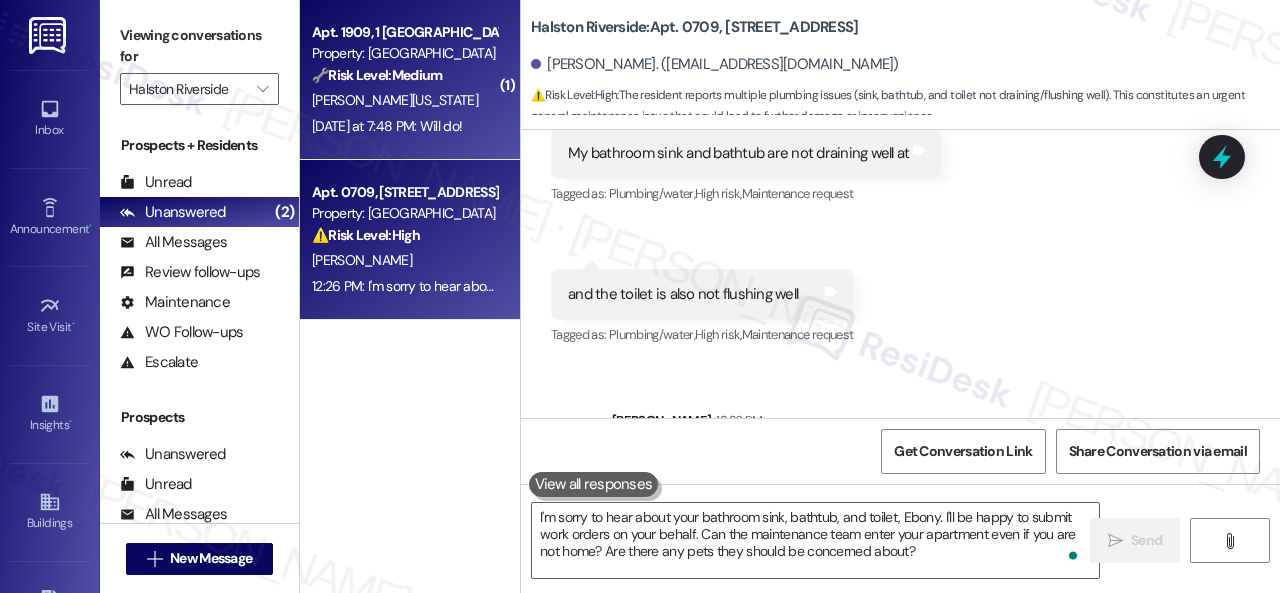 click on "[PERSON_NAME][US_STATE]" at bounding box center [404, 100] 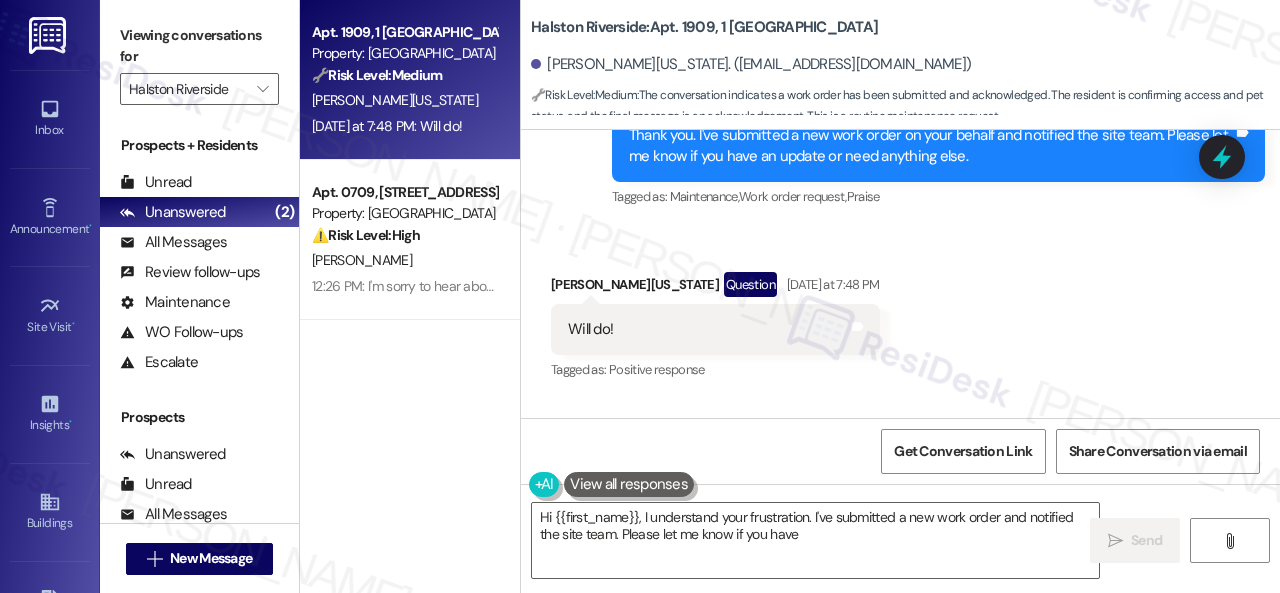 scroll, scrollTop: 20544, scrollLeft: 0, axis: vertical 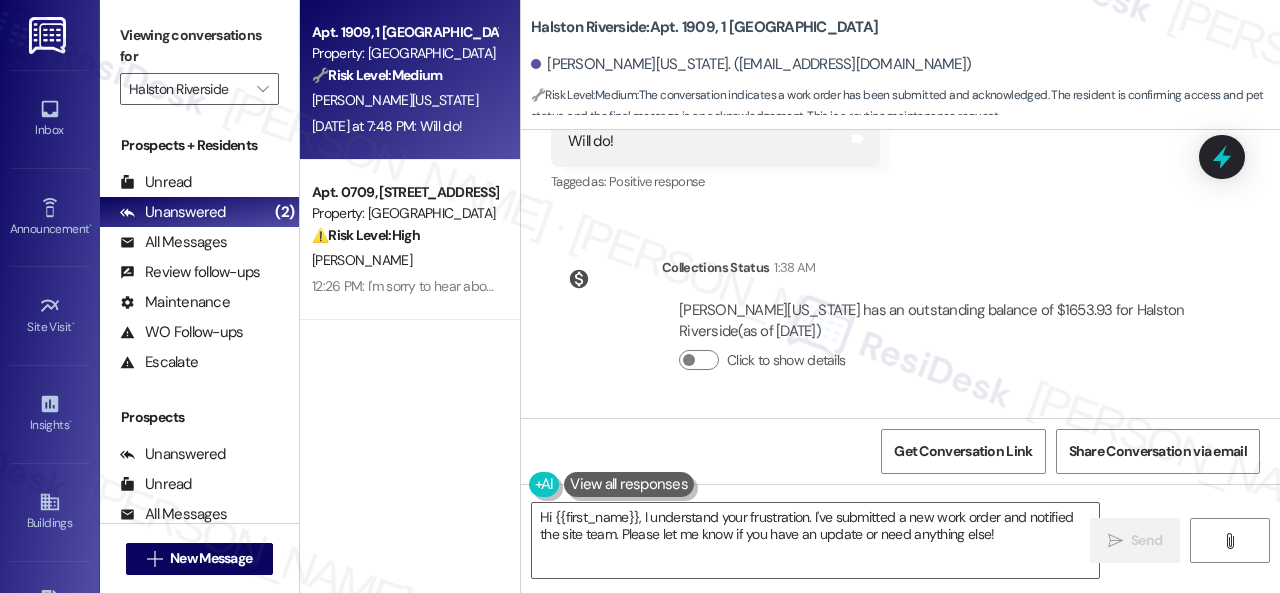 drag, startPoint x: 486, startPoint y: 509, endPoint x: 292, endPoint y: 441, distance: 205.57237 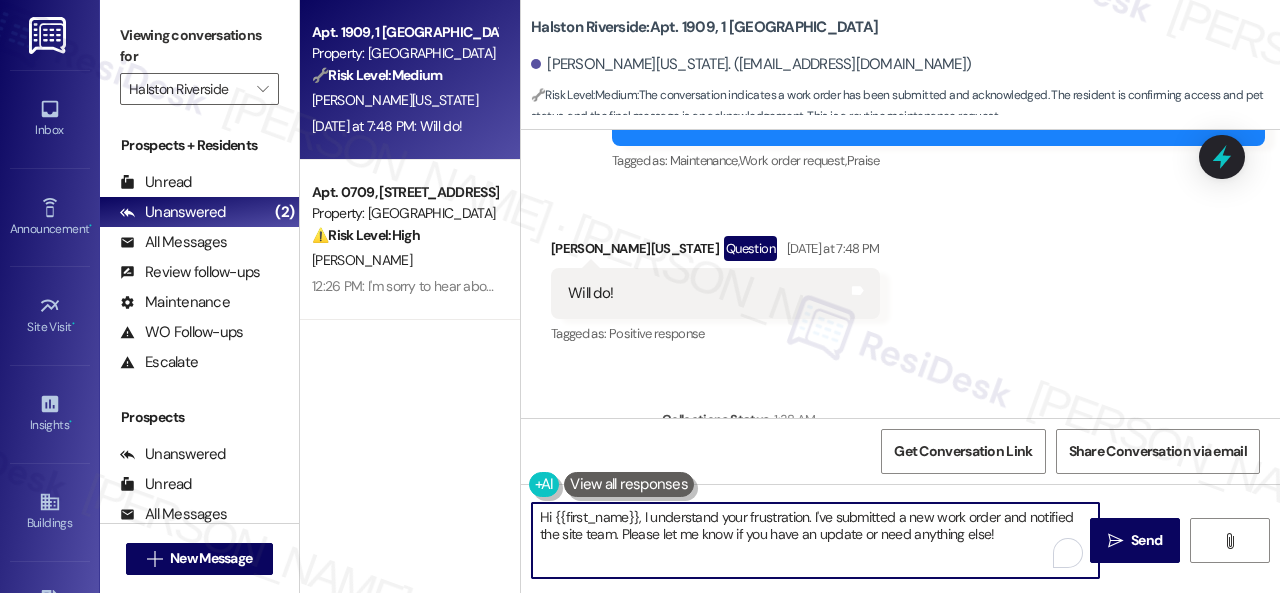 scroll, scrollTop: 20244, scrollLeft: 0, axis: vertical 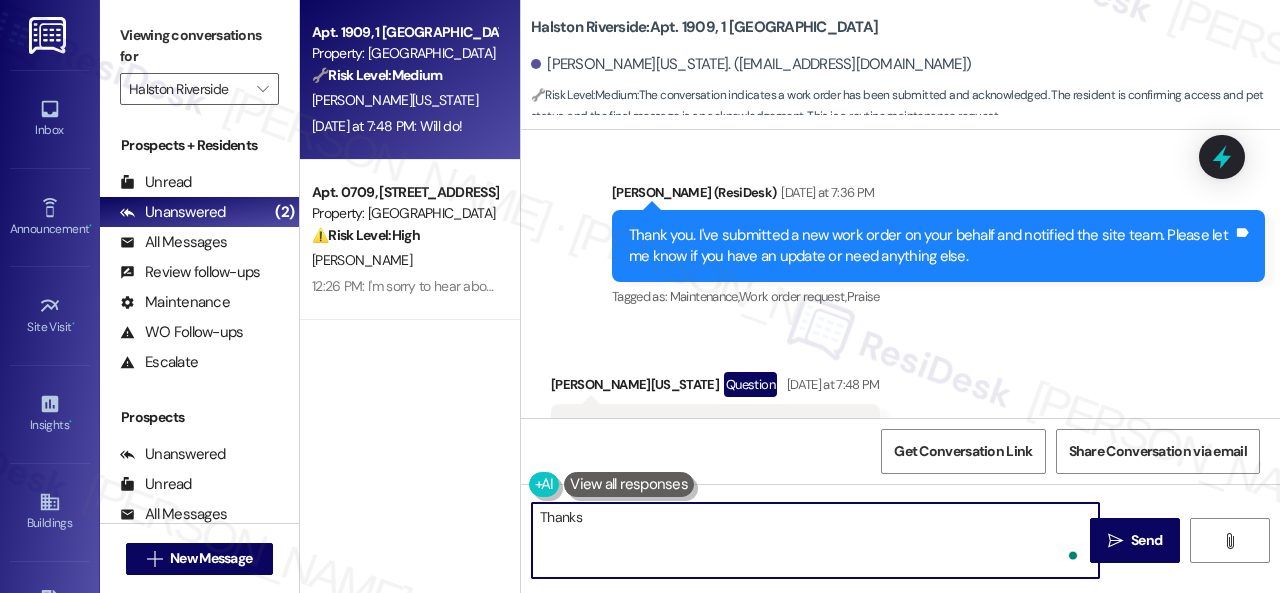 type on "Thanks." 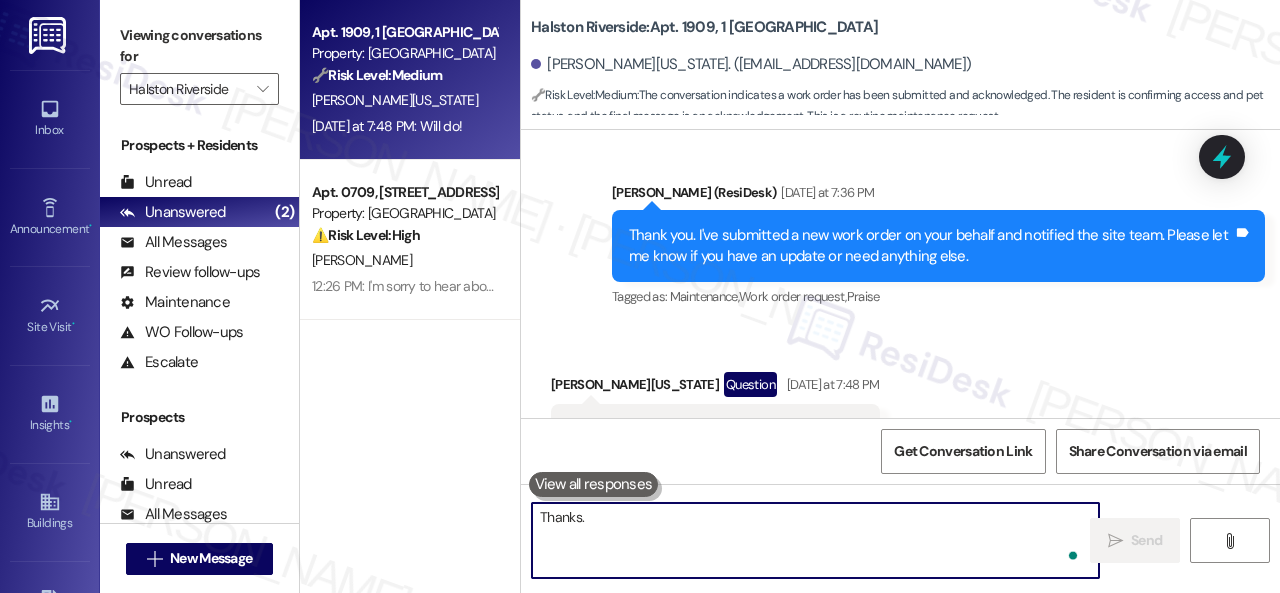 scroll, scrollTop: 20338, scrollLeft: 0, axis: vertical 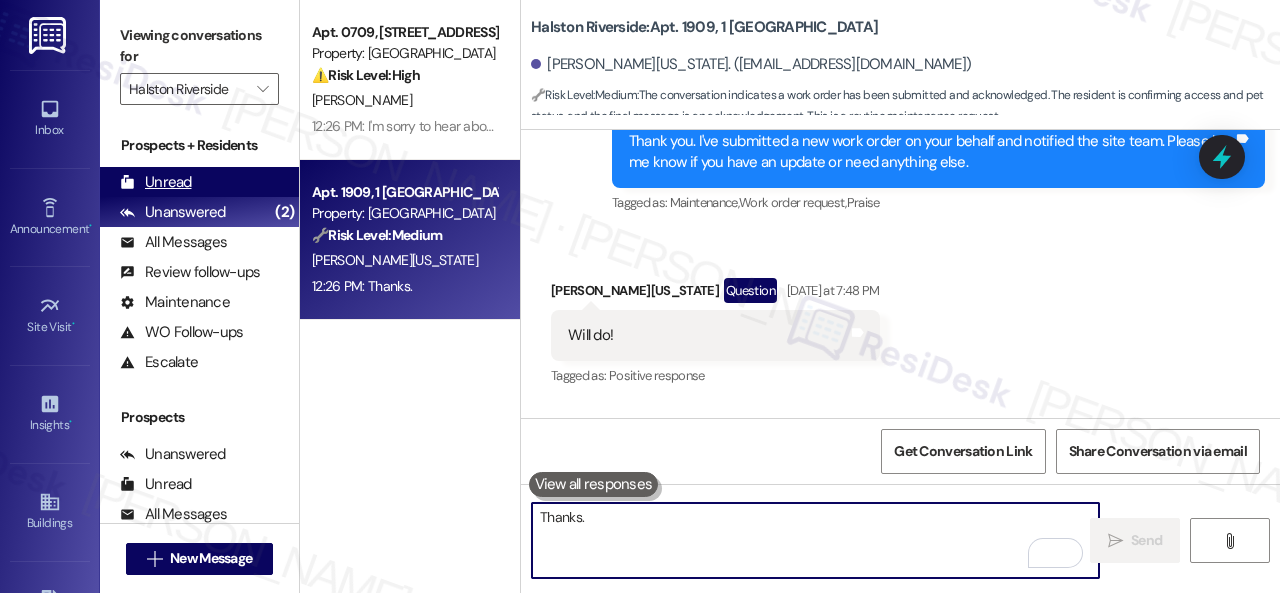 type 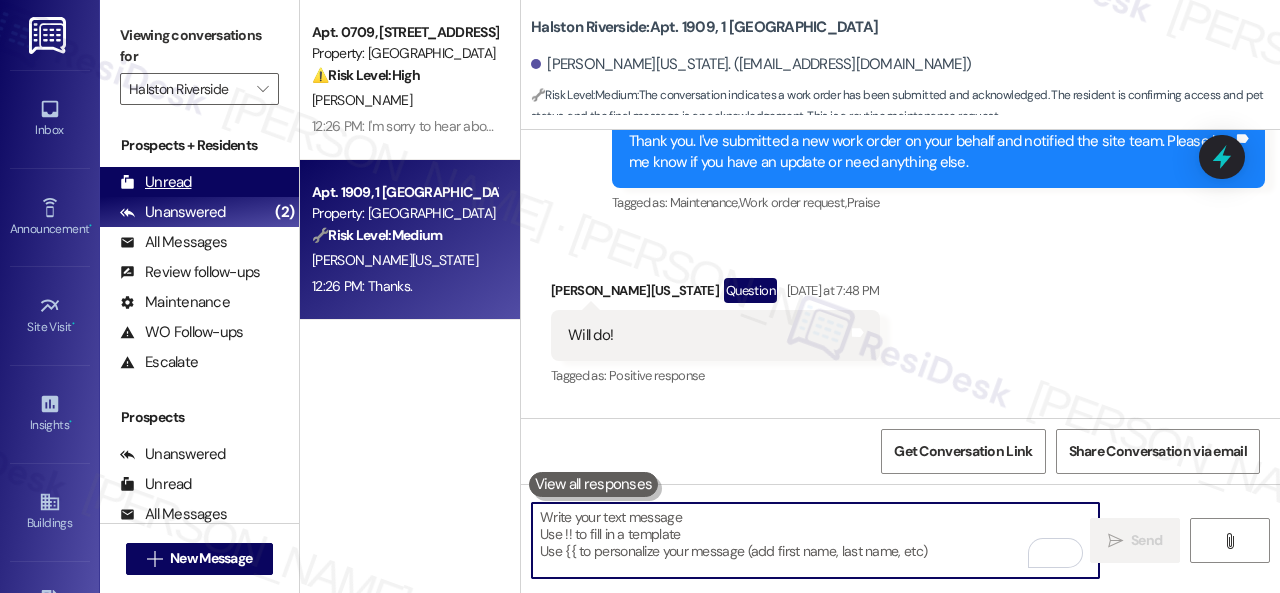 click on "Unread" at bounding box center (156, 182) 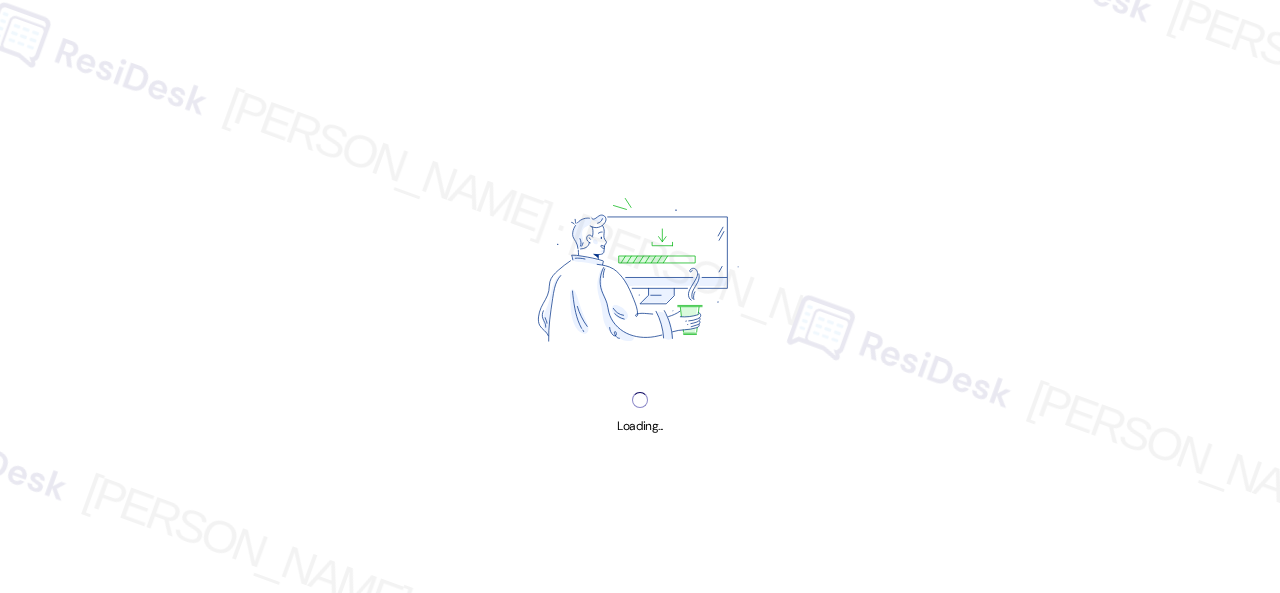 scroll, scrollTop: 0, scrollLeft: 0, axis: both 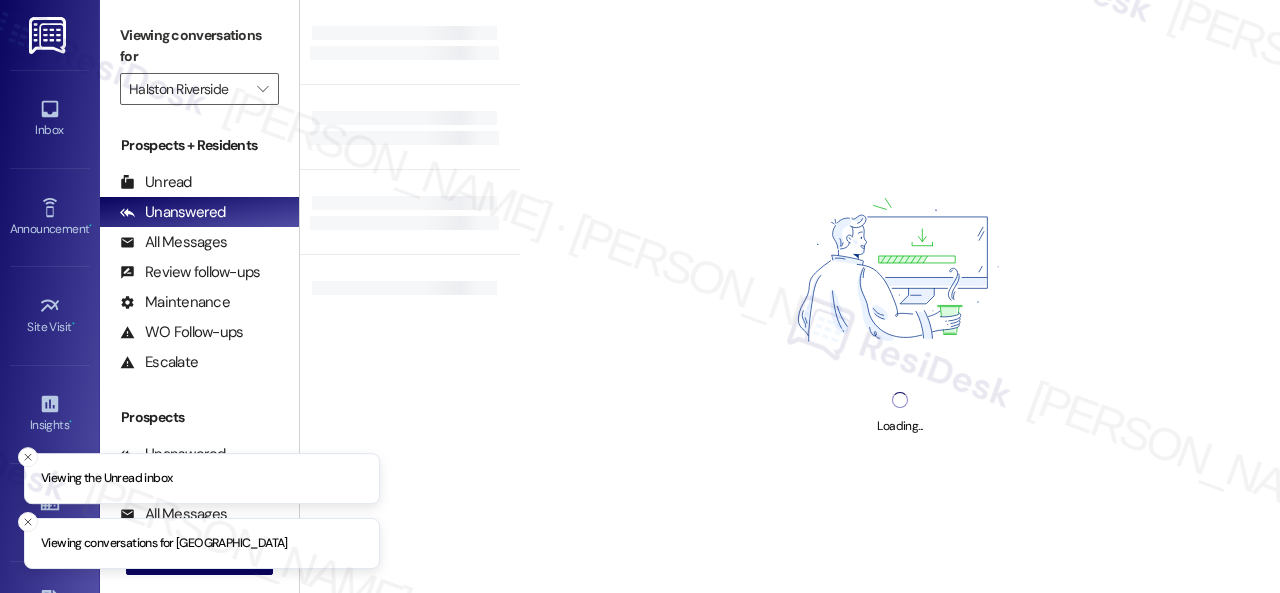 type on "Halston Riverside" 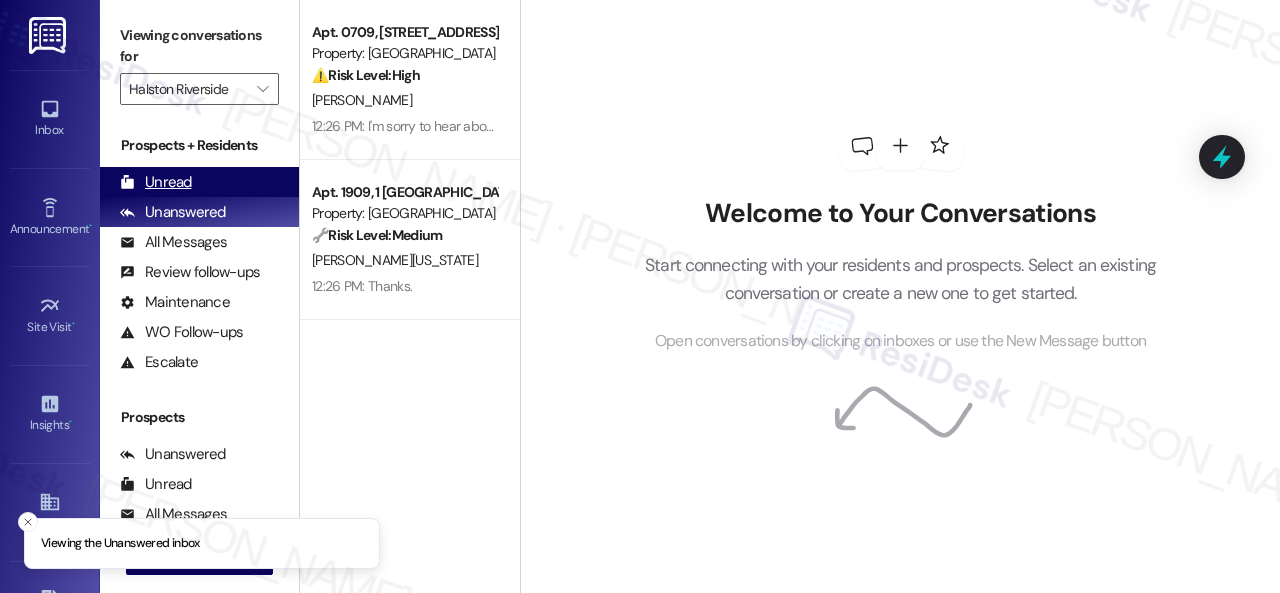 click on "Unread" at bounding box center [156, 182] 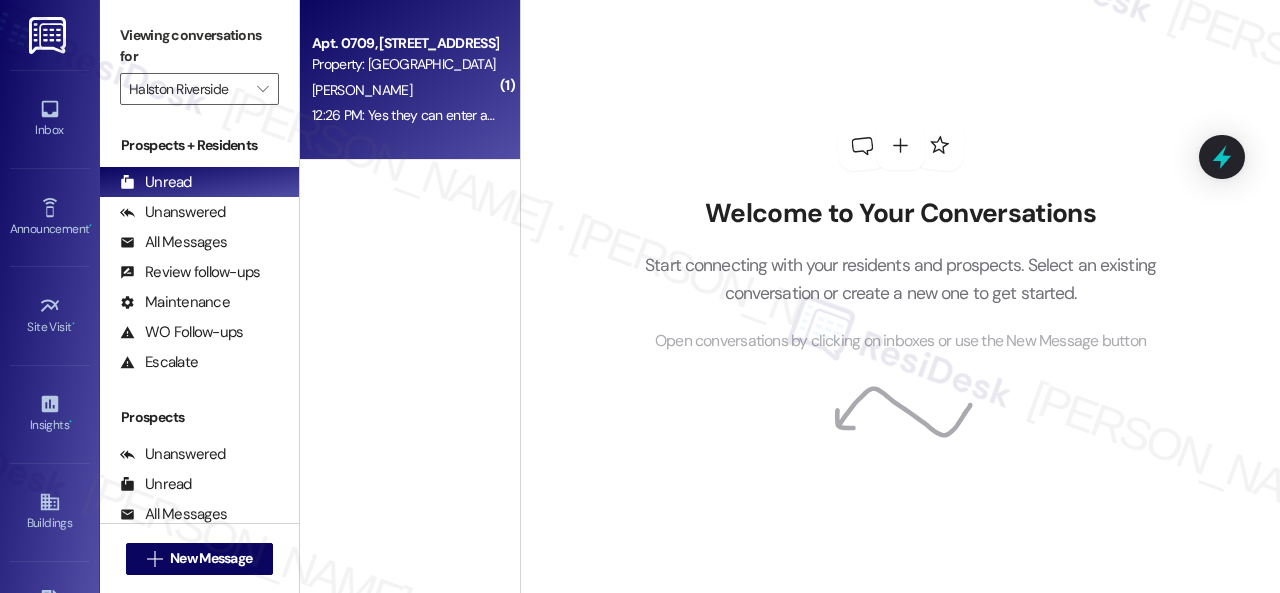 click on "[PERSON_NAME]" at bounding box center [404, 90] 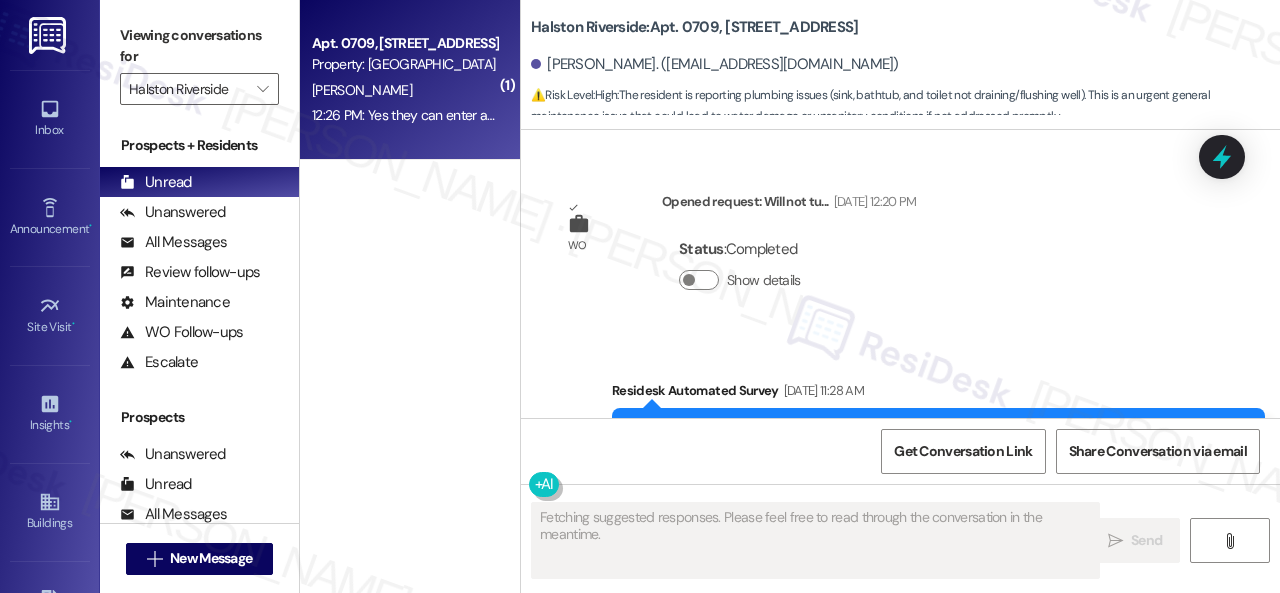 scroll, scrollTop: 17674, scrollLeft: 0, axis: vertical 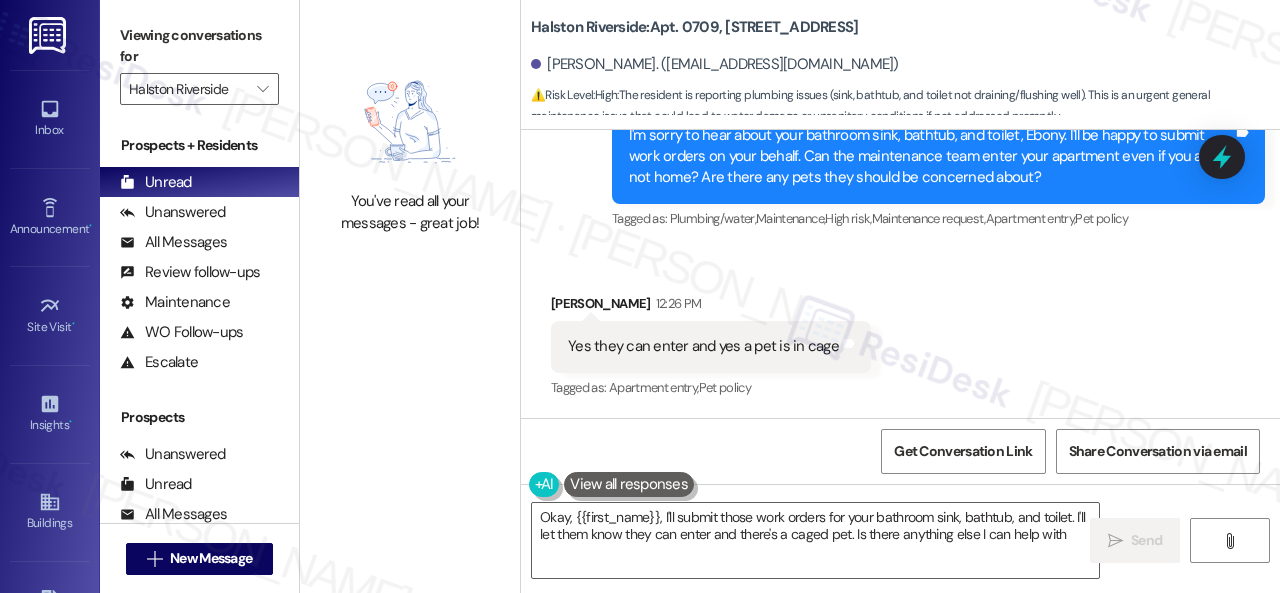type on "Okay, {{first_name}}, I'll submit those work orders for your bathroom sink, bathtub, and toilet. I'll let them know they can enter and there's a caged pet. Is there anything else I can help with?" 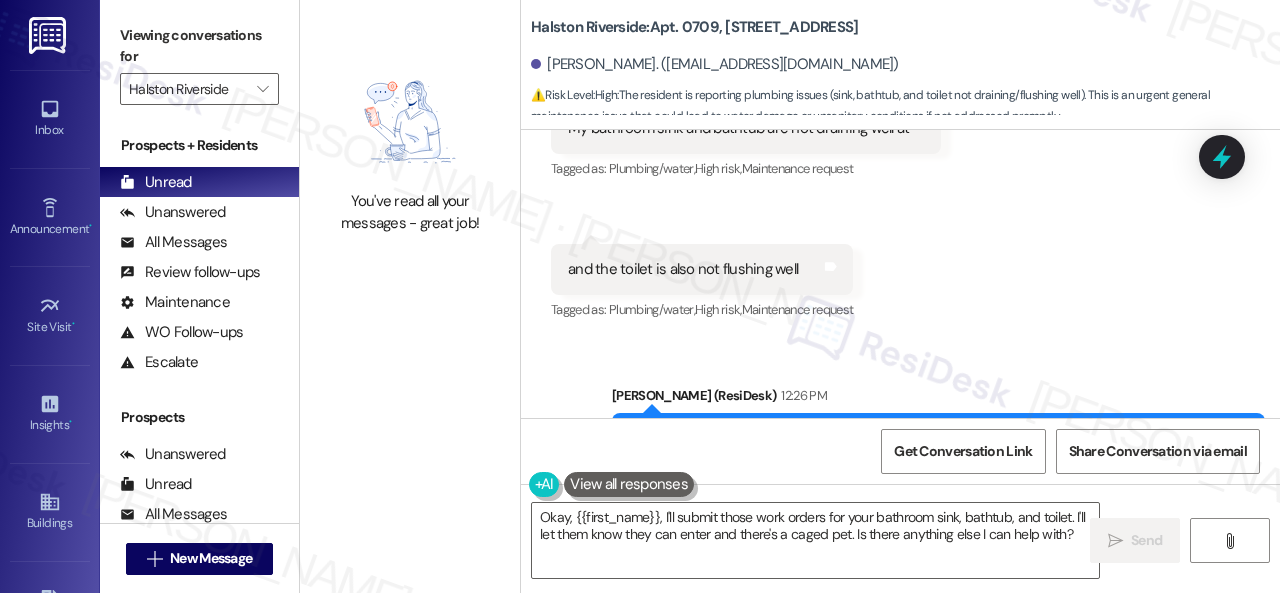 scroll, scrollTop: 17274, scrollLeft: 0, axis: vertical 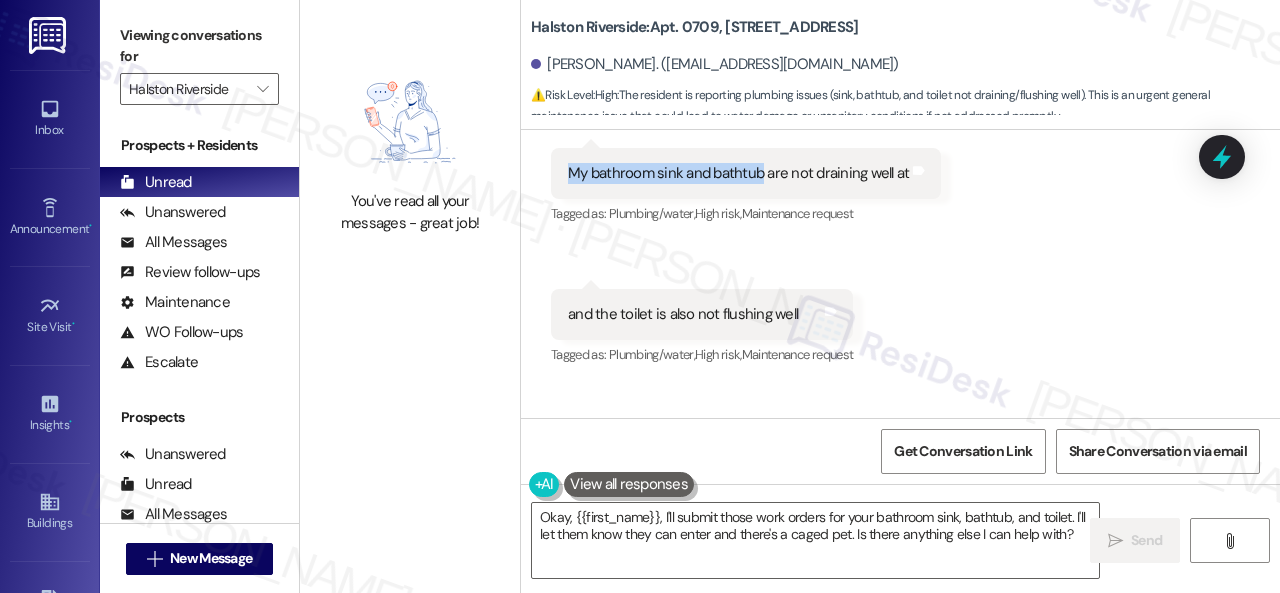 drag, startPoint x: 570, startPoint y: 226, endPoint x: 758, endPoint y: 228, distance: 188.01064 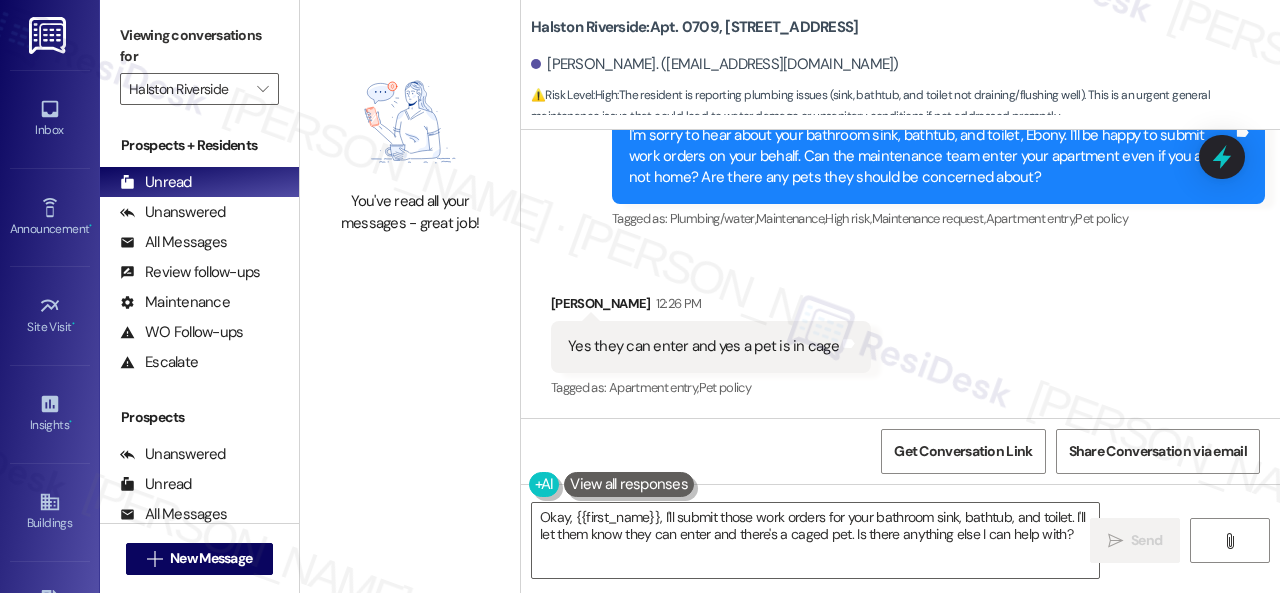 scroll, scrollTop: 17676, scrollLeft: 0, axis: vertical 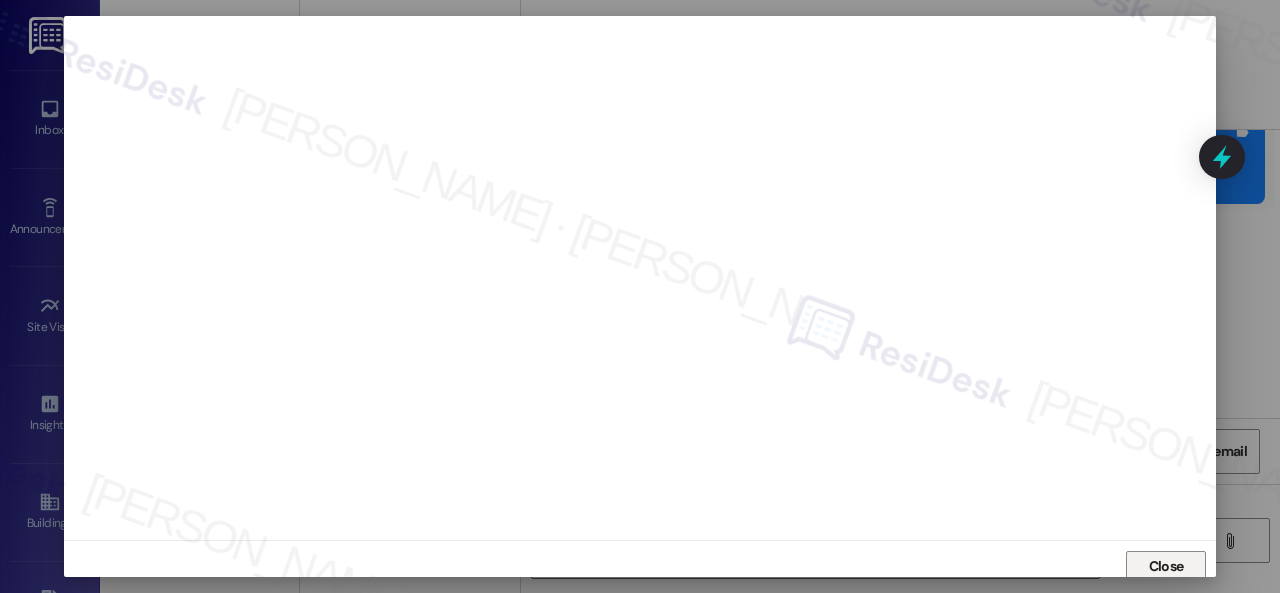 click on "Close" at bounding box center (1166, 566) 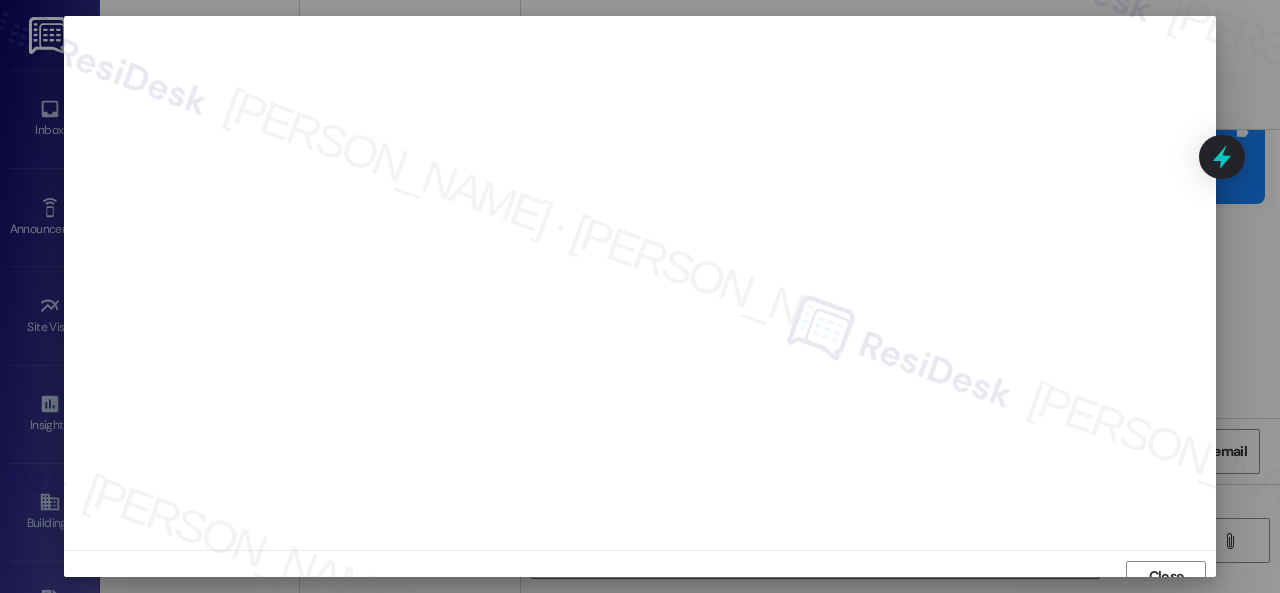 scroll, scrollTop: 15, scrollLeft: 0, axis: vertical 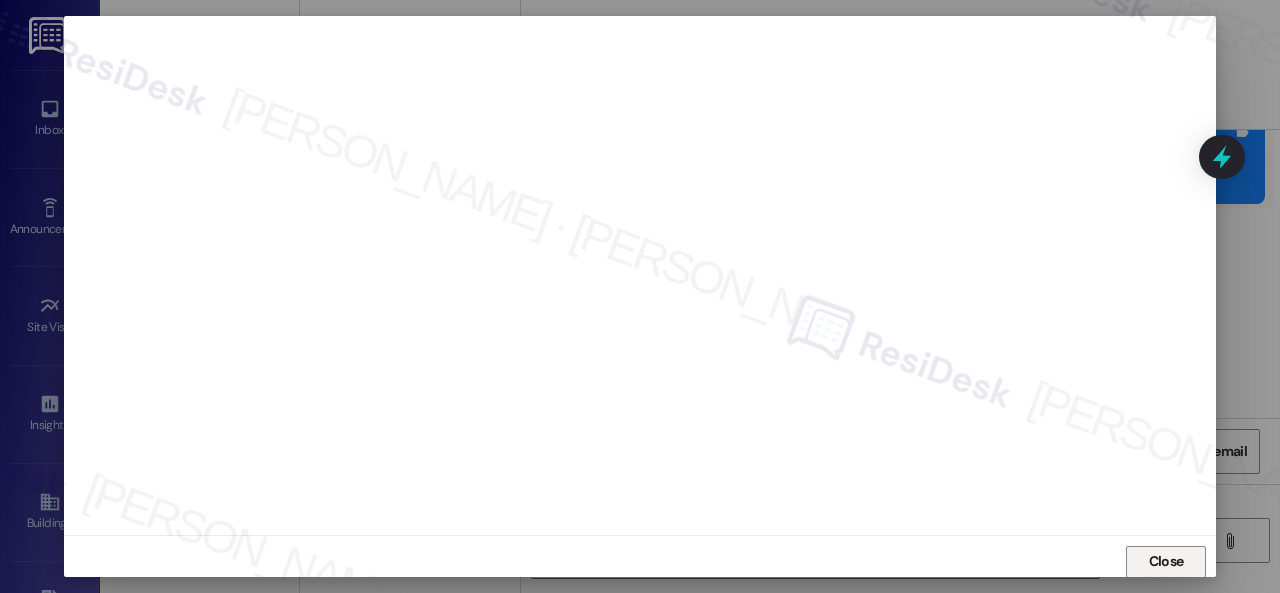 click on "Close" at bounding box center [1166, 561] 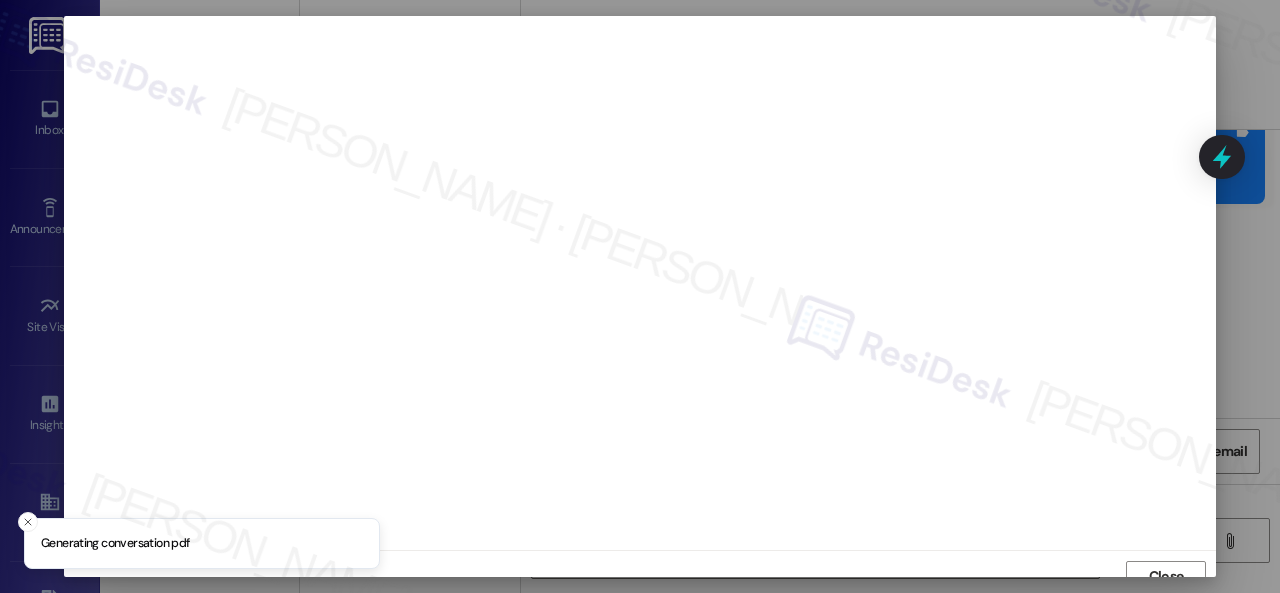scroll, scrollTop: 15, scrollLeft: 0, axis: vertical 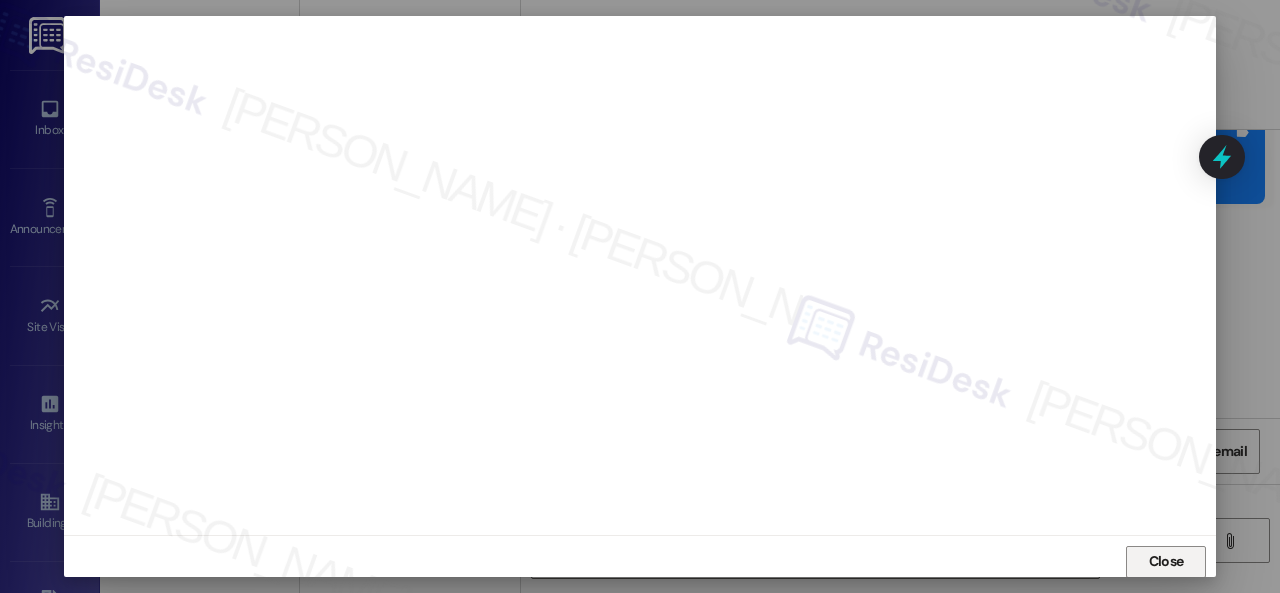 click on "Close" at bounding box center (1166, 561) 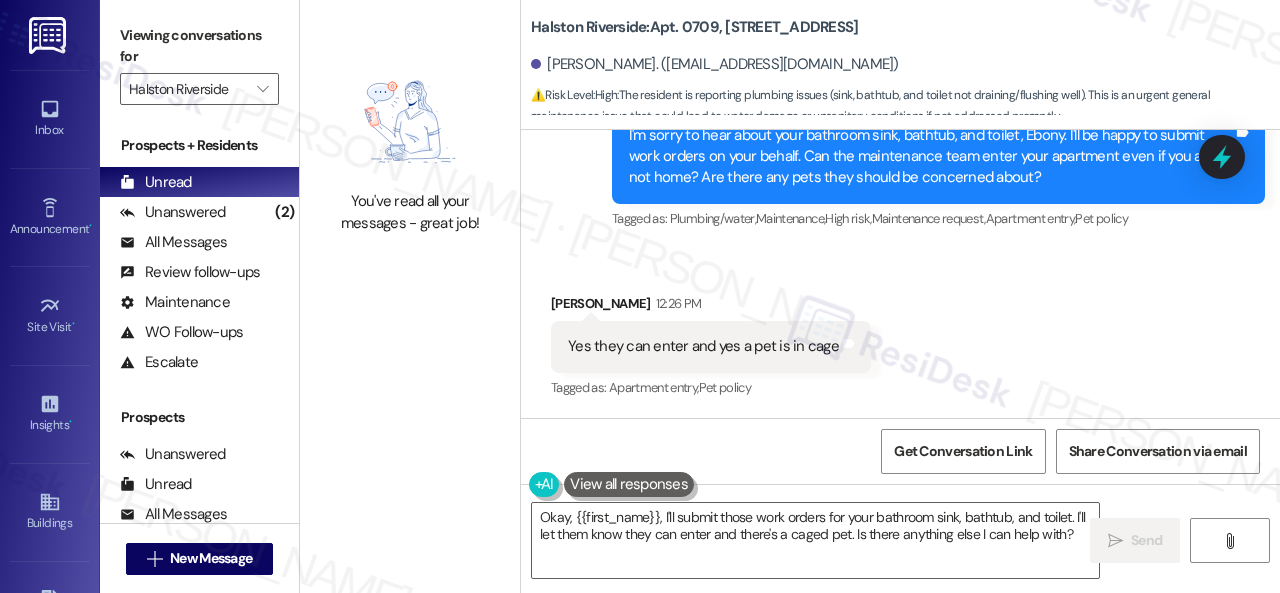 click on "Received via SMS Ebony Cooke 12:26 PM Yes they can enter and yes a pet is in cage Tags and notes Tagged as:   Apartment entry ,  Click to highlight conversations about Apartment entry Pet policy Click to highlight conversations about Pet policy" at bounding box center (900, 332) 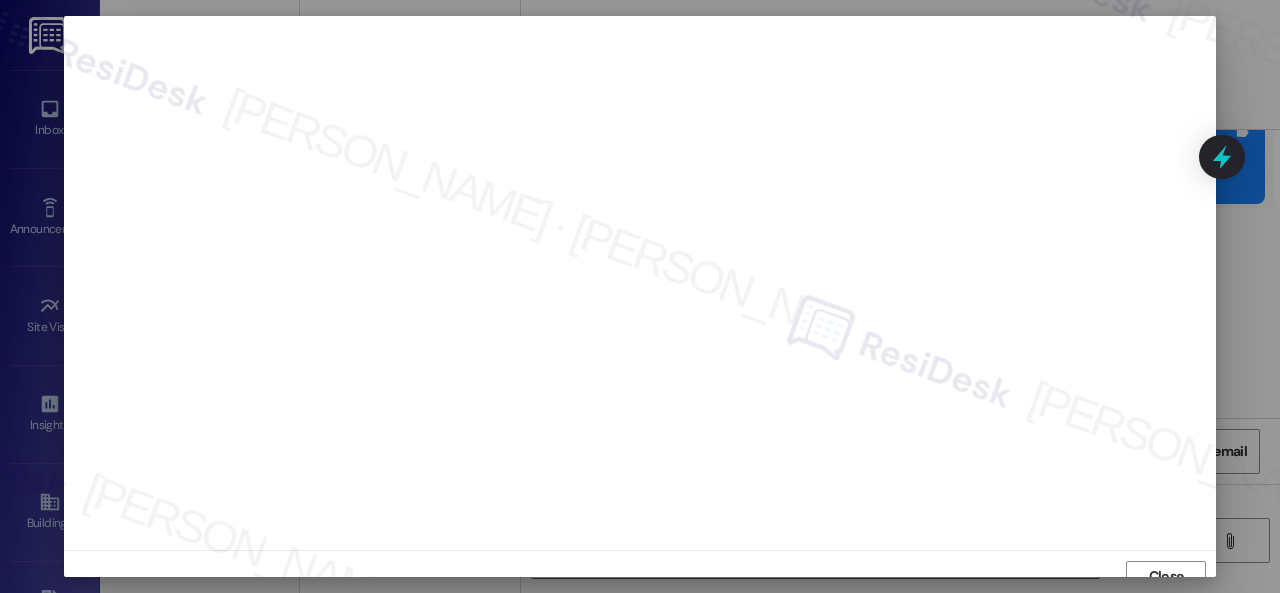 scroll, scrollTop: 15, scrollLeft: 0, axis: vertical 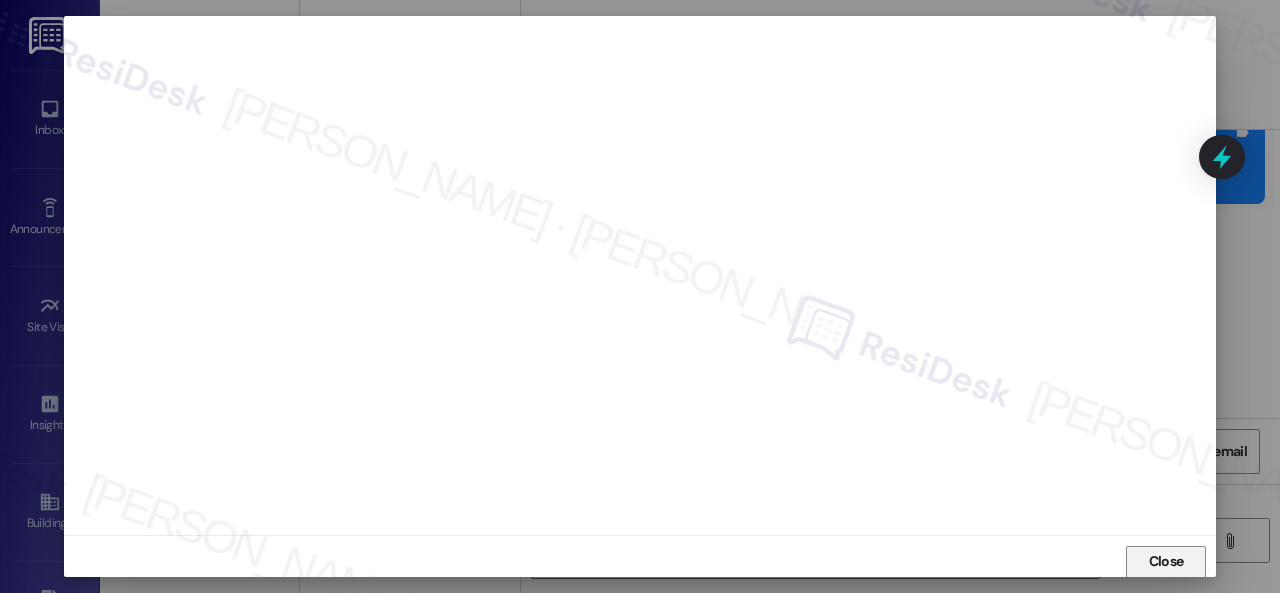 click on "Close" at bounding box center [1166, 561] 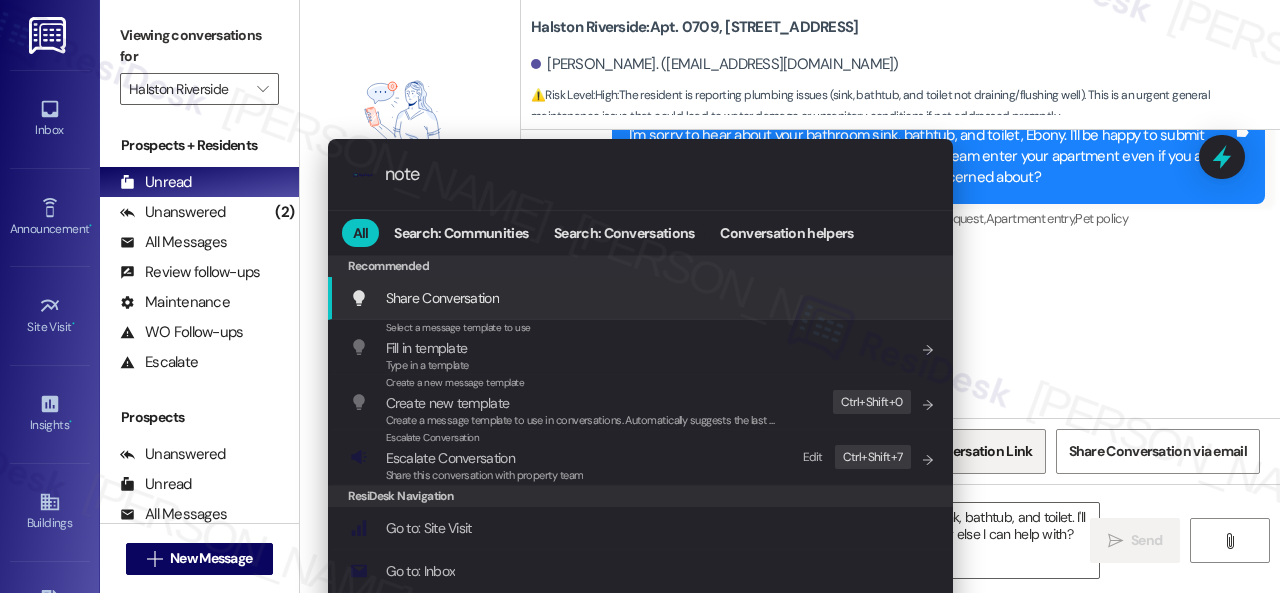 type on "notes" 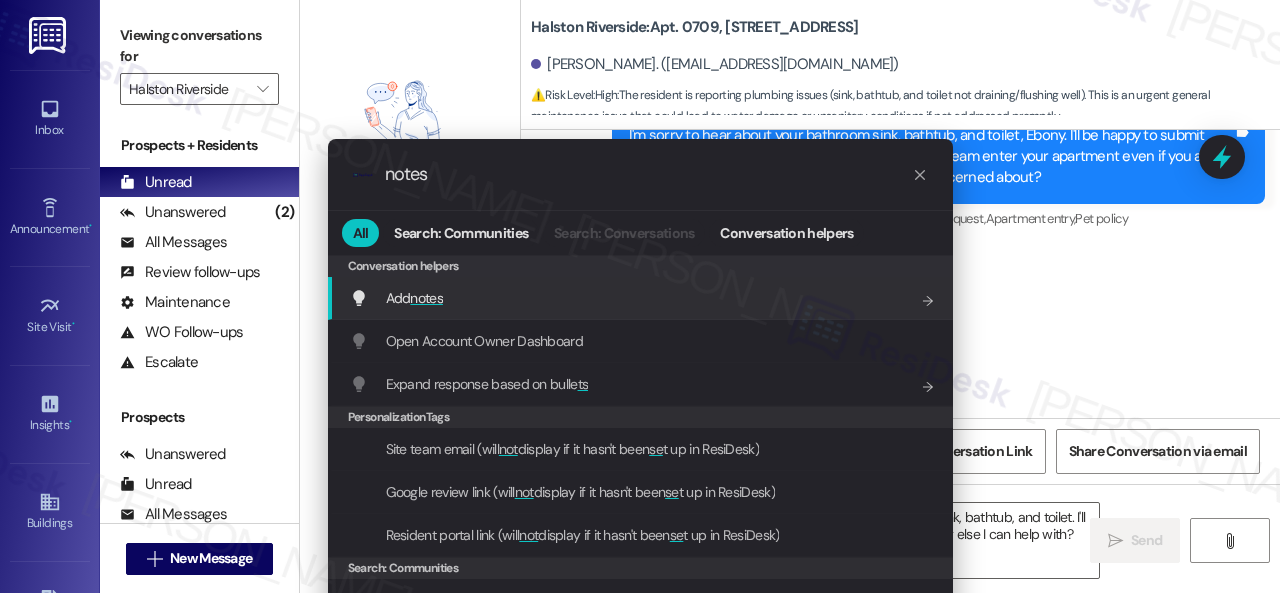 click on "notes" at bounding box center [426, 298] 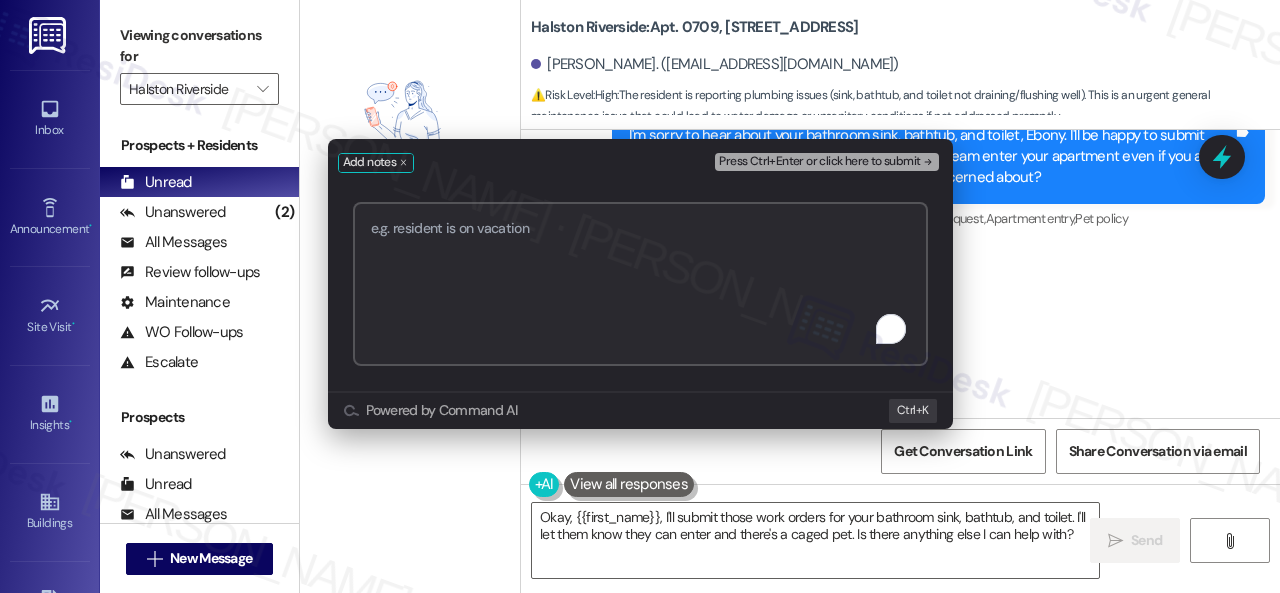 click at bounding box center (640, 284) 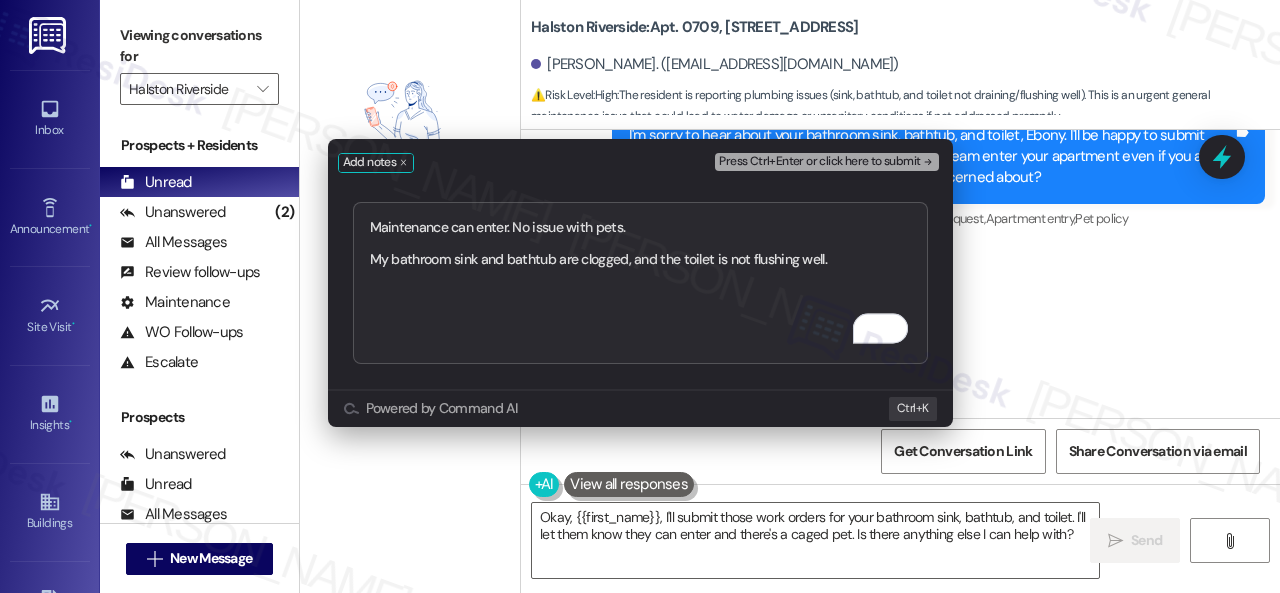 click on "Press Ctrl+Enter or click here to submit" at bounding box center [819, 162] 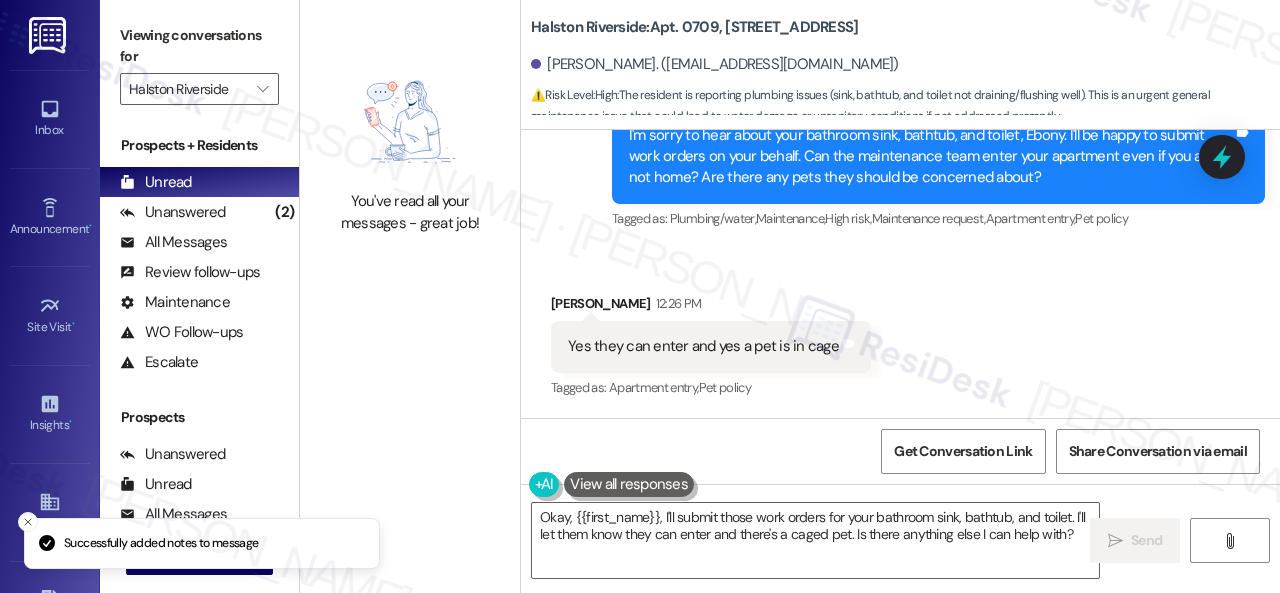 scroll, scrollTop: 6, scrollLeft: 0, axis: vertical 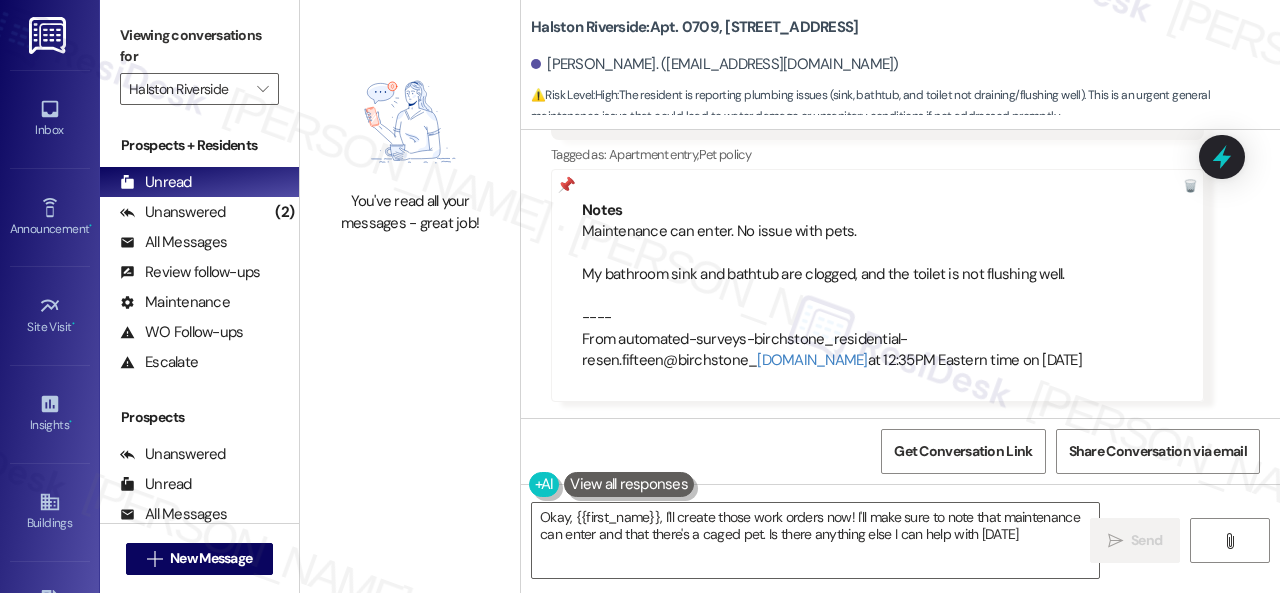 type on "Okay, {{first_name}}, I'll create those work orders now! I'll make sure to note that maintenance can enter and that there's a caged pet. Is there anything else I can help with today?" 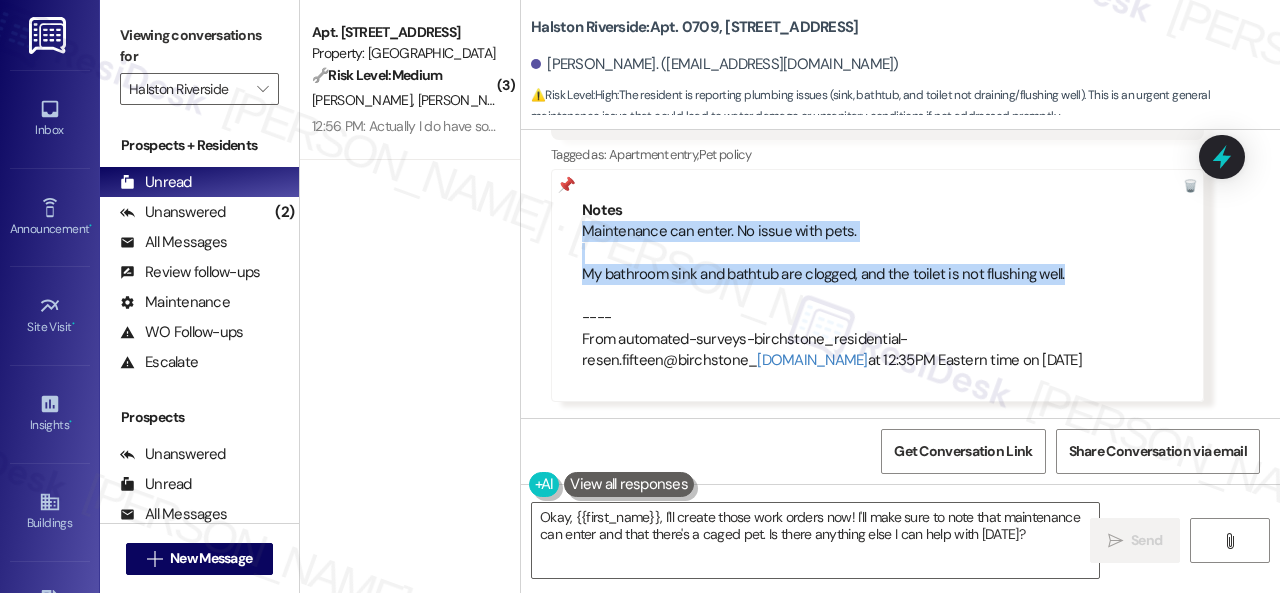 drag, startPoint x: 581, startPoint y: 233, endPoint x: 1065, endPoint y: 279, distance: 486.18103 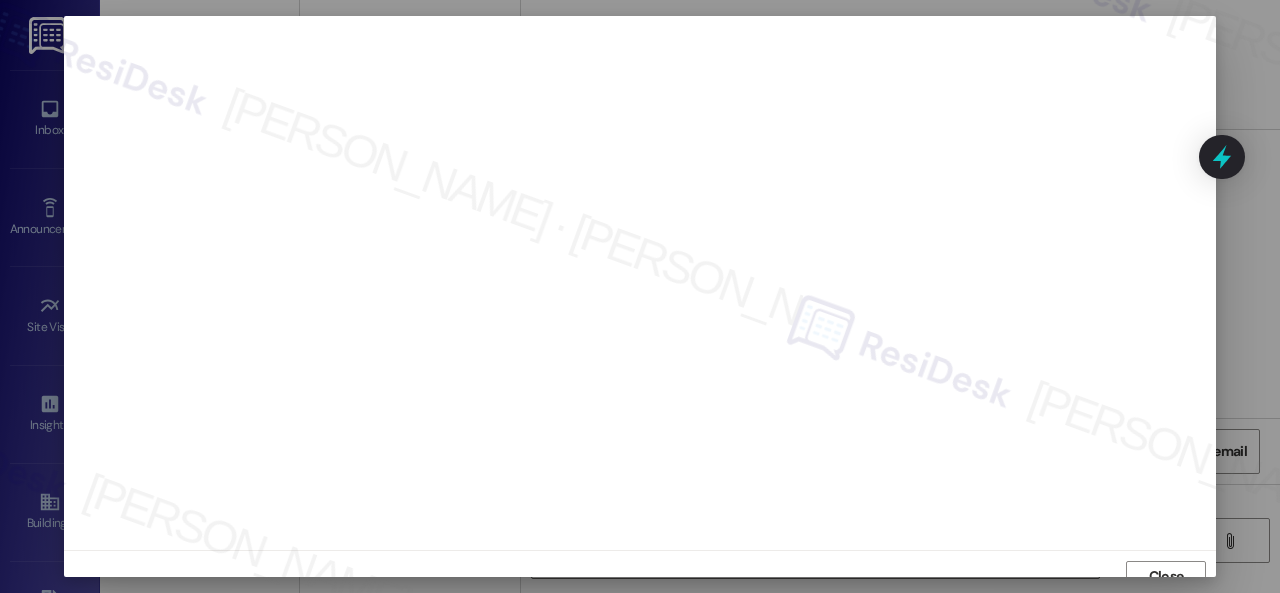scroll, scrollTop: 15, scrollLeft: 0, axis: vertical 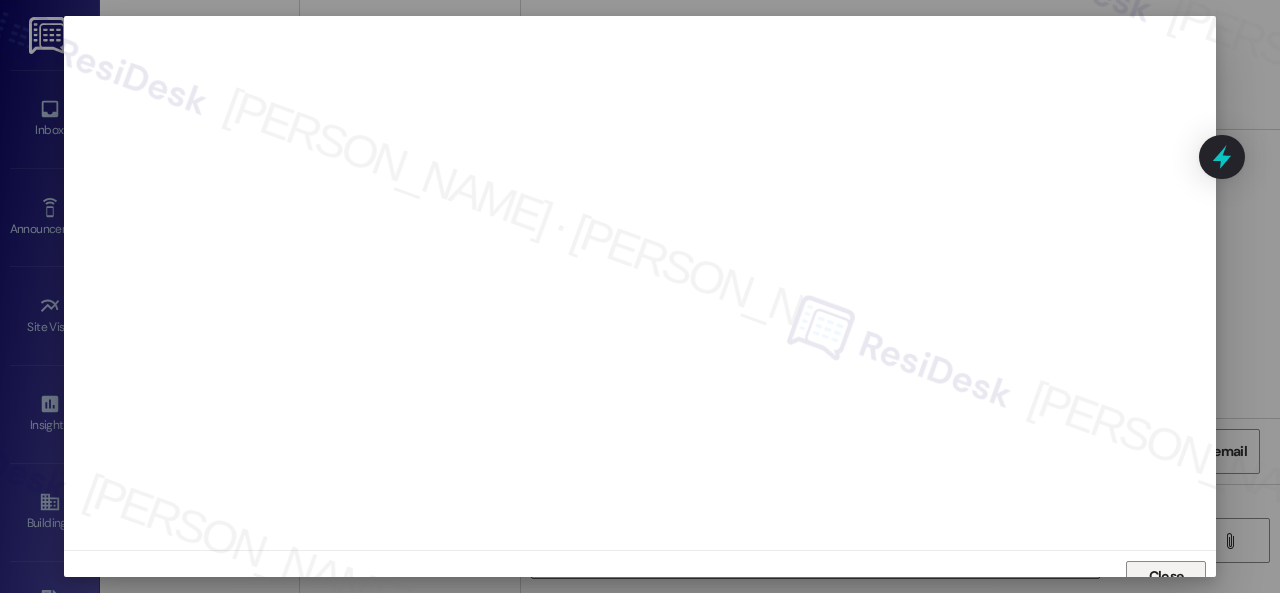 click on "Close" at bounding box center (1166, 576) 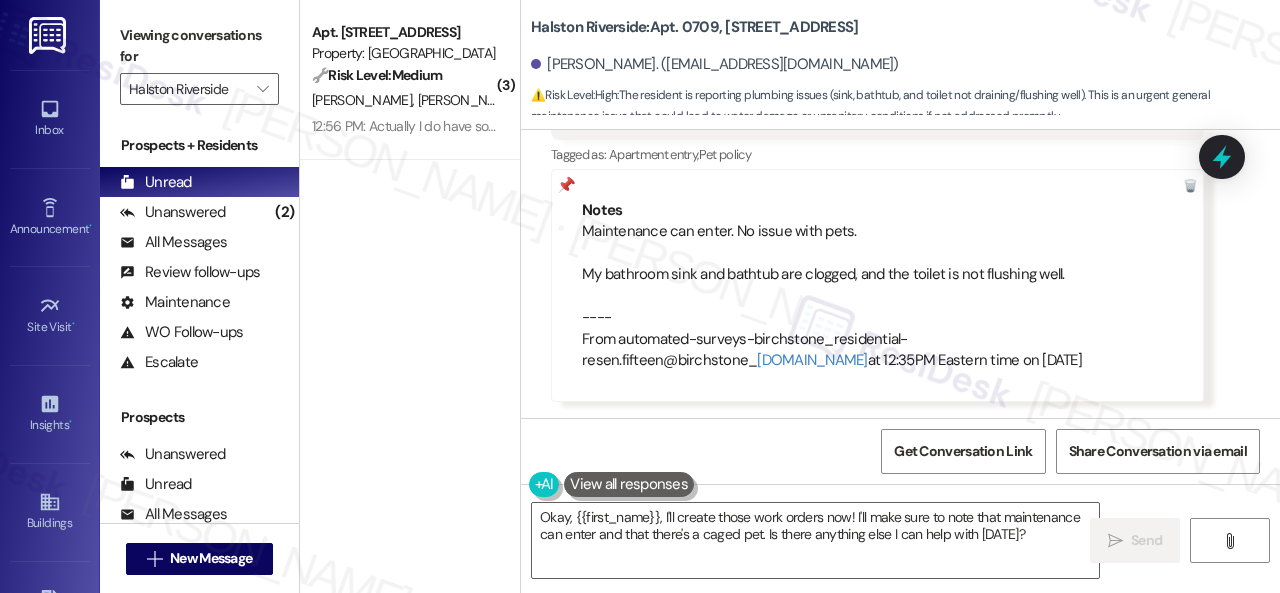 click on "Notes" at bounding box center (877, 210) 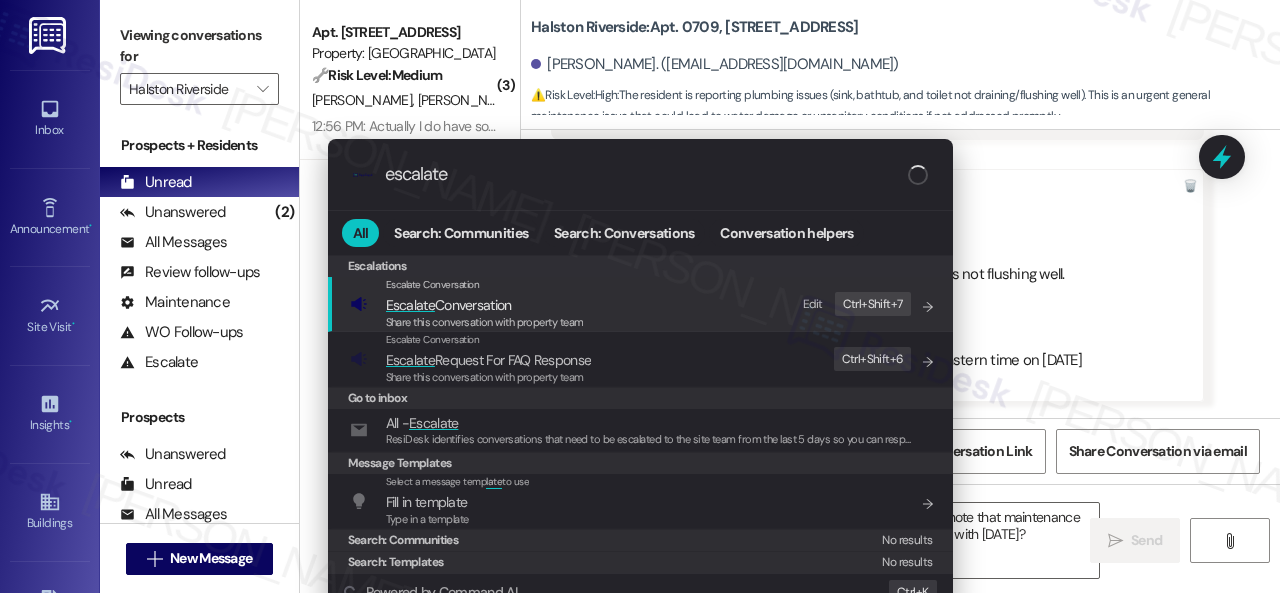 type on "escalate" 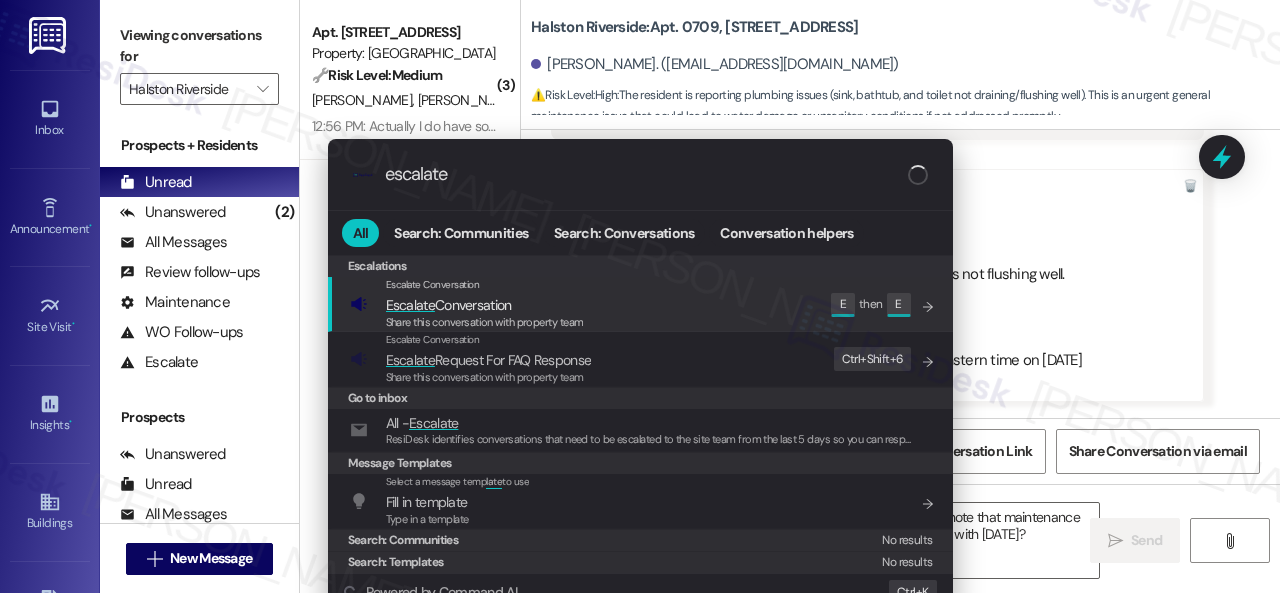 click on "Escalate  Conversation" at bounding box center (449, 305) 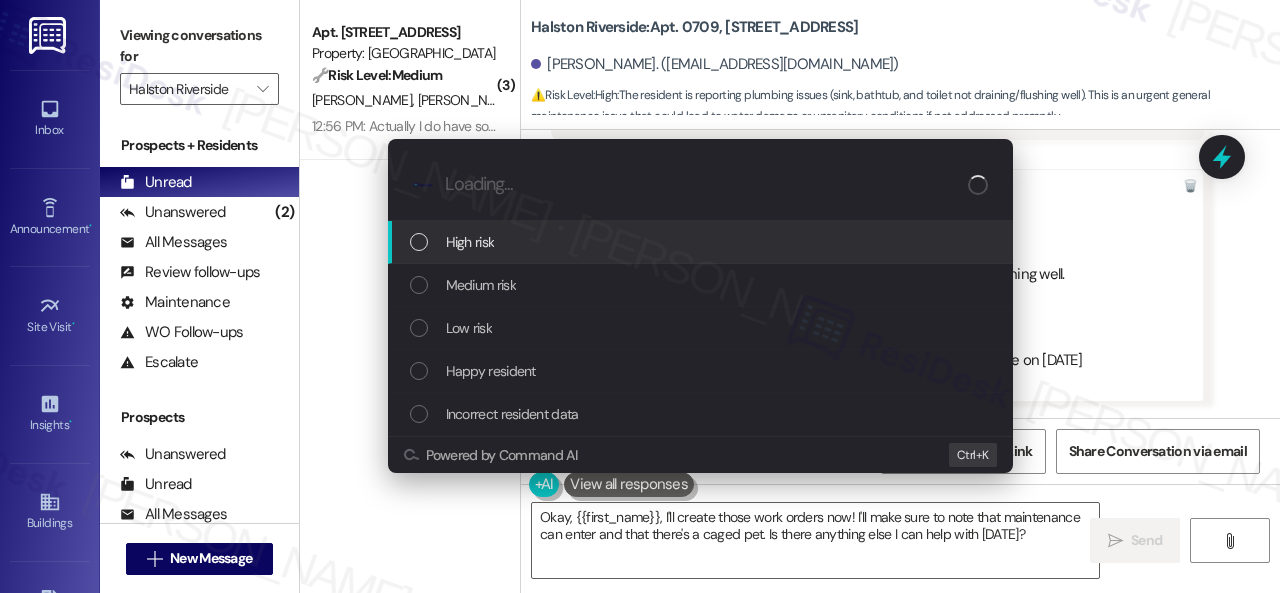 click on "High risk" at bounding box center (470, 242) 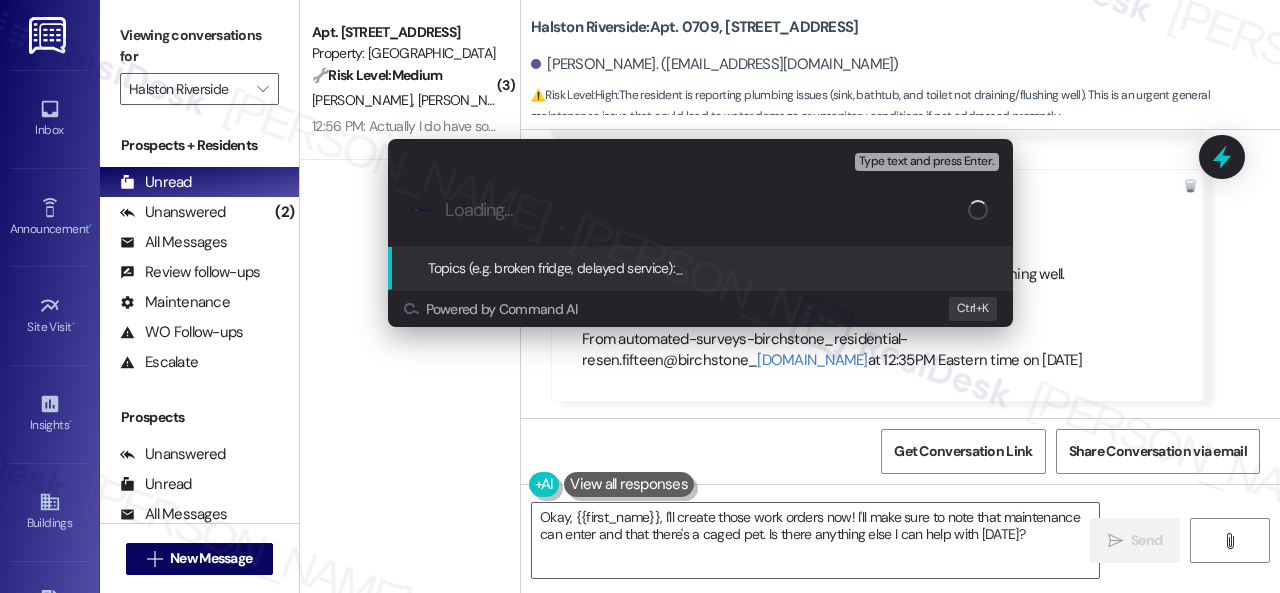 paste on "New work order/s submitted - Plumbing issues" 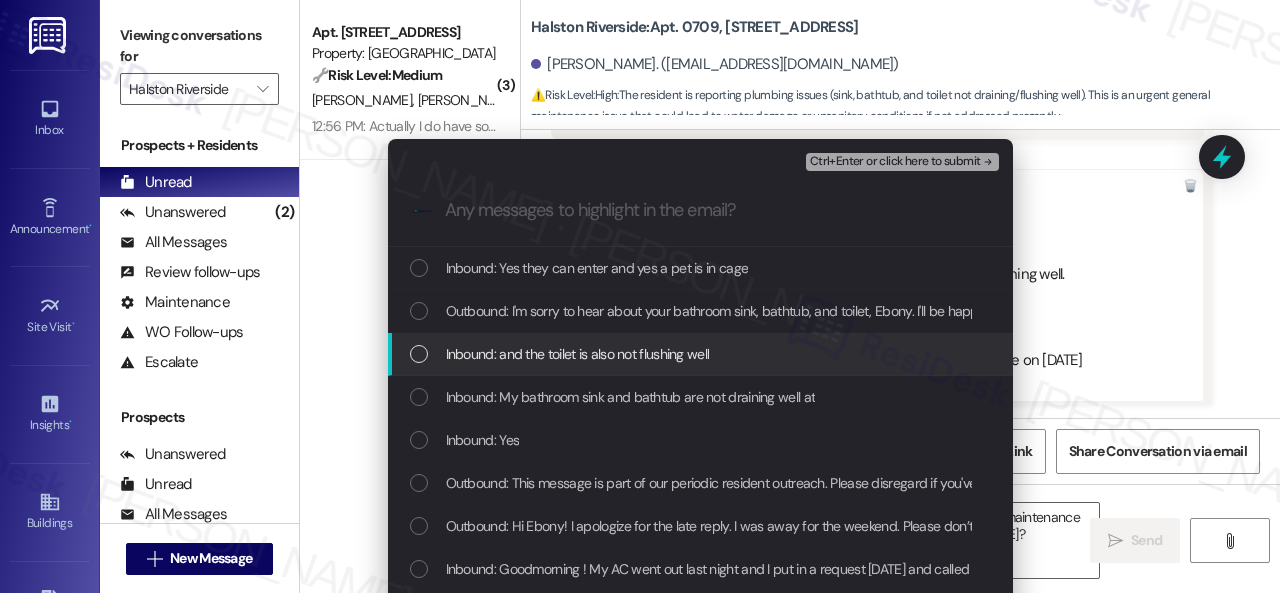 click on "Inbound: and the toilet is also not flushing  well" at bounding box center (578, 354) 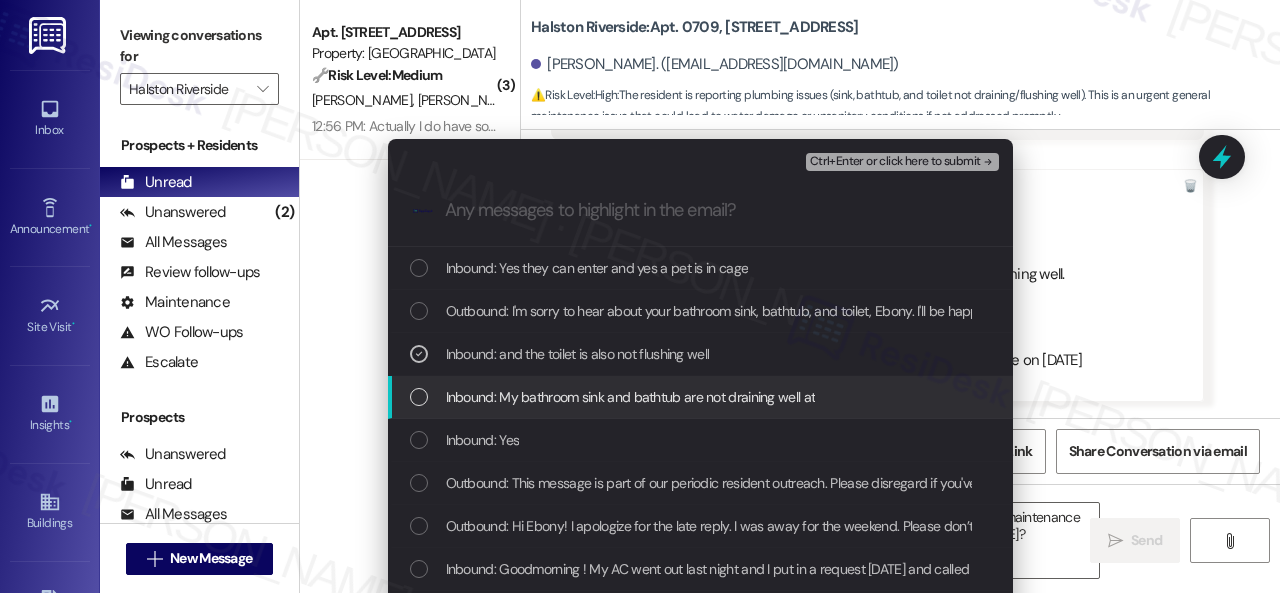 click on "Inbound: My bathroom sink and bathtub are not draining well at" at bounding box center (631, 397) 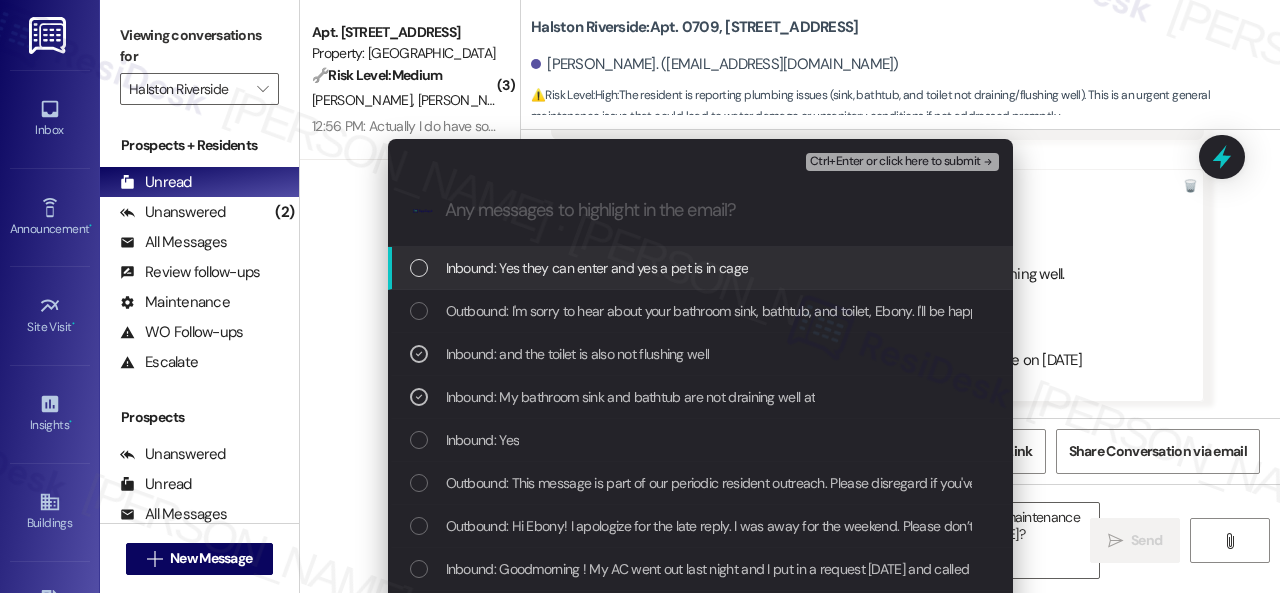 click on "Ctrl+Enter or click here to submit" at bounding box center (895, 162) 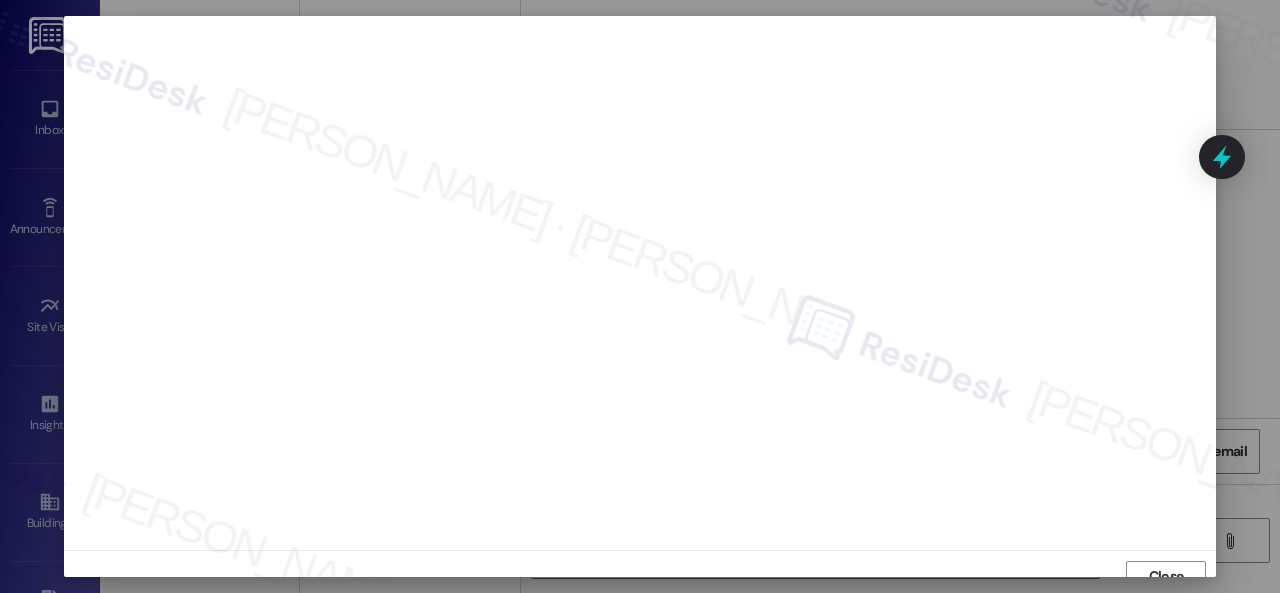 scroll, scrollTop: 15, scrollLeft: 0, axis: vertical 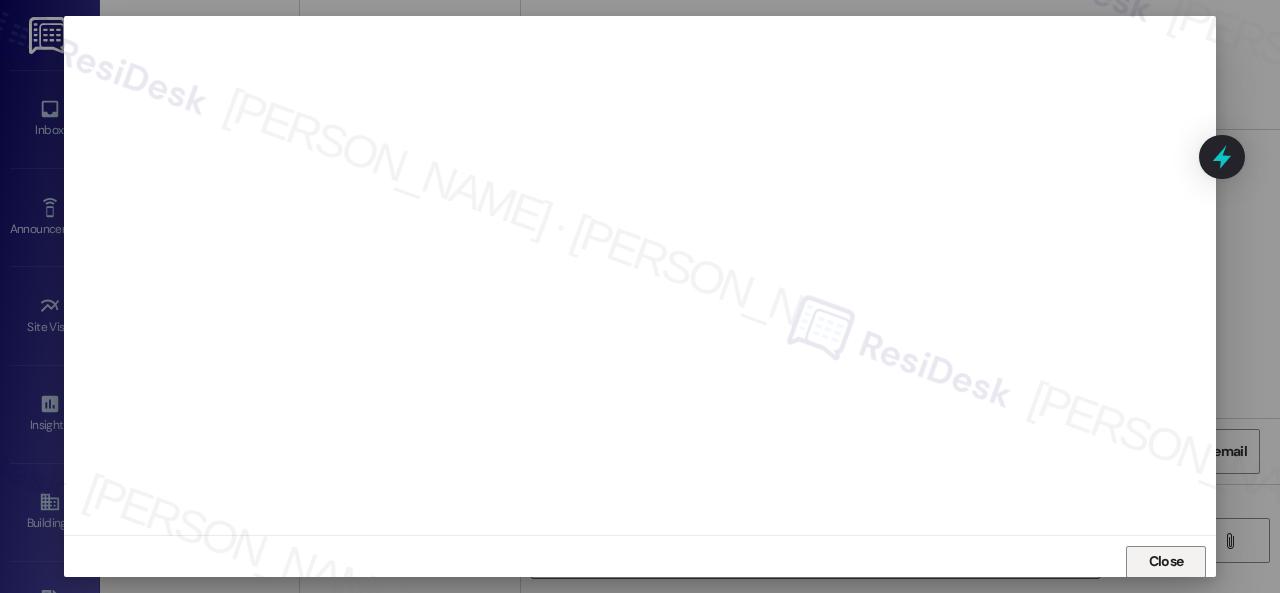 click on "Close" at bounding box center (1166, 561) 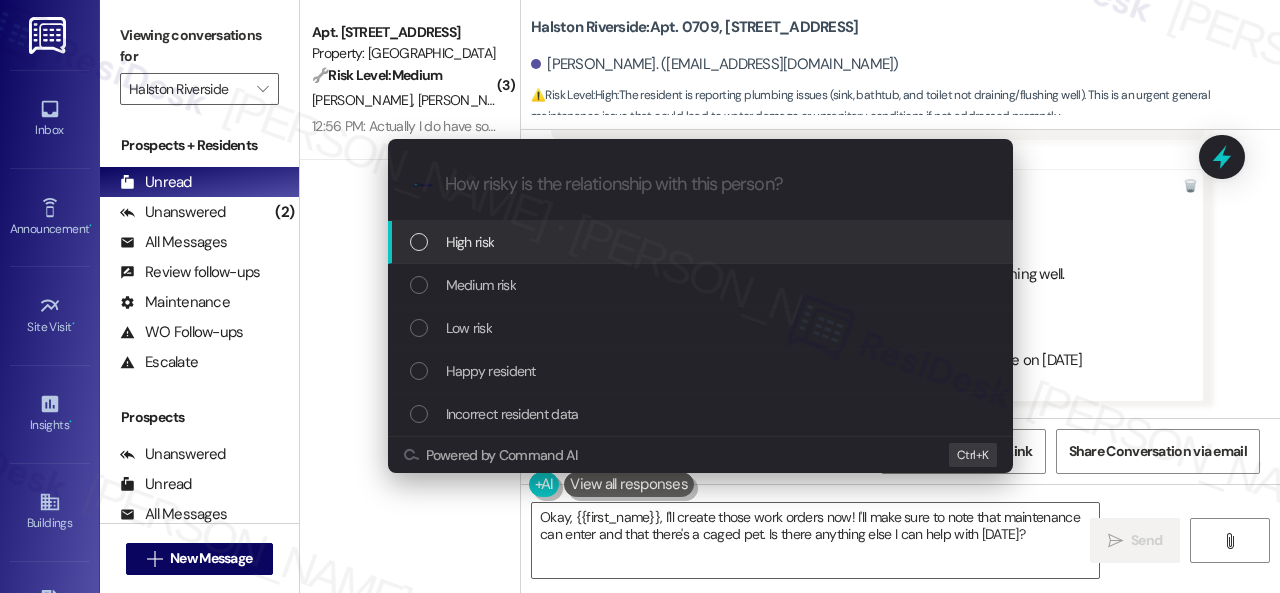 click on "High risk" at bounding box center [470, 242] 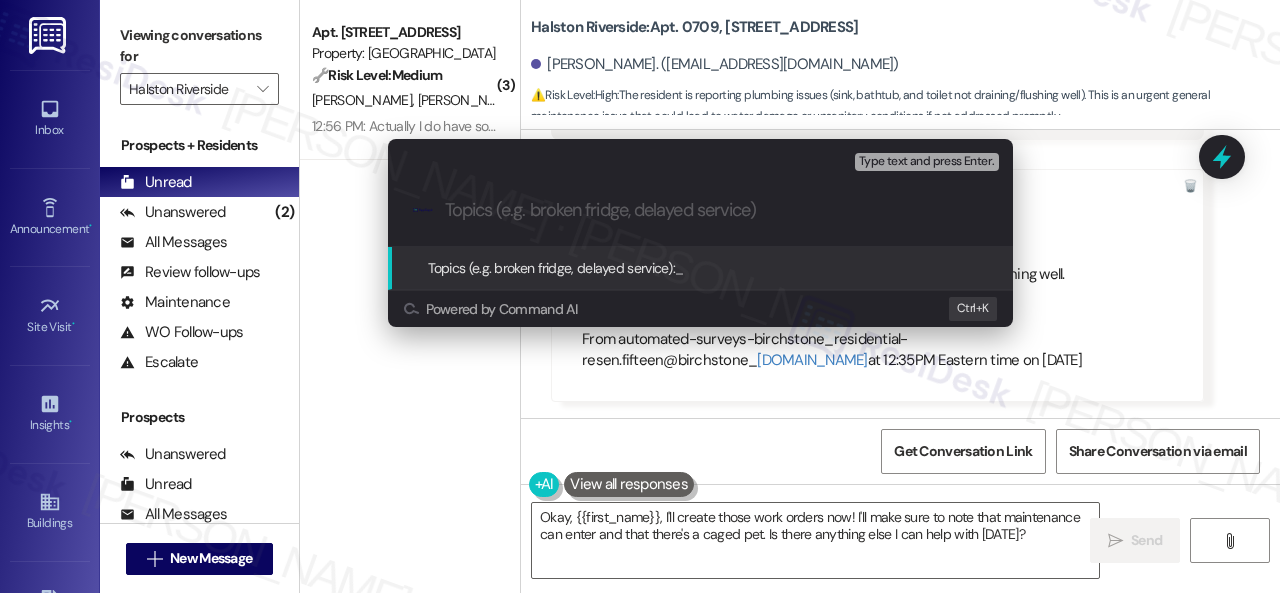 paste on "New work order/s submitted - Plumbing issues" 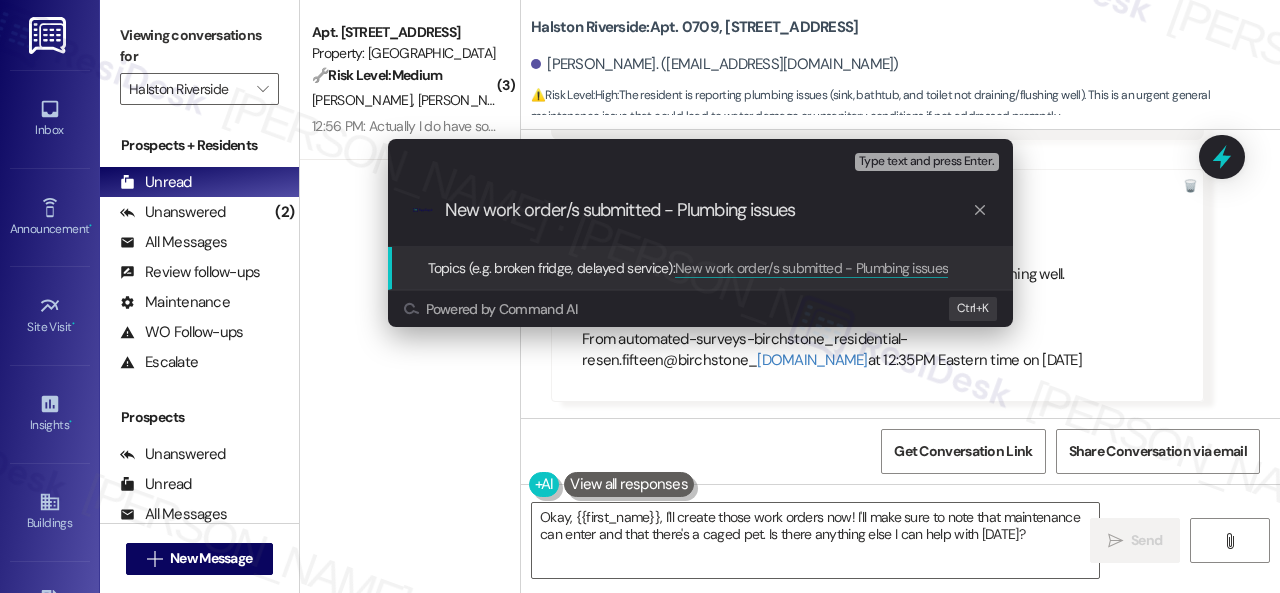 type 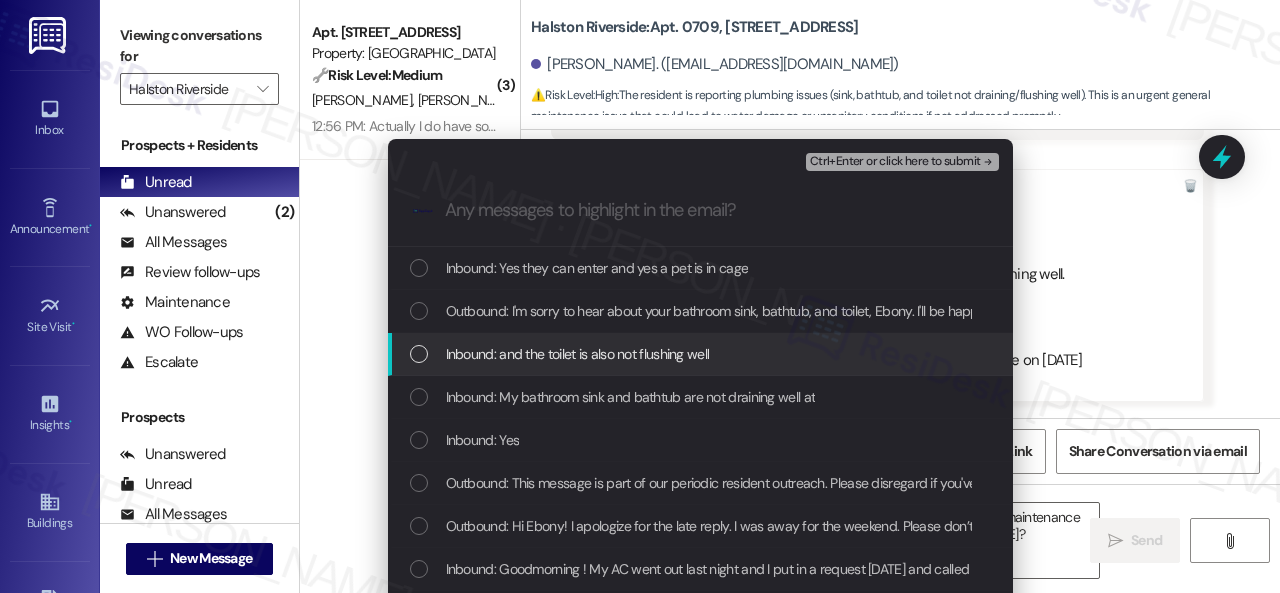 click on "Inbound: and the toilet is also not flushing  well" at bounding box center [578, 354] 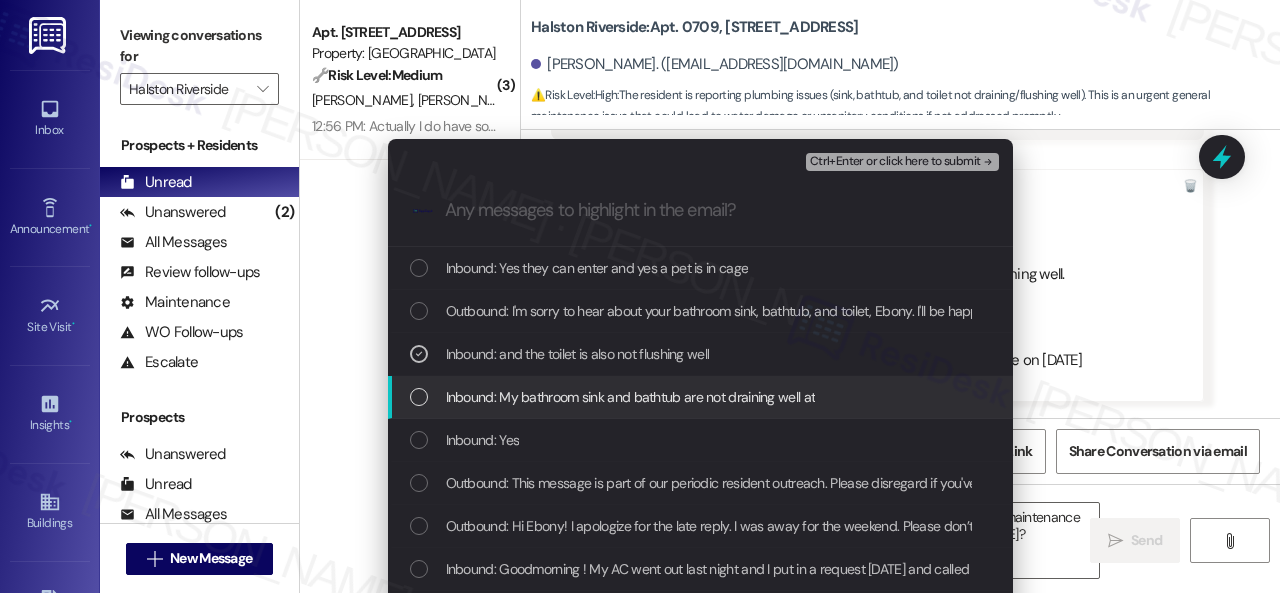 click on "Inbound: My bathroom sink and bathtub are not draining well at" at bounding box center (631, 397) 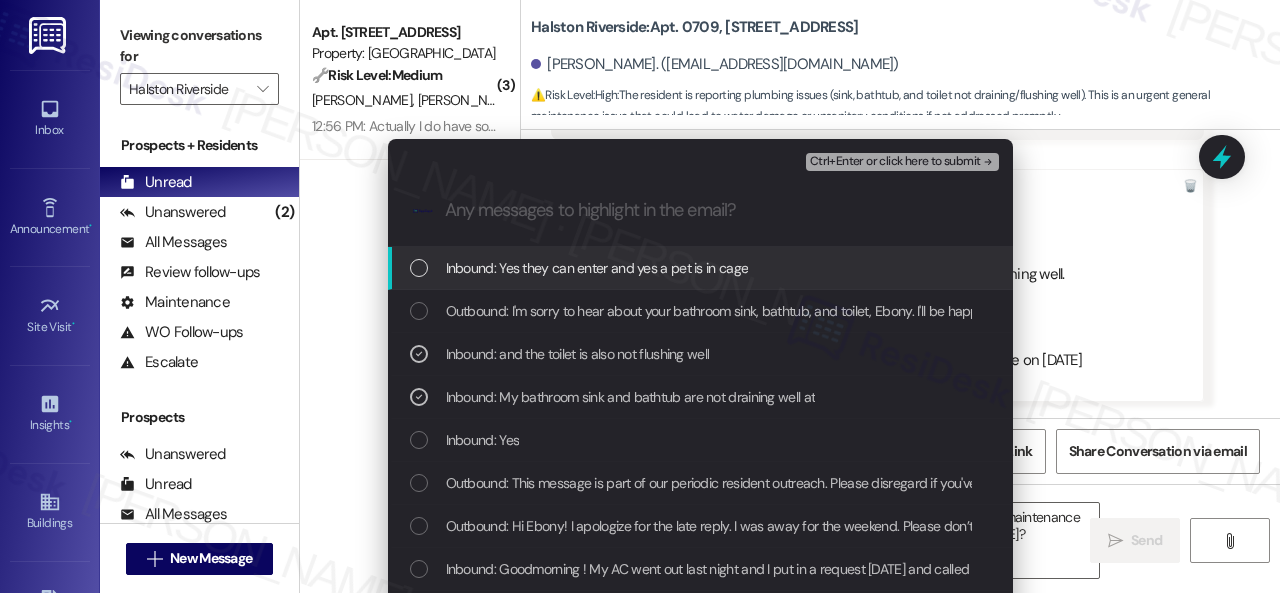 click on "Ctrl+Enter or click here to submit" at bounding box center (895, 162) 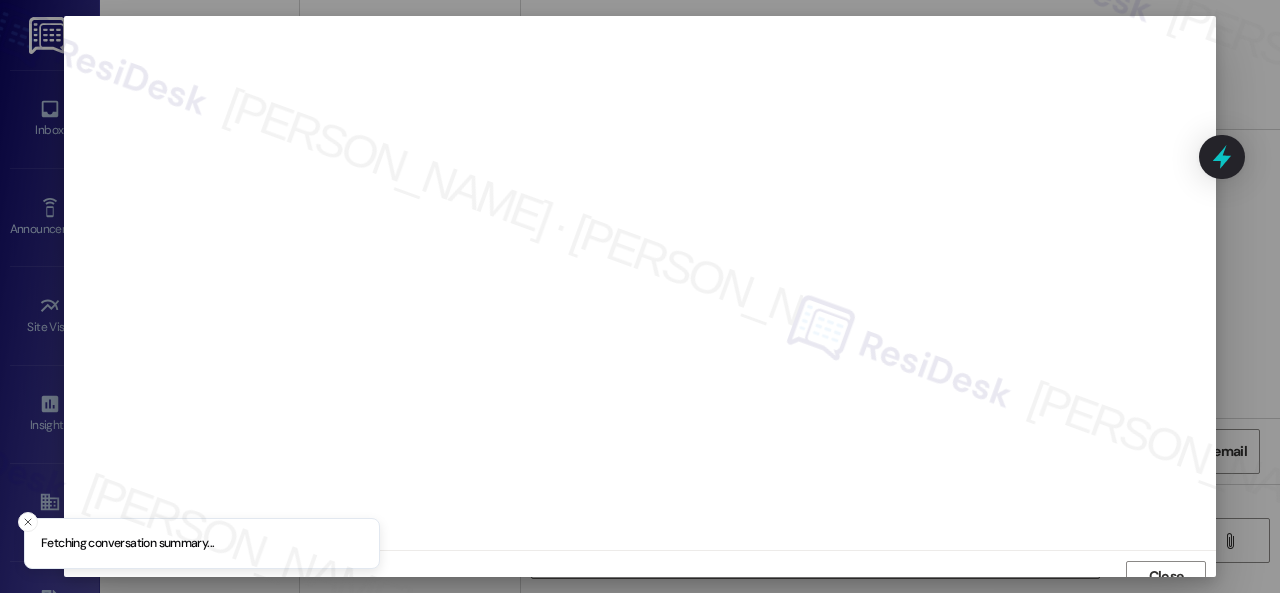 scroll, scrollTop: 15, scrollLeft: 0, axis: vertical 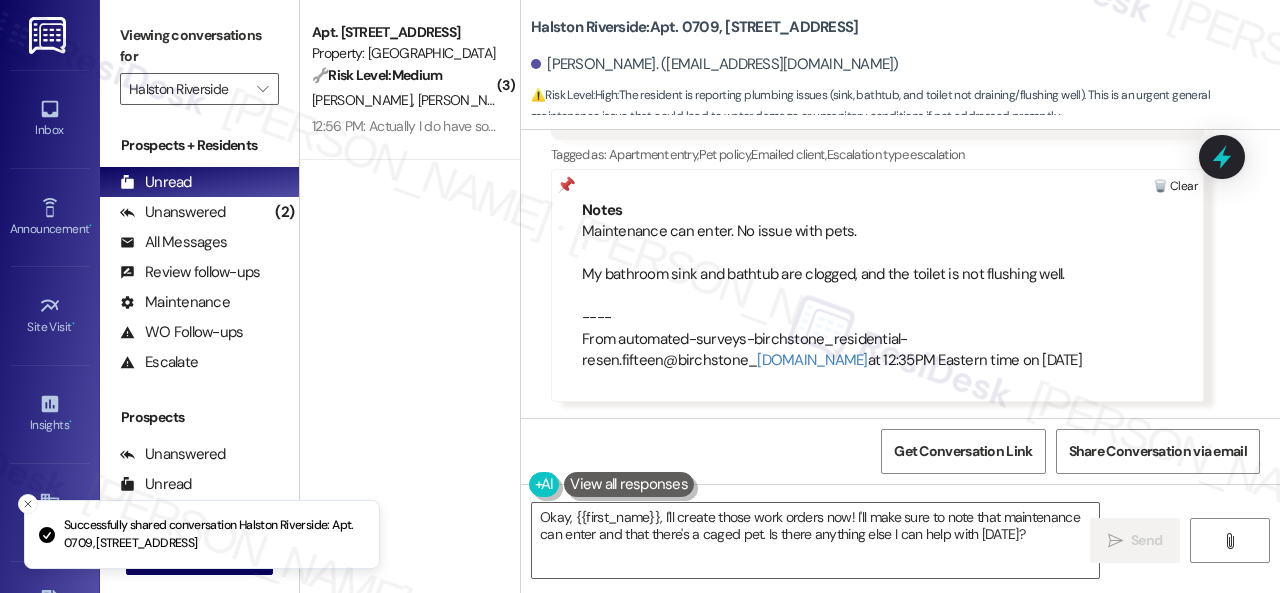 click at bounding box center [1175, 186] 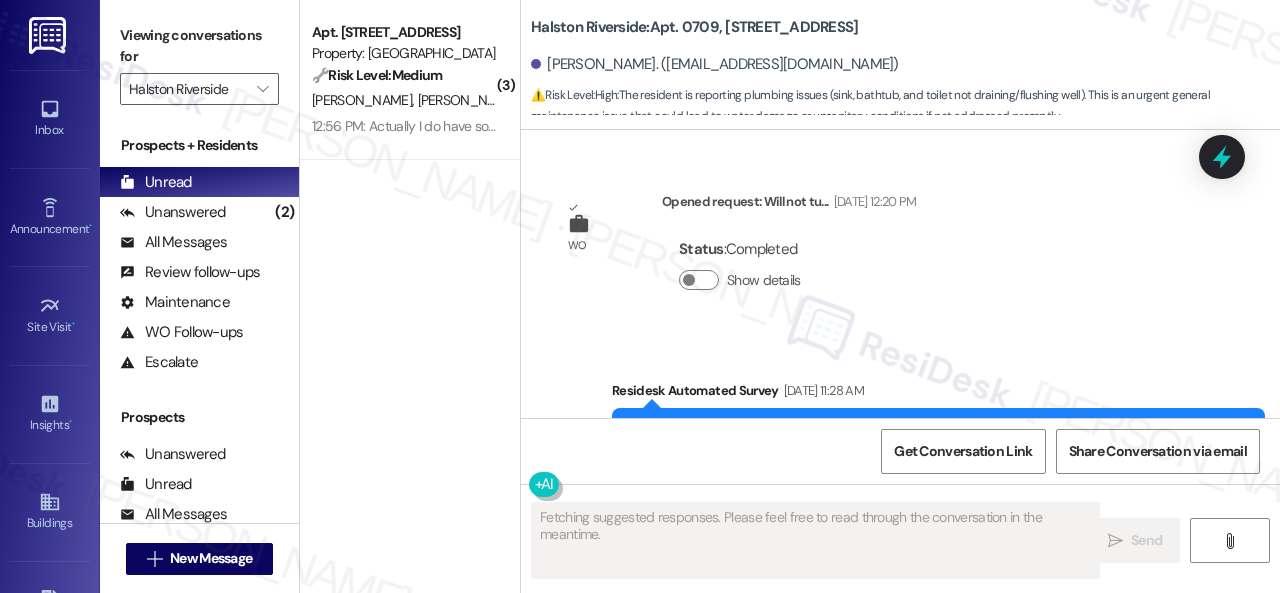 scroll, scrollTop: 17676, scrollLeft: 0, axis: vertical 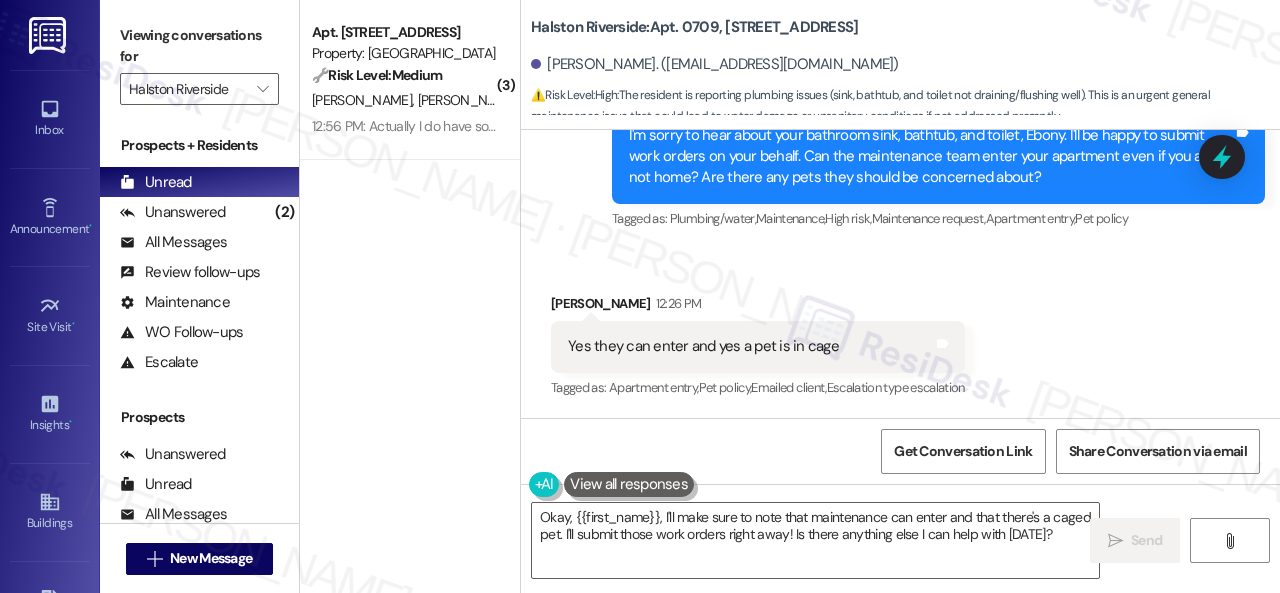 click on "Received via SMS Ebony Cooke 12:26 PM Yes they can enter and yes a pet is in cage Tags and notes Tagged as:   Apartment entry ,  Click to highlight conversations about Apartment entry Pet policy ,  Click to highlight conversations about Pet policy Emailed client ,  Click to highlight conversations about Emailed client Escalation type escalation Click to highlight conversations about Escalation type escalation" at bounding box center (900, 332) 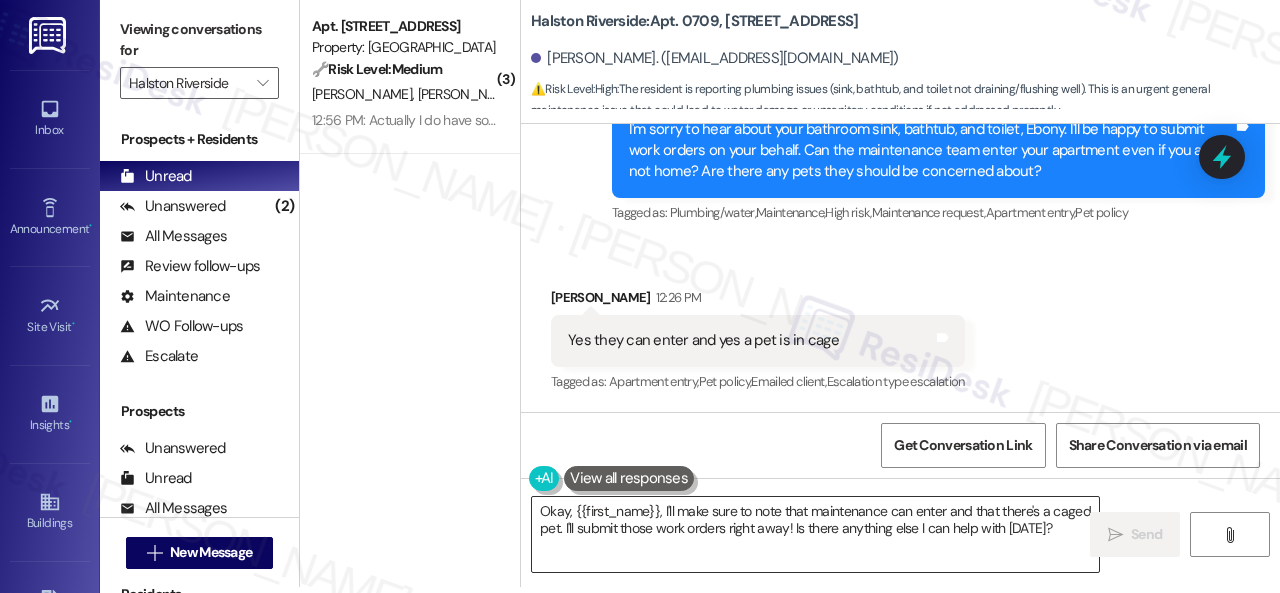 click on "Okay, {{first_name}}, I'll make sure to note that maintenance can enter and that there's a caged pet. I'll submit those work orders right away! Is there anything else I can help with today?" at bounding box center [815, 534] 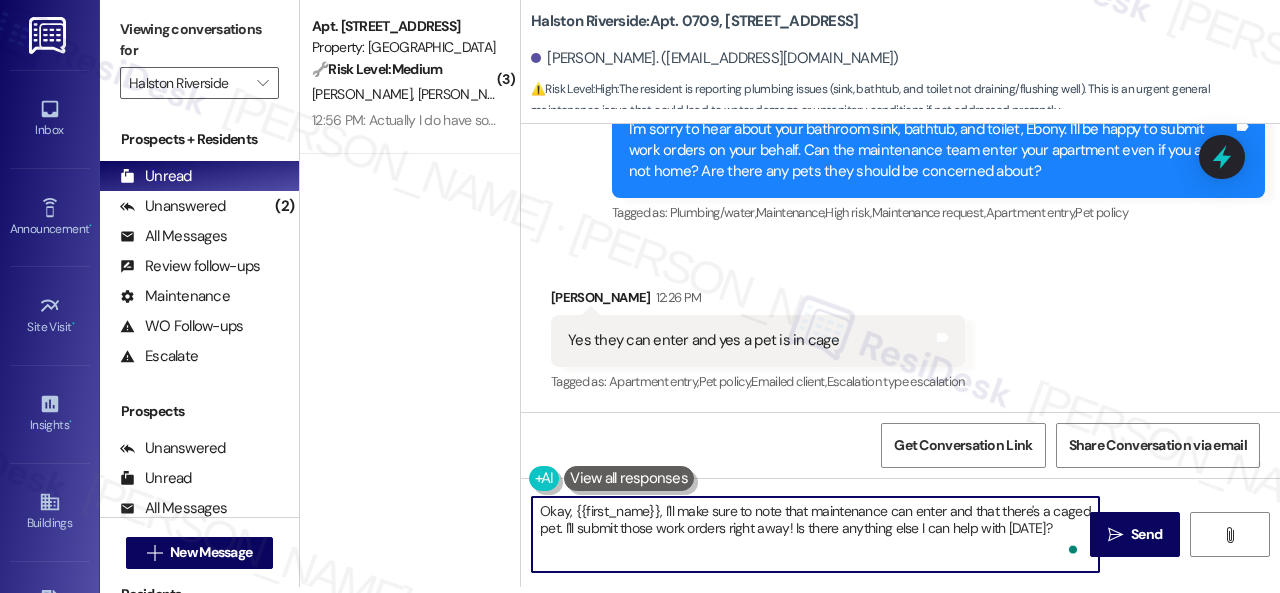 paste on "Thank you. I've submitted a work order on your behalf and notified the site team. Please let me know if you have an update or need anything else." 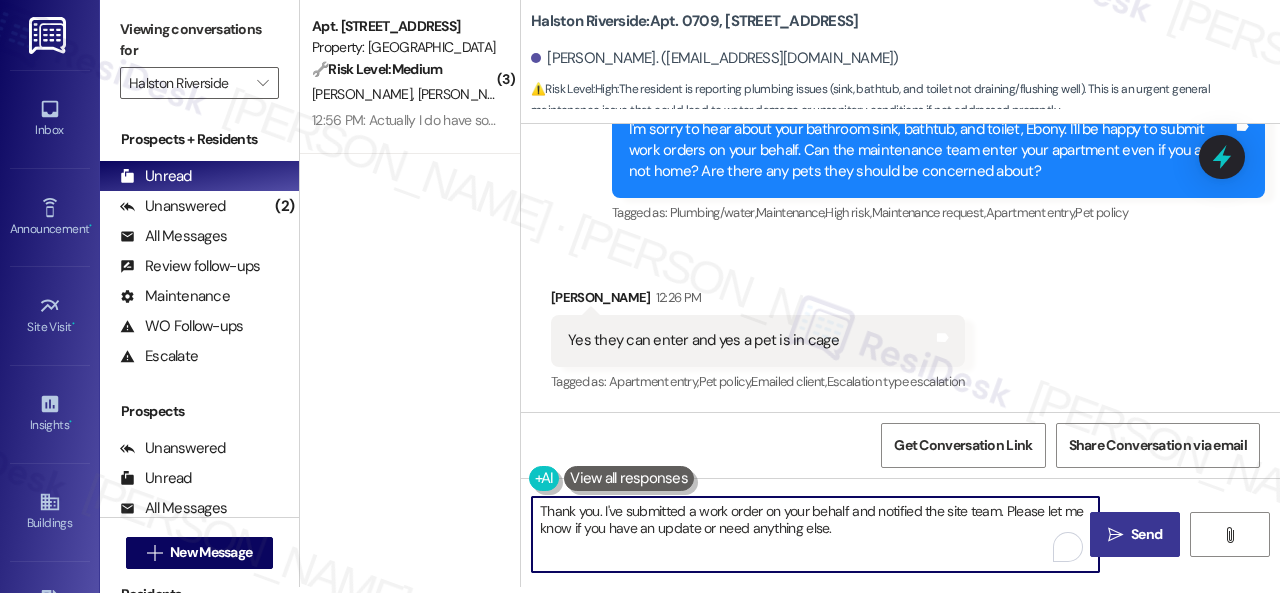 type on "Thank you. I've submitted a work order on your behalf and notified the site team. Please let me know if you have an update or need anything else." 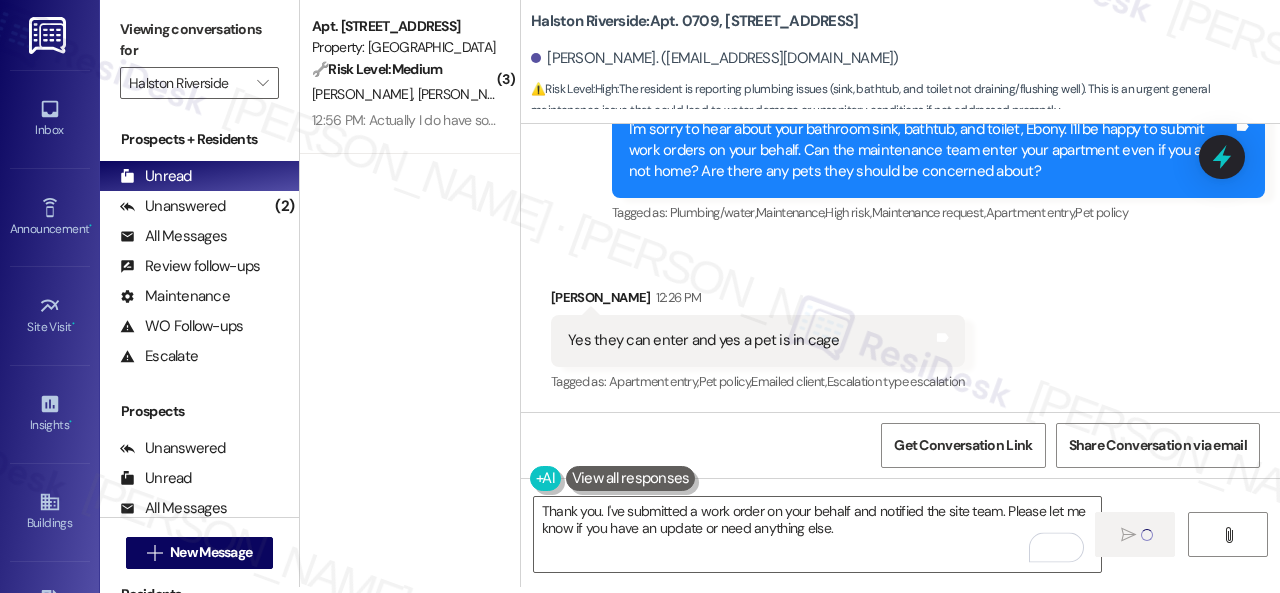 type 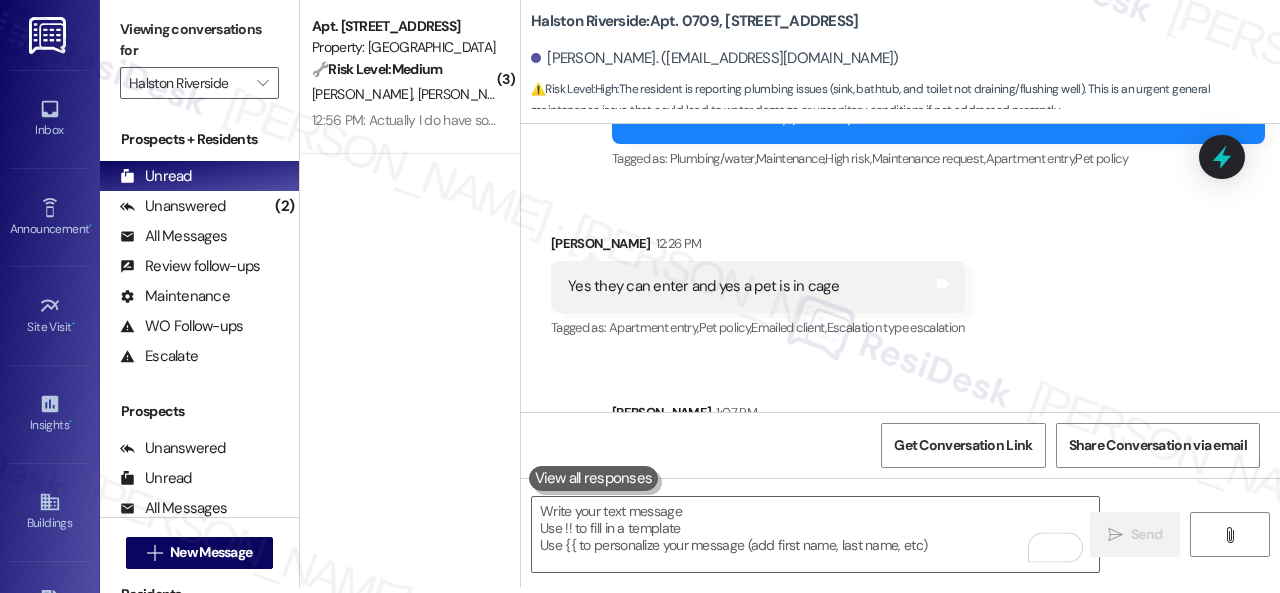 scroll, scrollTop: 0, scrollLeft: 0, axis: both 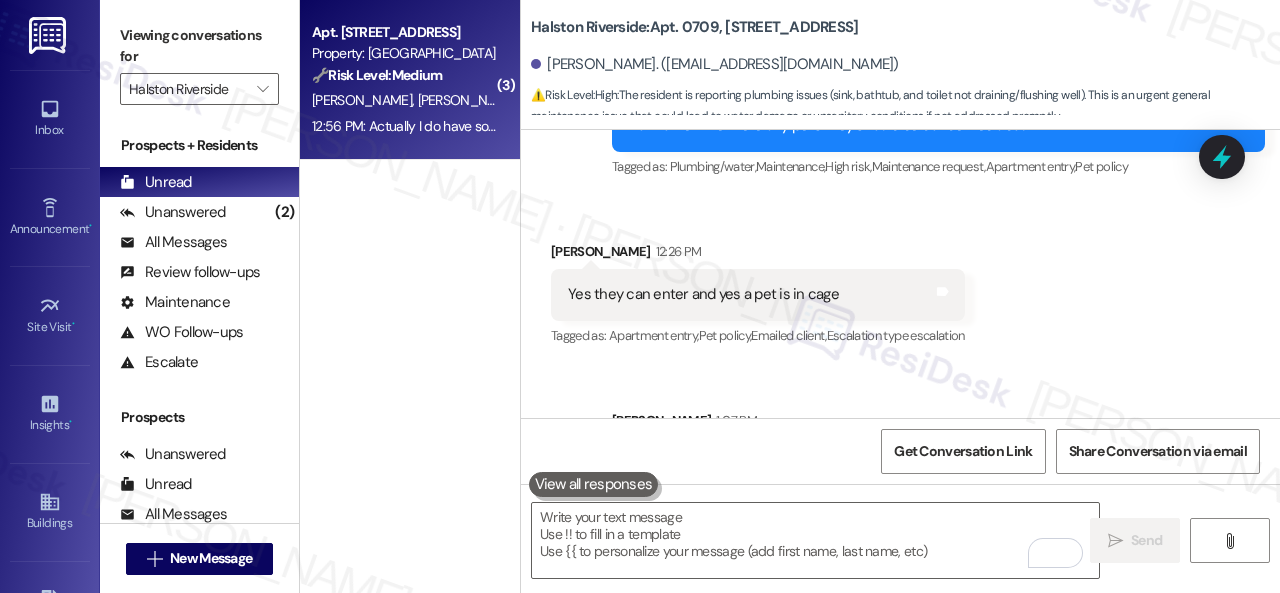 click on "D. Hawkins G. Fitzgerald" at bounding box center [404, 100] 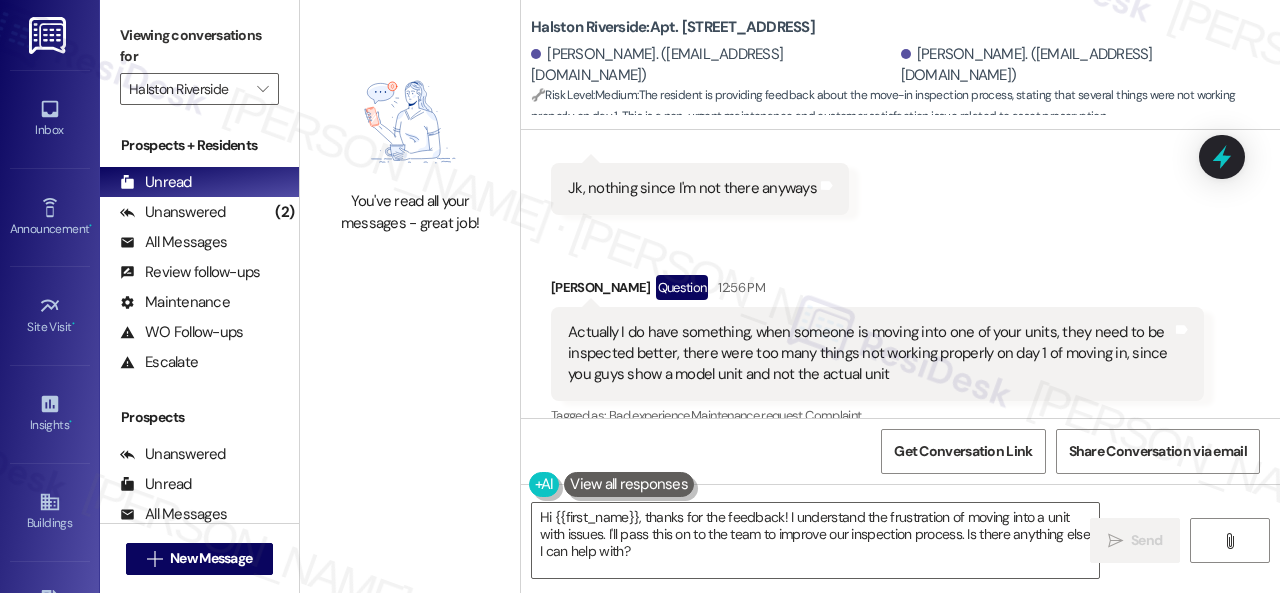scroll, scrollTop: 524, scrollLeft: 0, axis: vertical 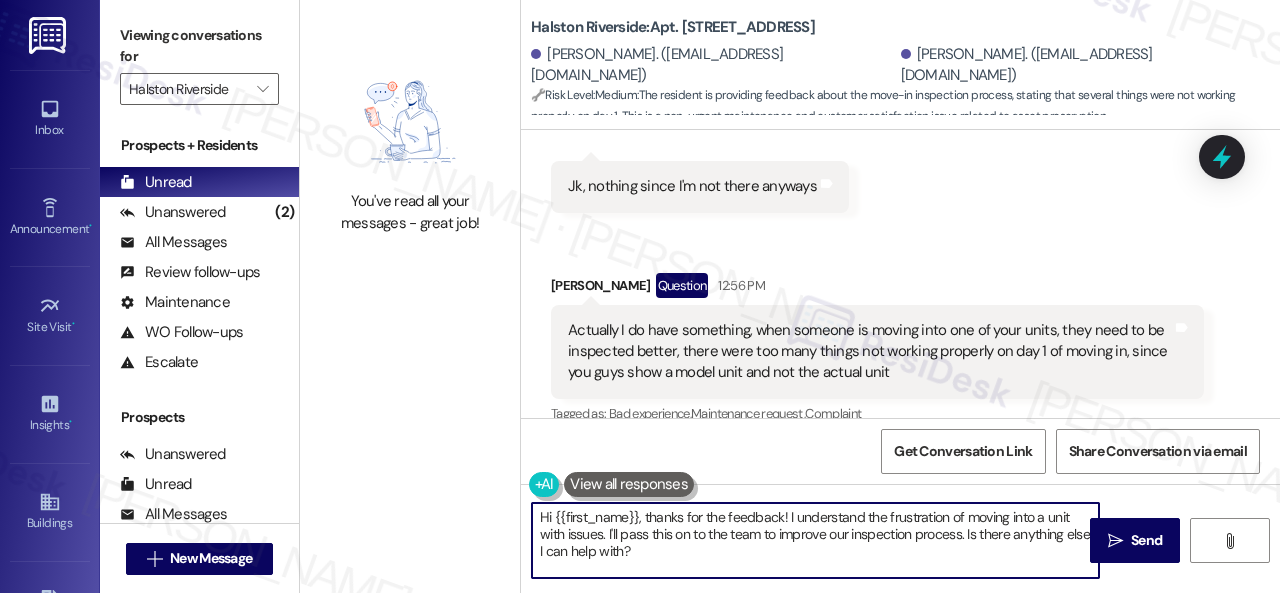 drag, startPoint x: 968, startPoint y: 531, endPoint x: 979, endPoint y: 550, distance: 21.954498 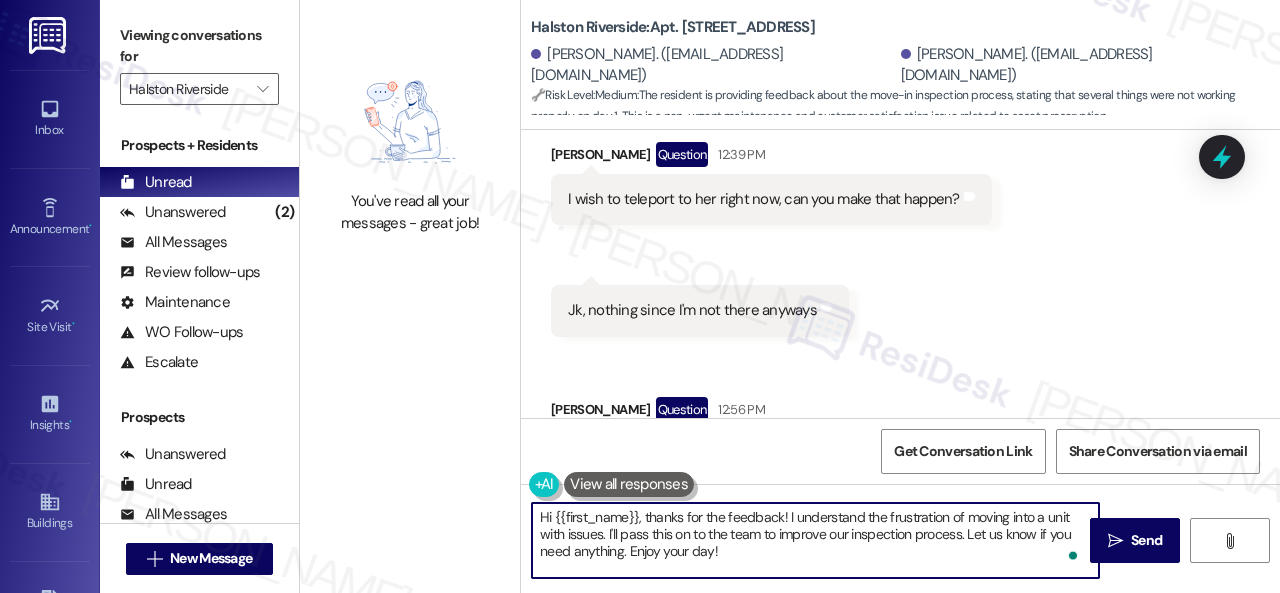 scroll, scrollTop: 624, scrollLeft: 0, axis: vertical 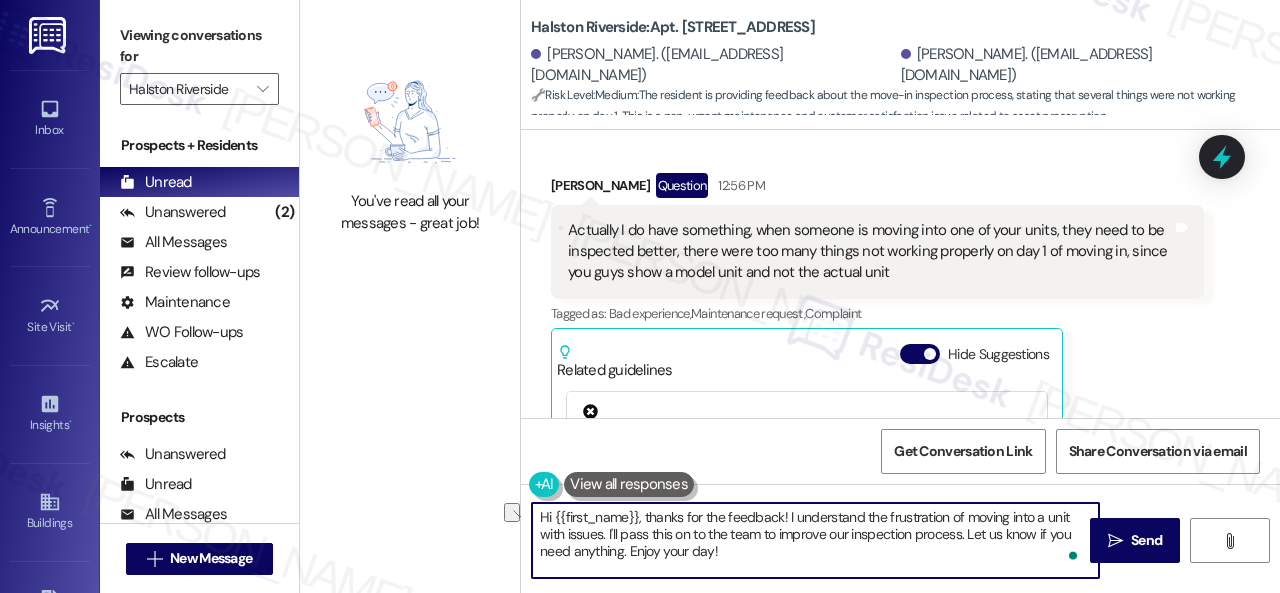 drag, startPoint x: 648, startPoint y: 520, endPoint x: 531, endPoint y: 517, distance: 117.03845 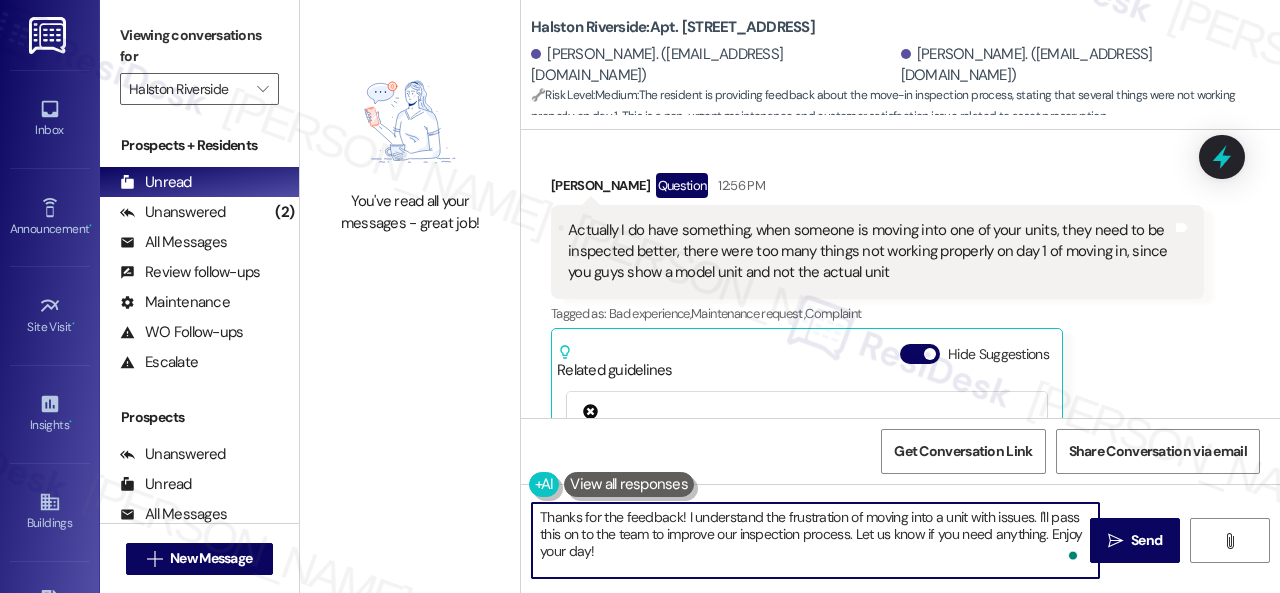 click on "Thanks for the feedback! I understand the frustration of moving into a unit with issues. I'll pass this on to the team to improve our inspection process. Let us know if you need anything. Enjoy your day!" at bounding box center (815, 540) 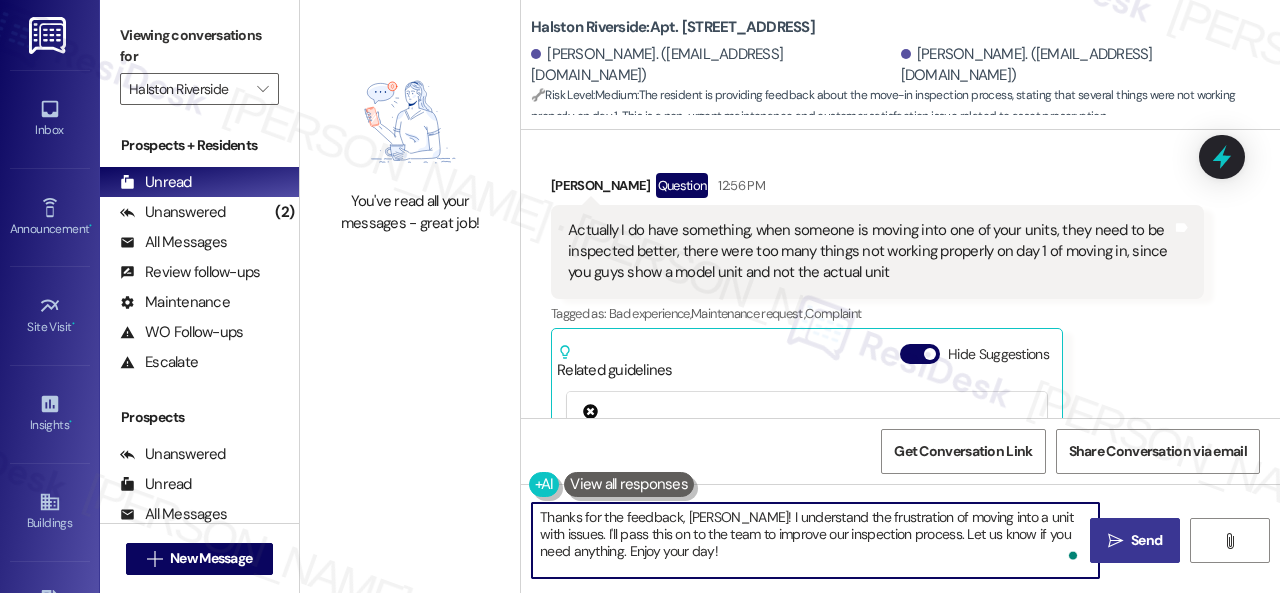type on "Thanks for the feedback, David! I understand the frustration of moving into a unit with issues. I'll pass this on to the team to improve our inspection process. Let us know if you need anything. Enjoy your day!" 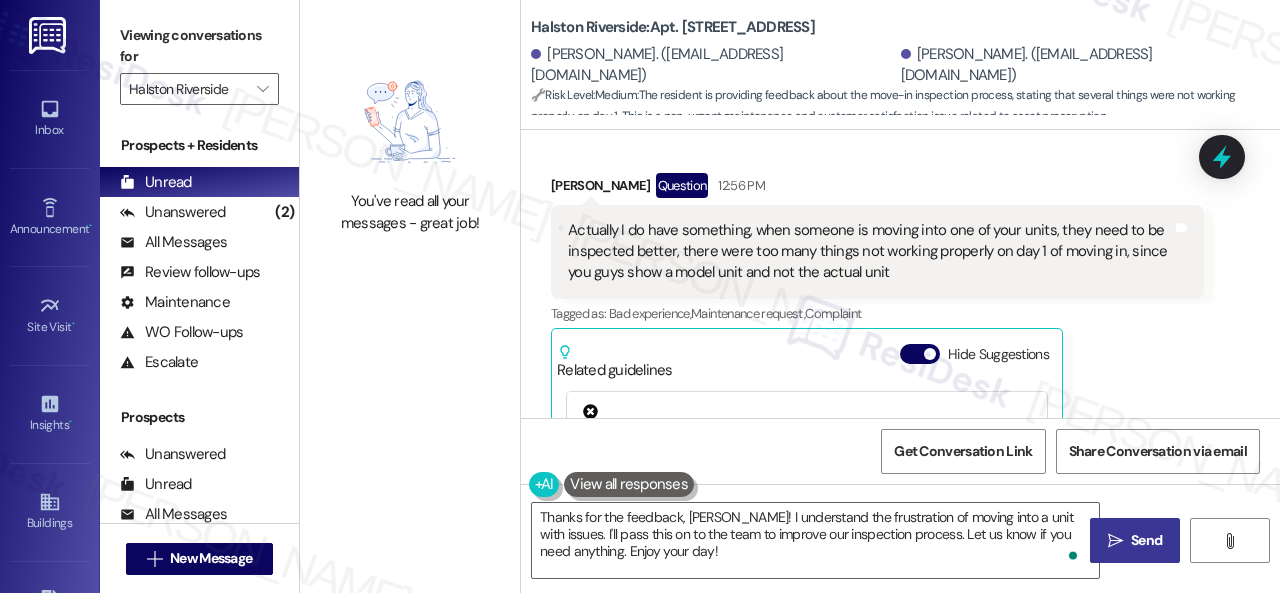 click on "Send" at bounding box center [1146, 540] 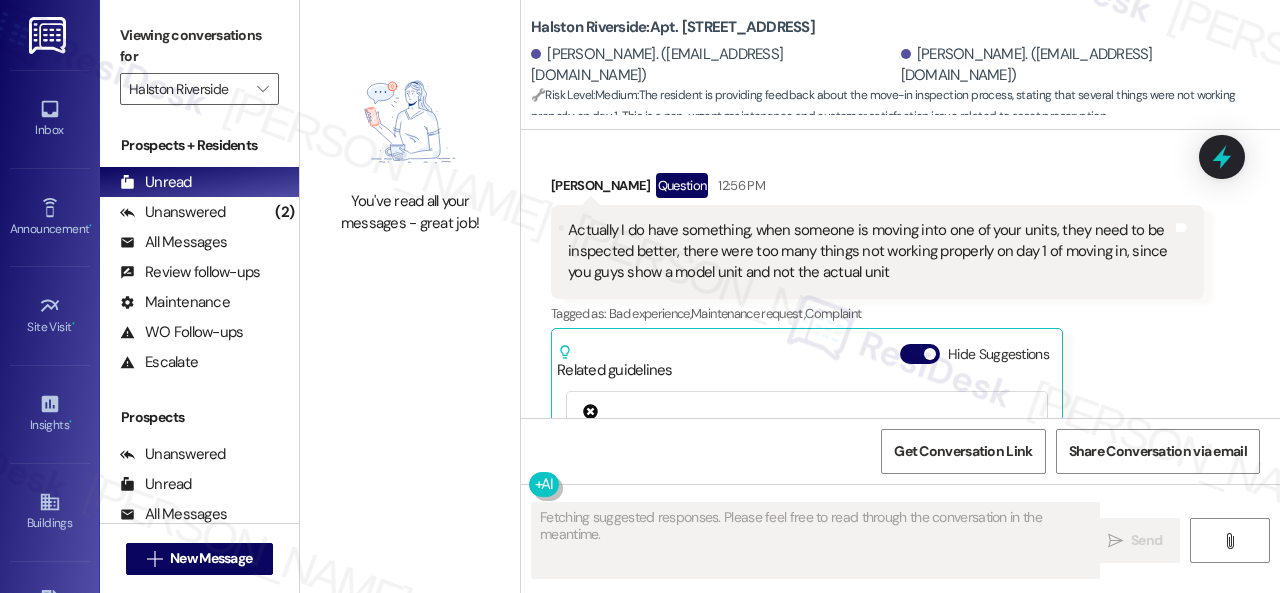 scroll, scrollTop: 824, scrollLeft: 0, axis: vertical 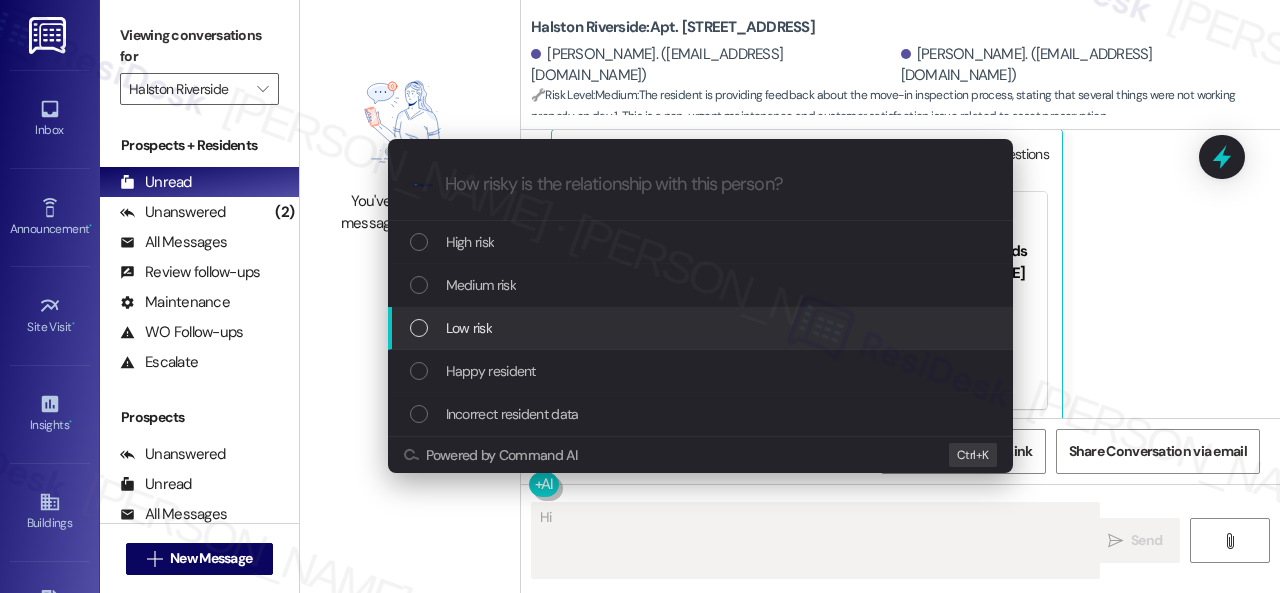 click on "Low risk" at bounding box center [469, 328] 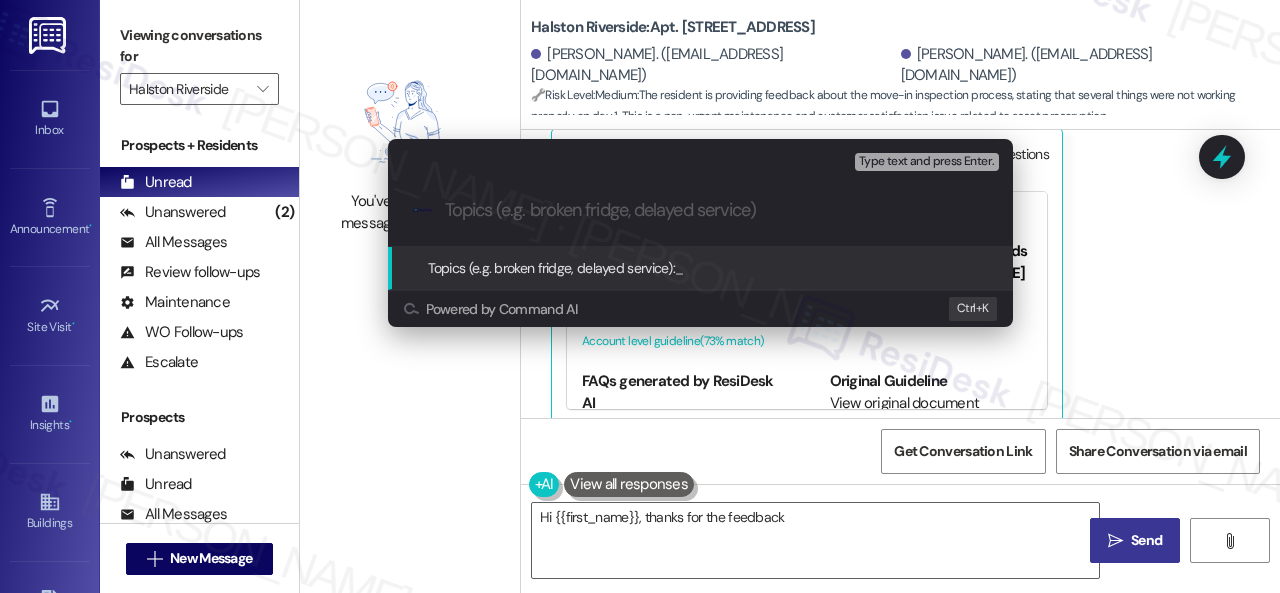 type on "Hi {{first_name}}, thanks for the feedback" 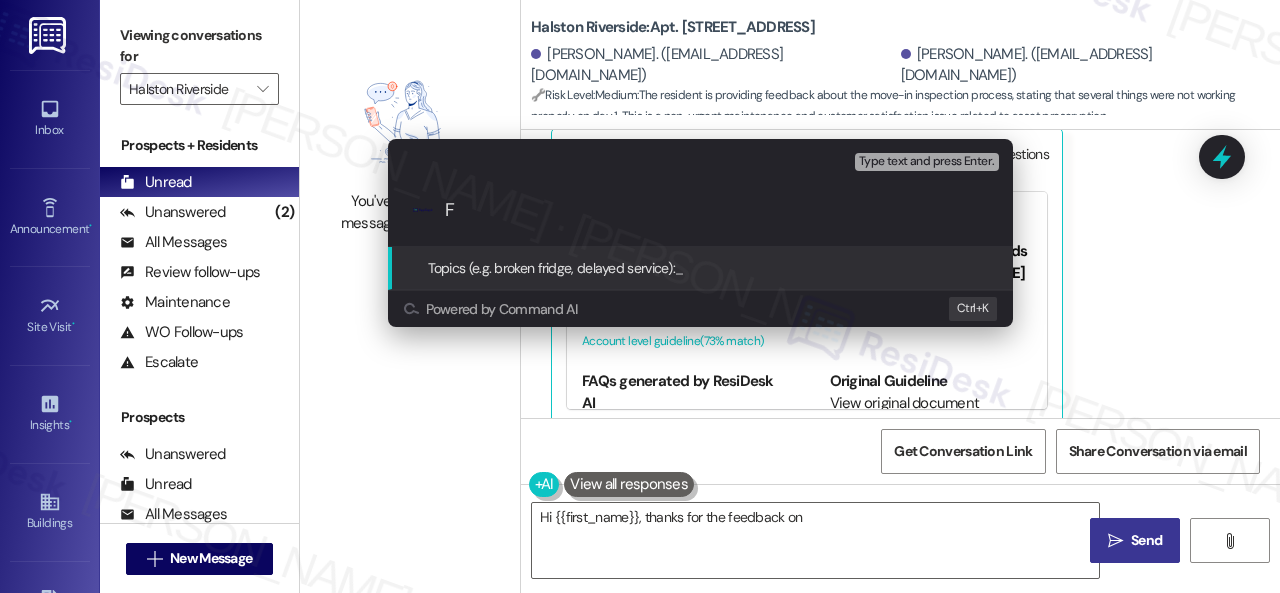 type on "Hi {{first_name}}, thanks for the feedback on move-in" 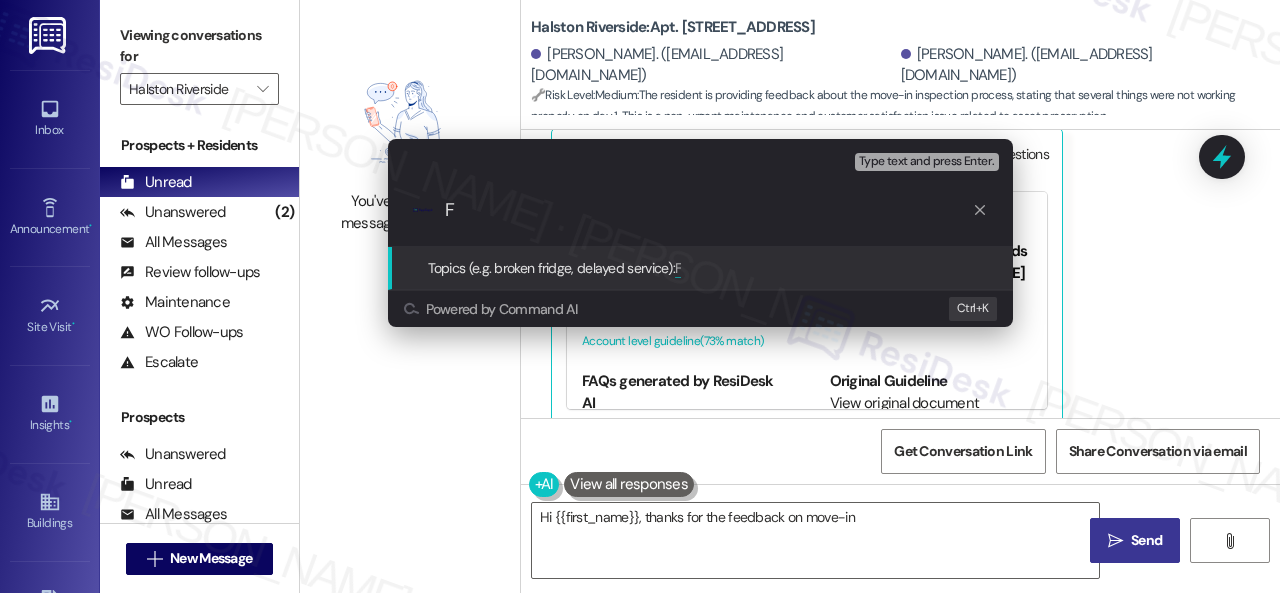 type on "Fe" 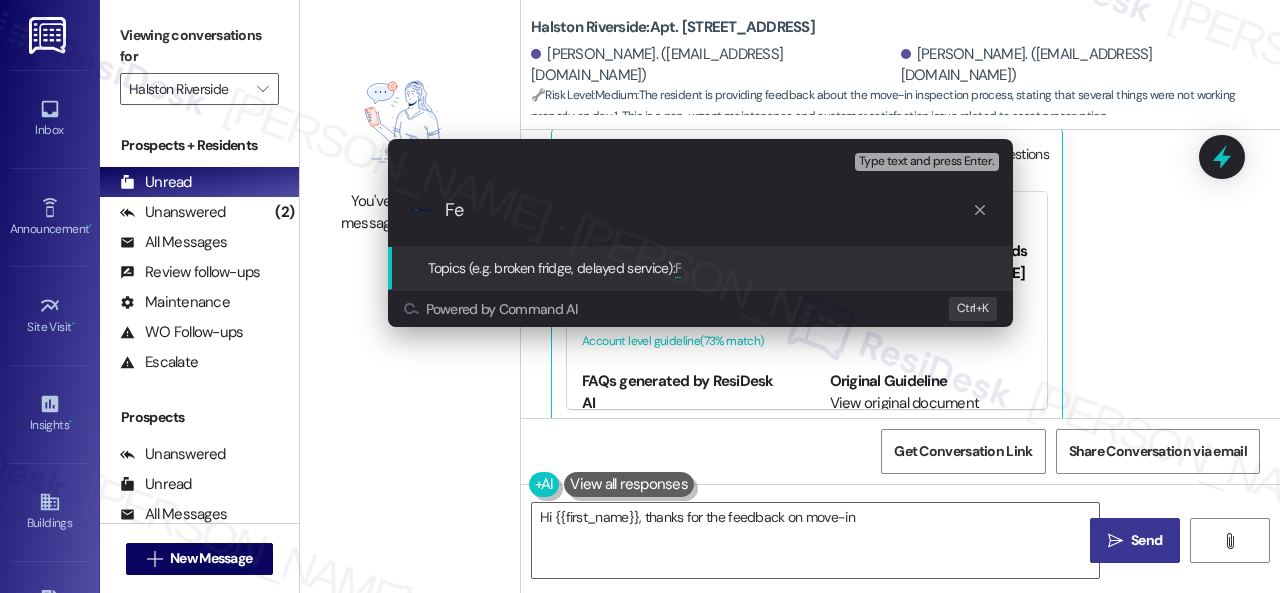 type on "Hi {{first_name}}, thanks for the feedback on move-in inspections" 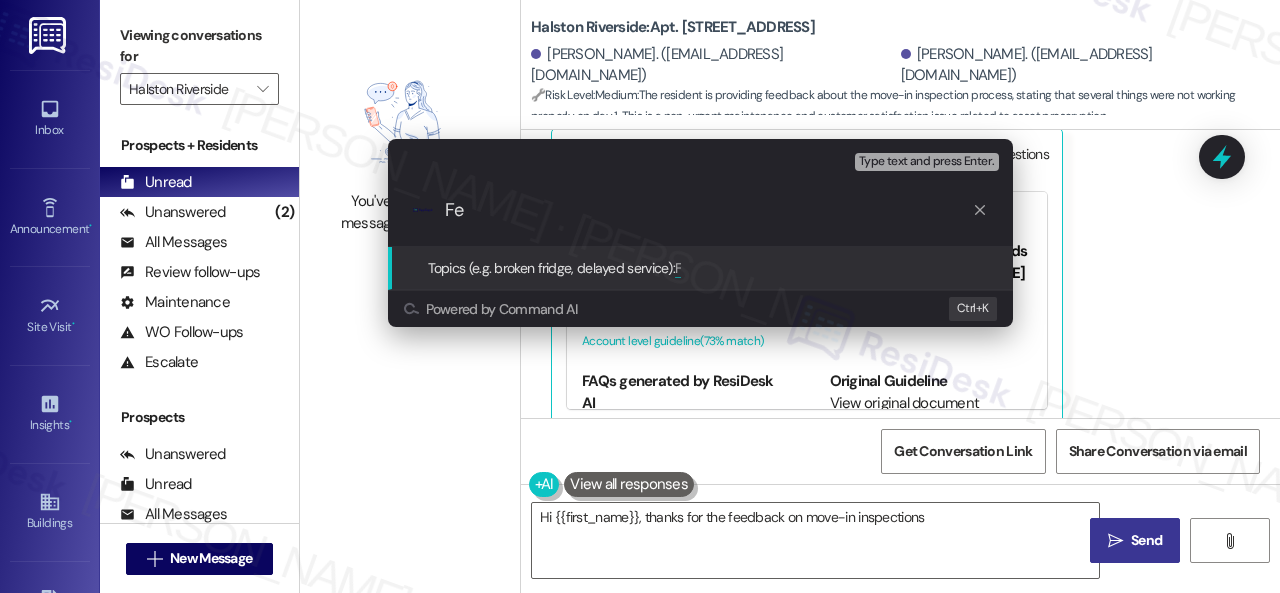 type on "Fee" 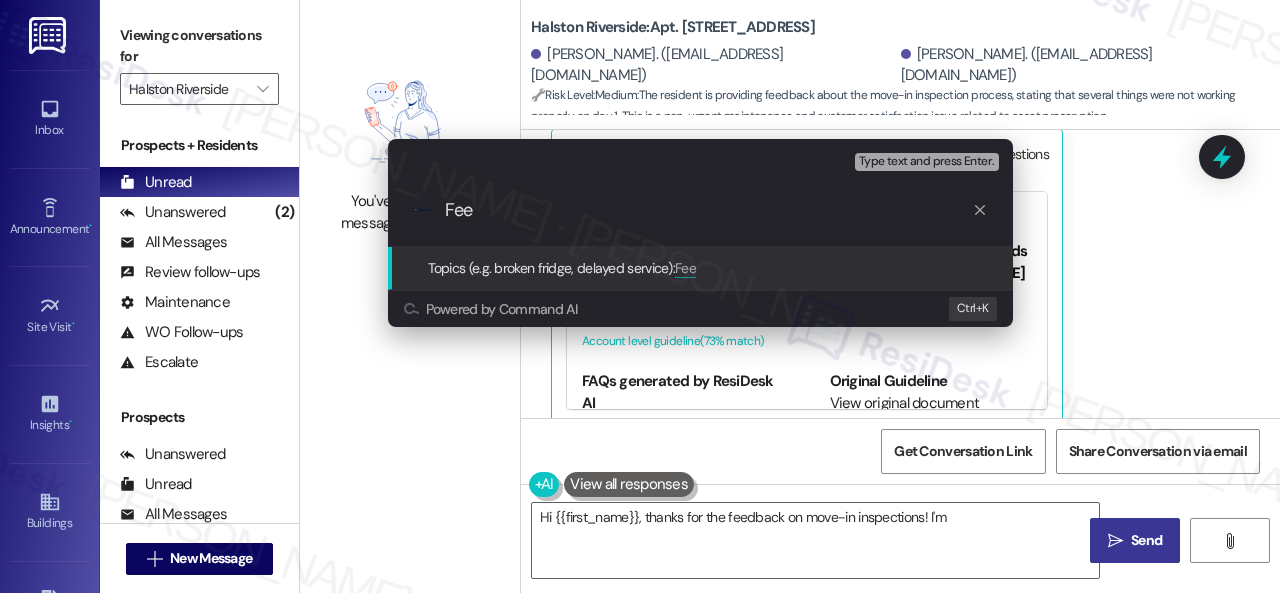 type on "Hi {{first_name}}, thanks for the feedback on move-in inspections! I'm" 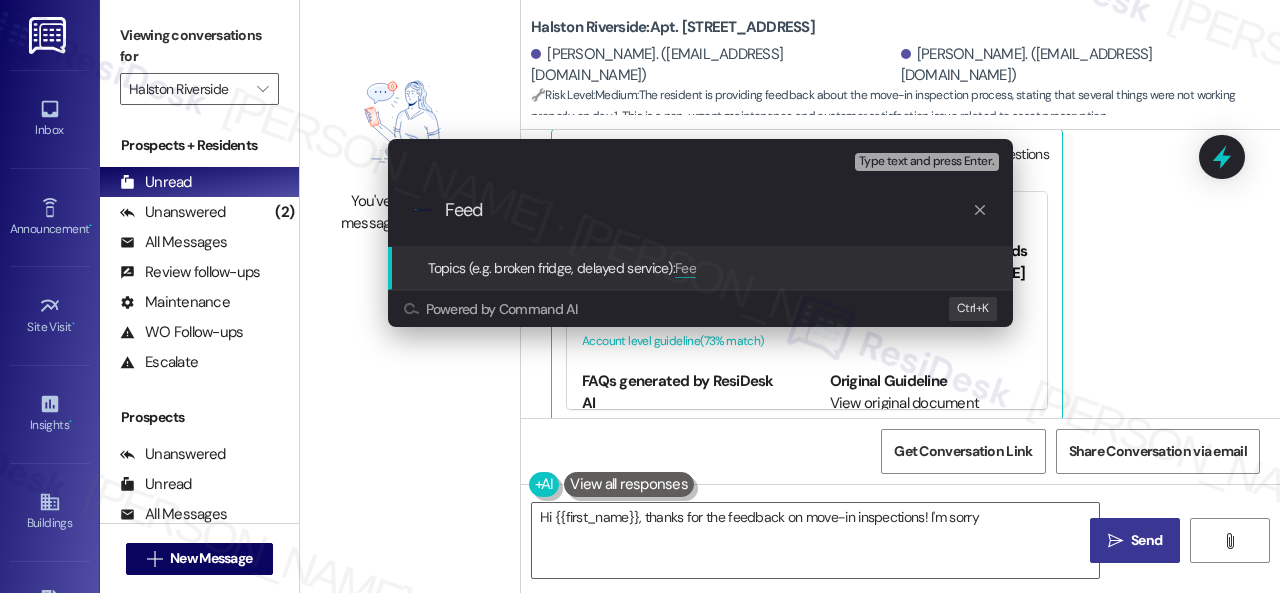 type on "Hi {{first_name}}, thanks for the feedback on move-in inspections! I'm sorry" 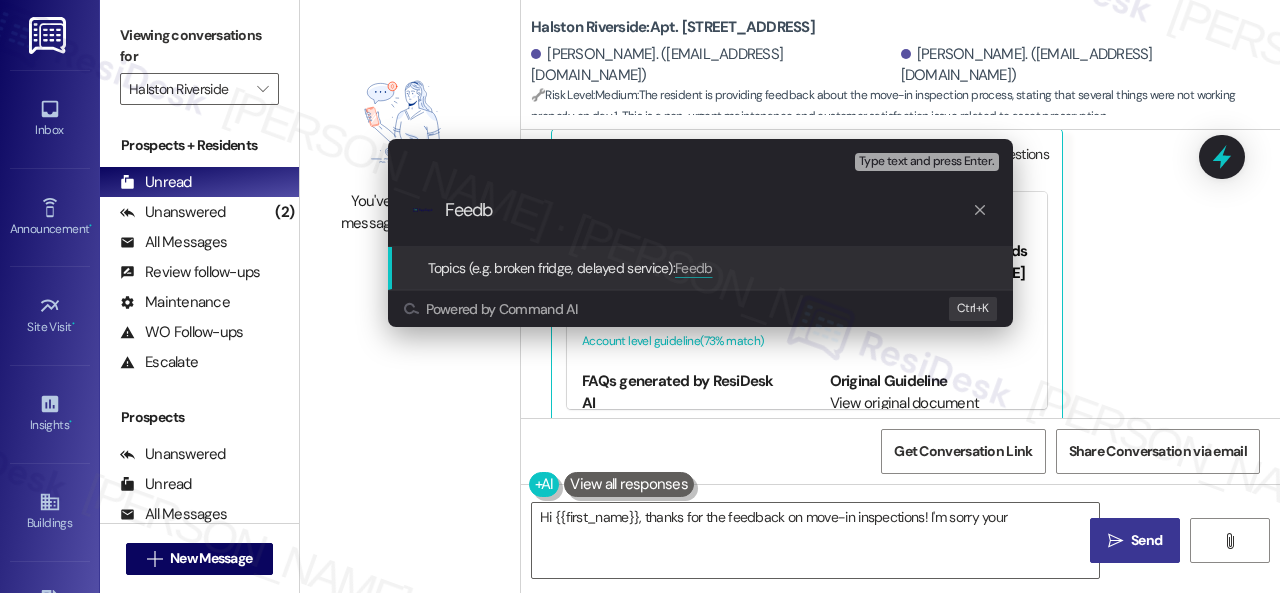 type on "Feedba" 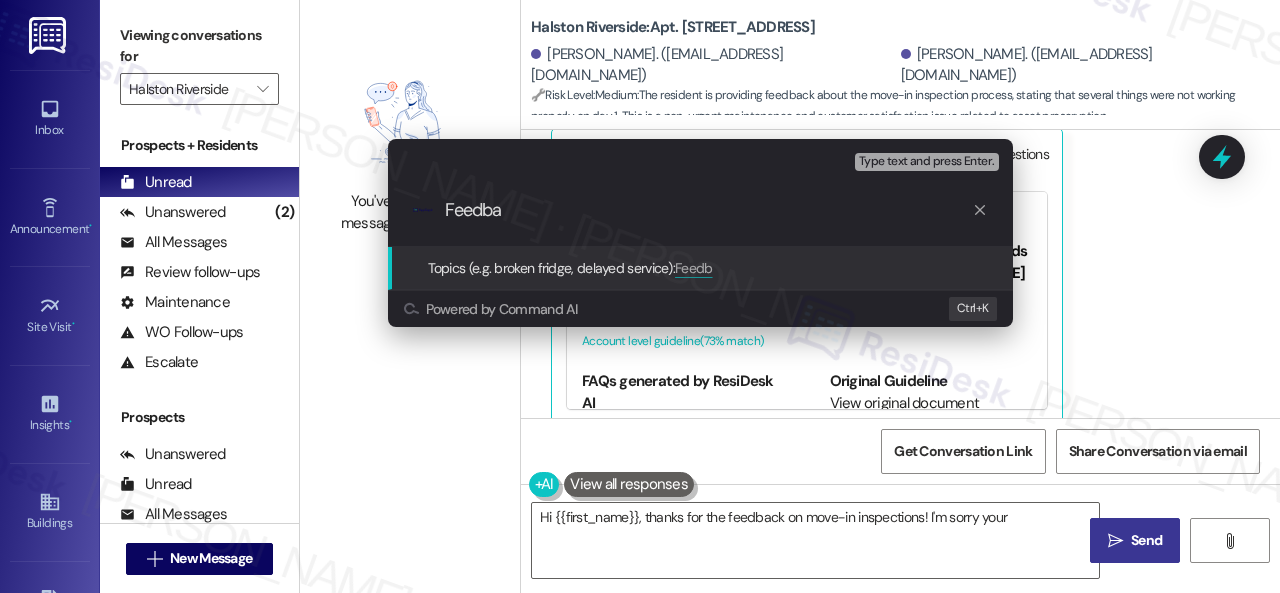 type on "Hi {{first_name}}, thanks for the feedback on move-in inspections! I'm sorry your unit" 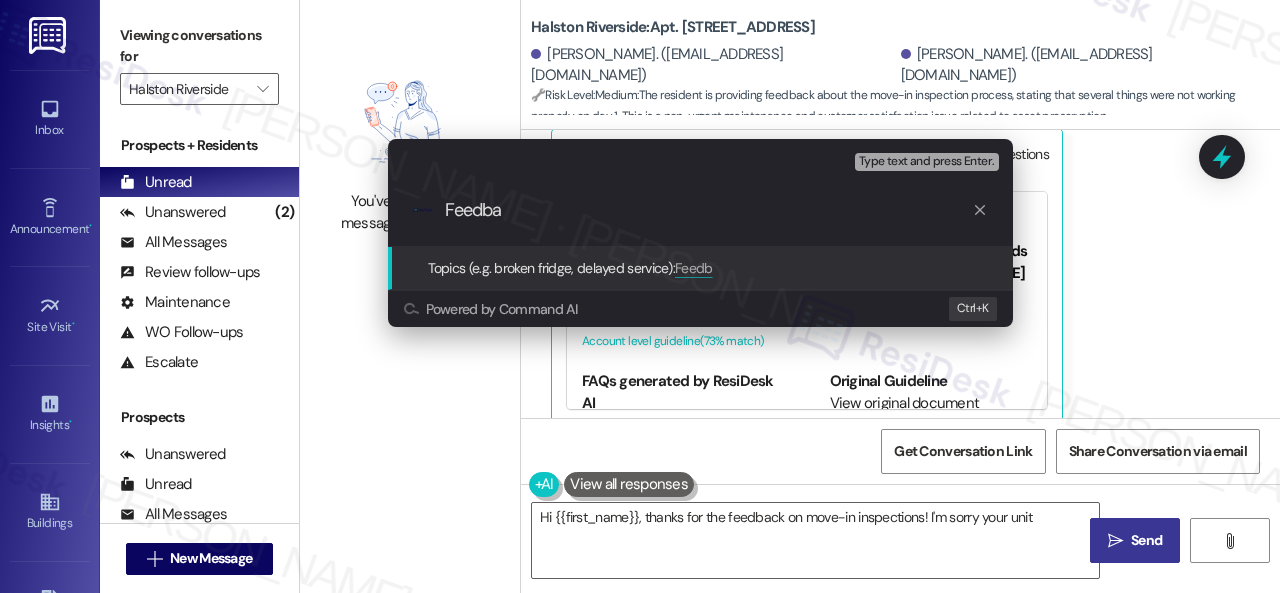 type on "Feedbac" 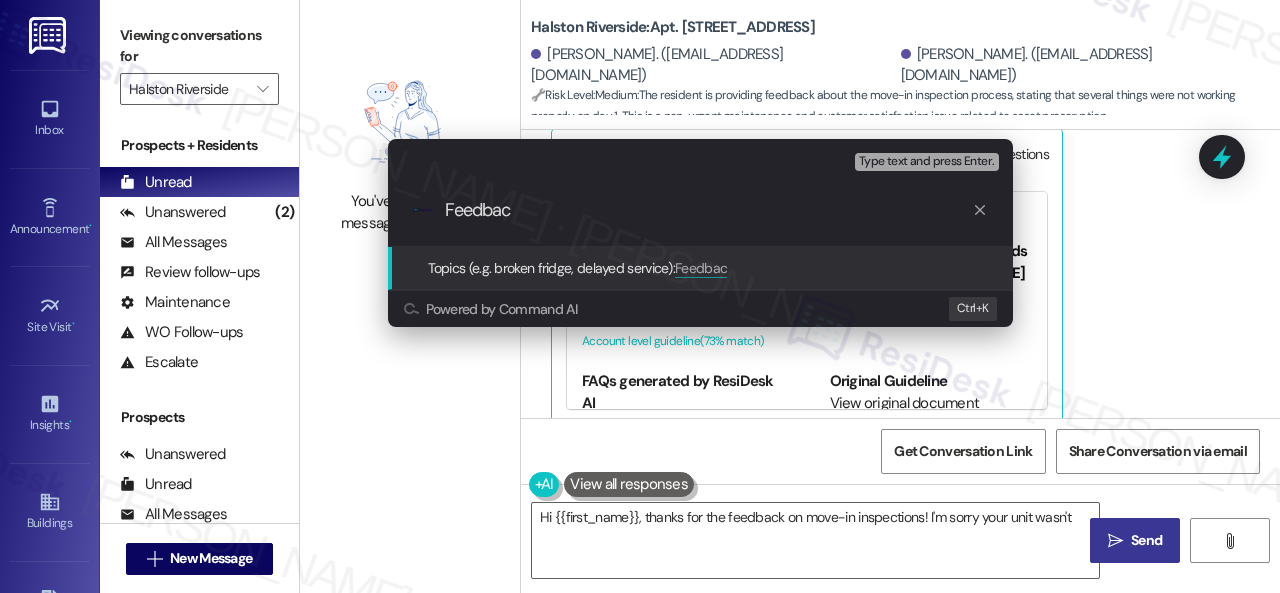 type on "Hi {{first_name}}, thanks for the feedback on move-in inspections! I'm sorry your unit wasn't" 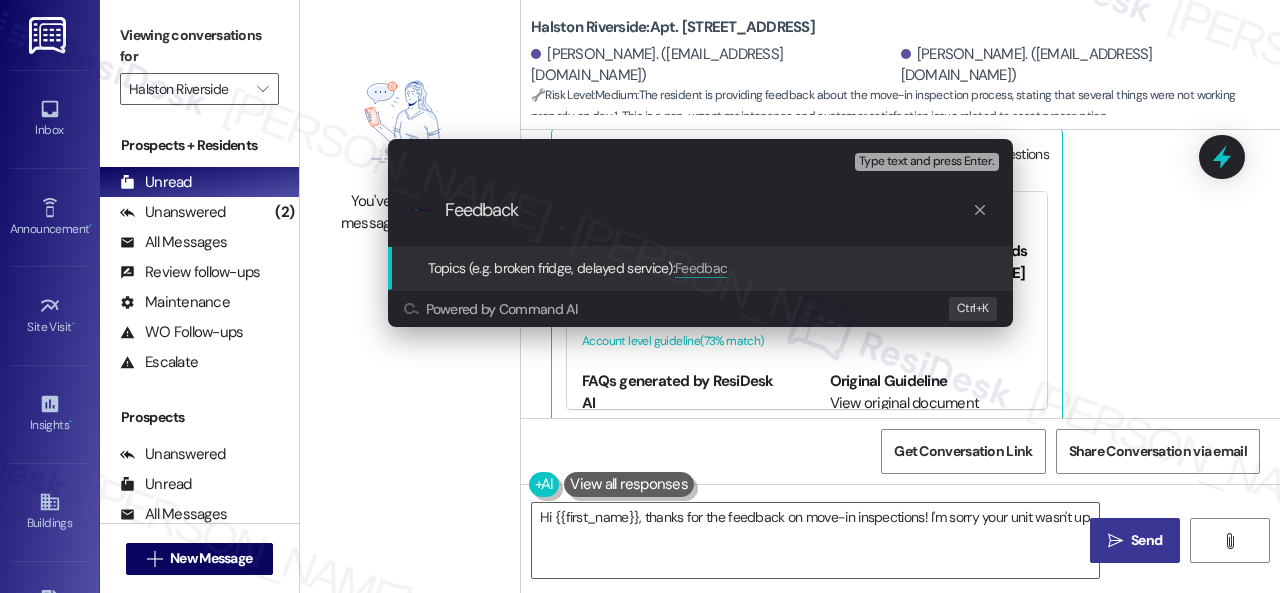 type on "Hi {{first_name}}, thanks for the feedback on move-in inspections! I'm sorry your unit wasn't up" 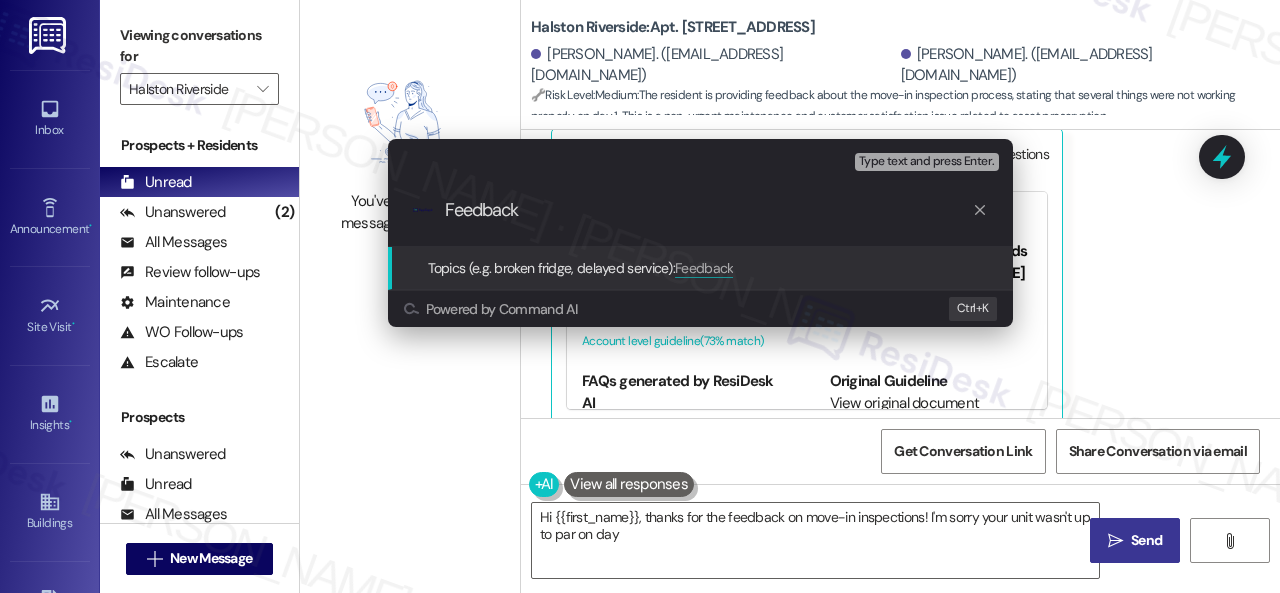 type on "Hi {{first_name}}, thanks for the feedback on move-in inspections! I'm sorry your unit wasn't up to par on day one" 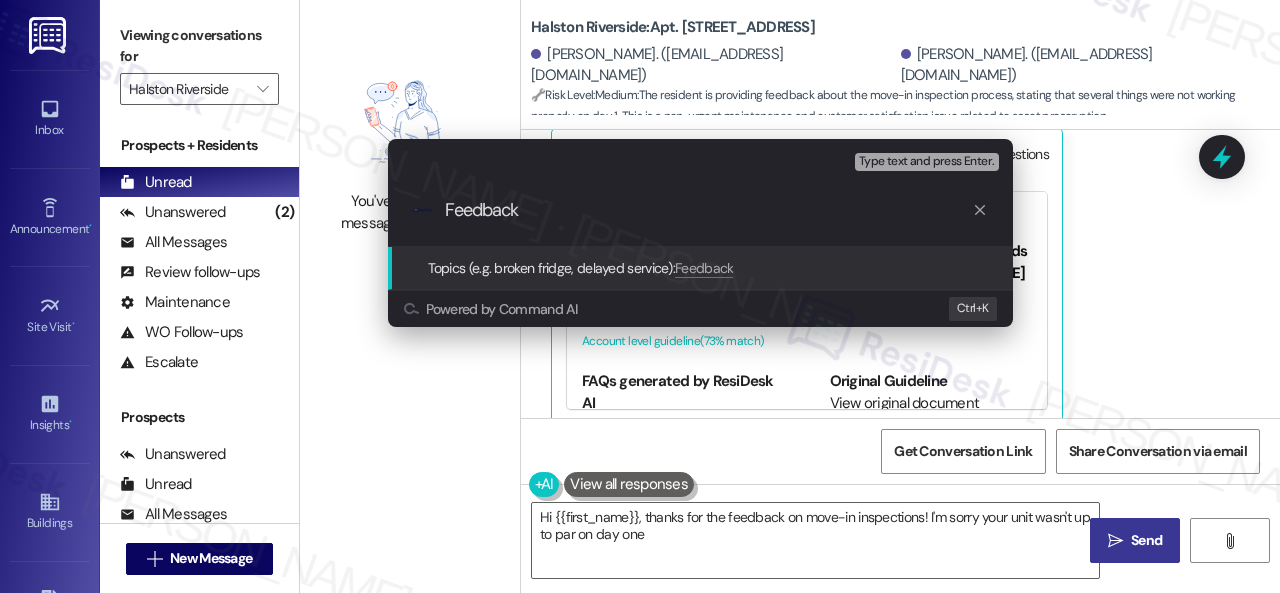 type on "Feedback a" 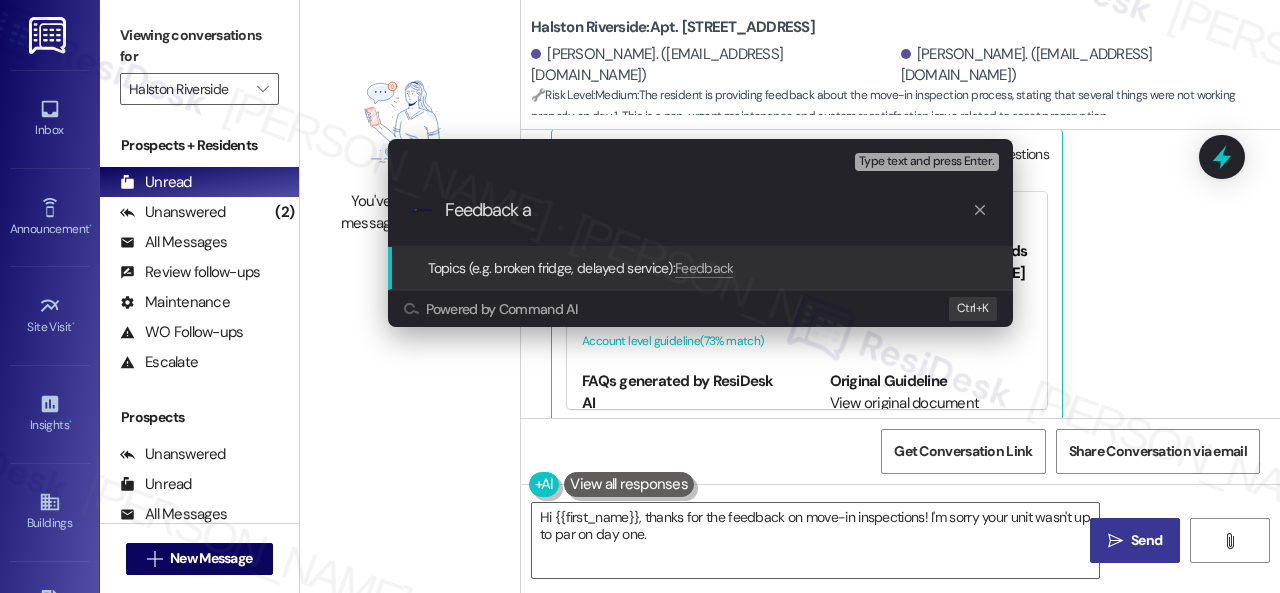 type on "Feedback ab" 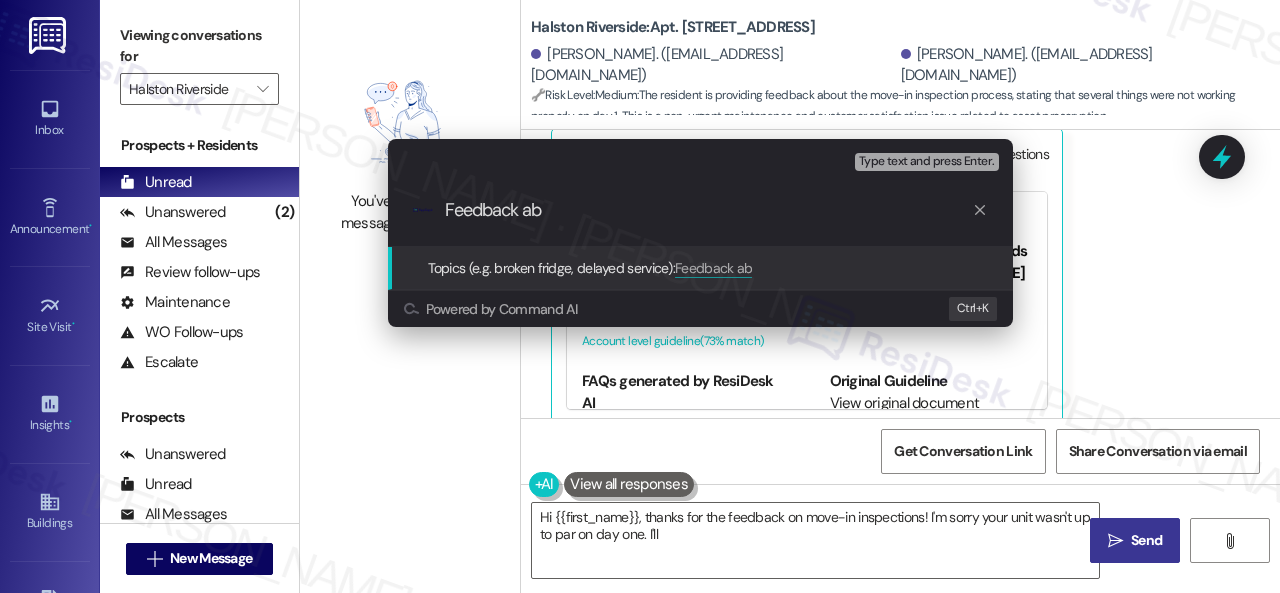 type on "Feedback abo" 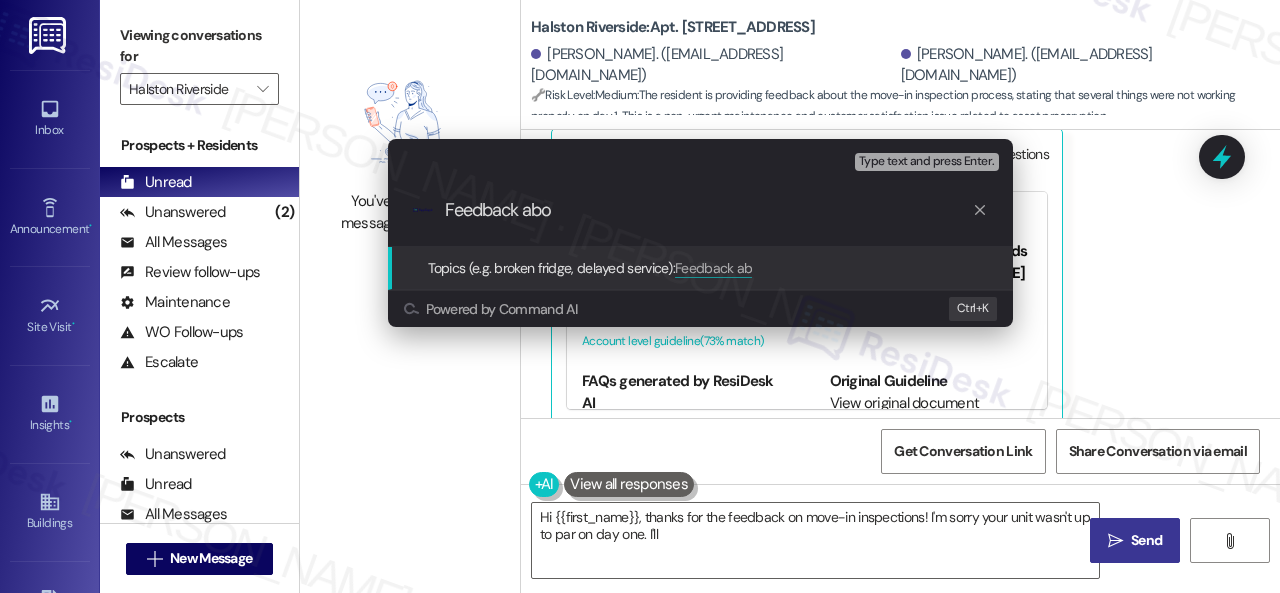 type on "Hi {{first_name}}, thanks for the feedback on move-in inspections! I'm sorry your unit wasn't up to par on day one. I'll make" 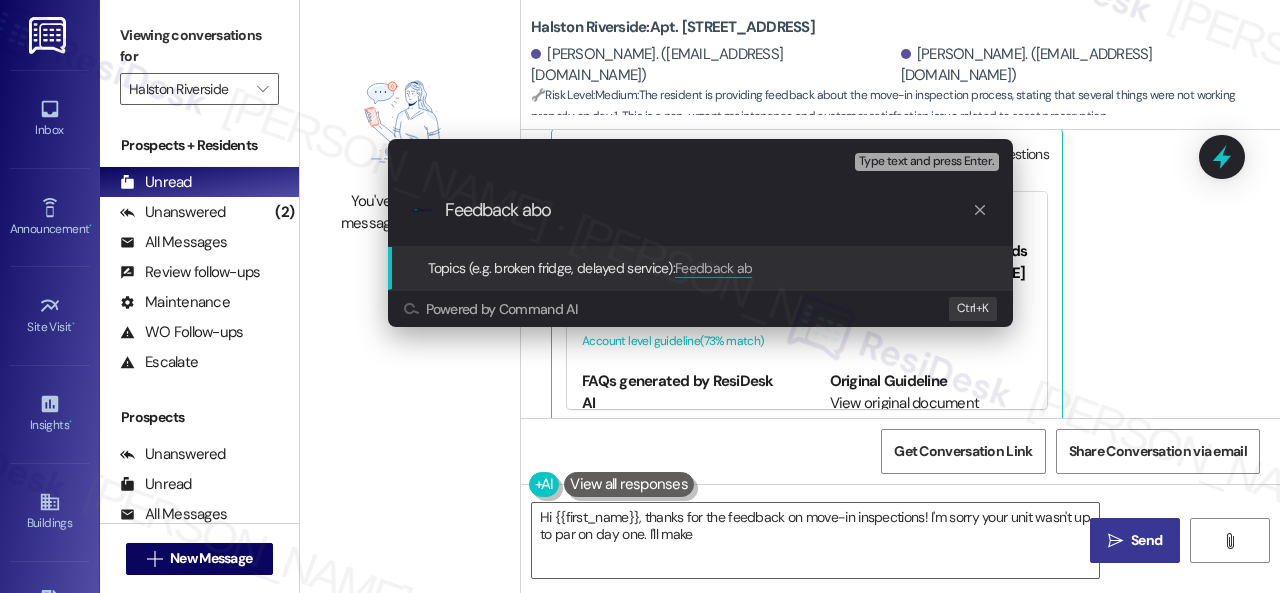 type on "Feedback abou" 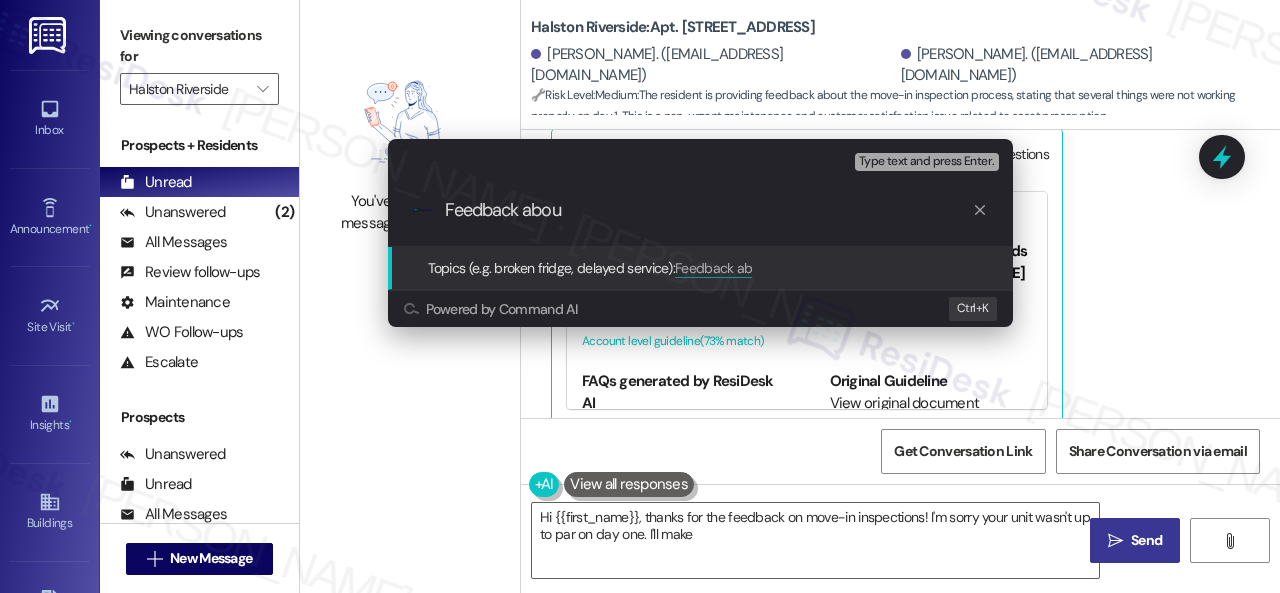 type on "Hi {{first_name}}, thanks for the feedback on move-in inspections! I'm sorry your unit wasn't up to par on day one. I'll make" 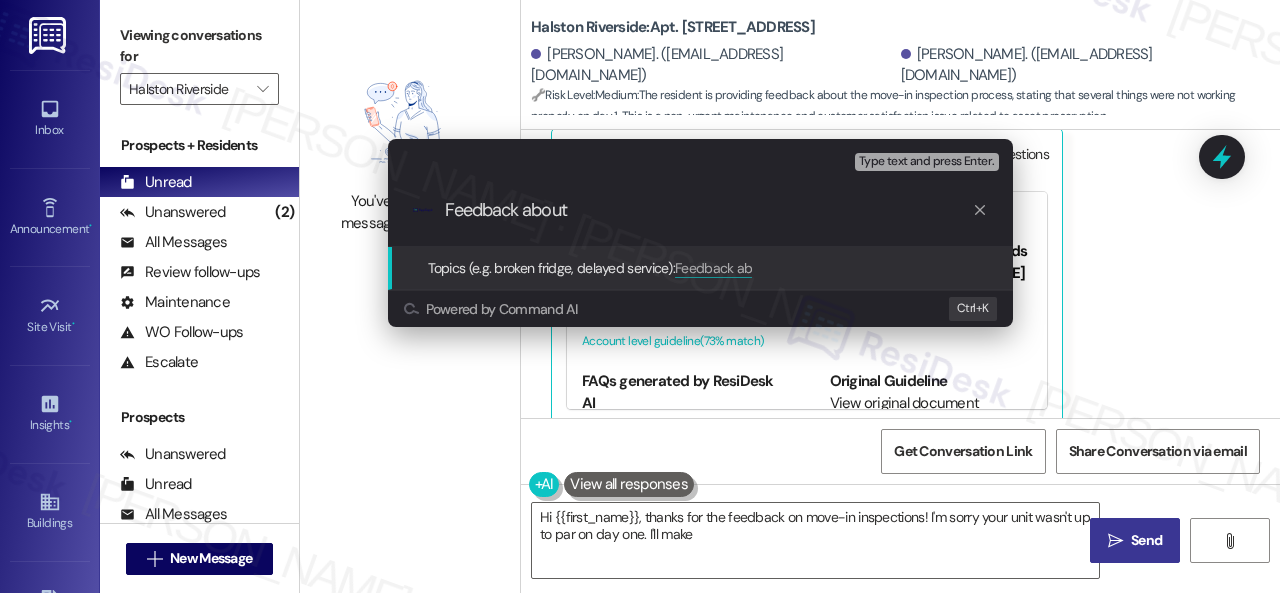 type on "Hi {{first_name}}, thanks for the feedback on move-in inspections! I'm sorry your unit wasn't up to par on day one. I'll make sure" 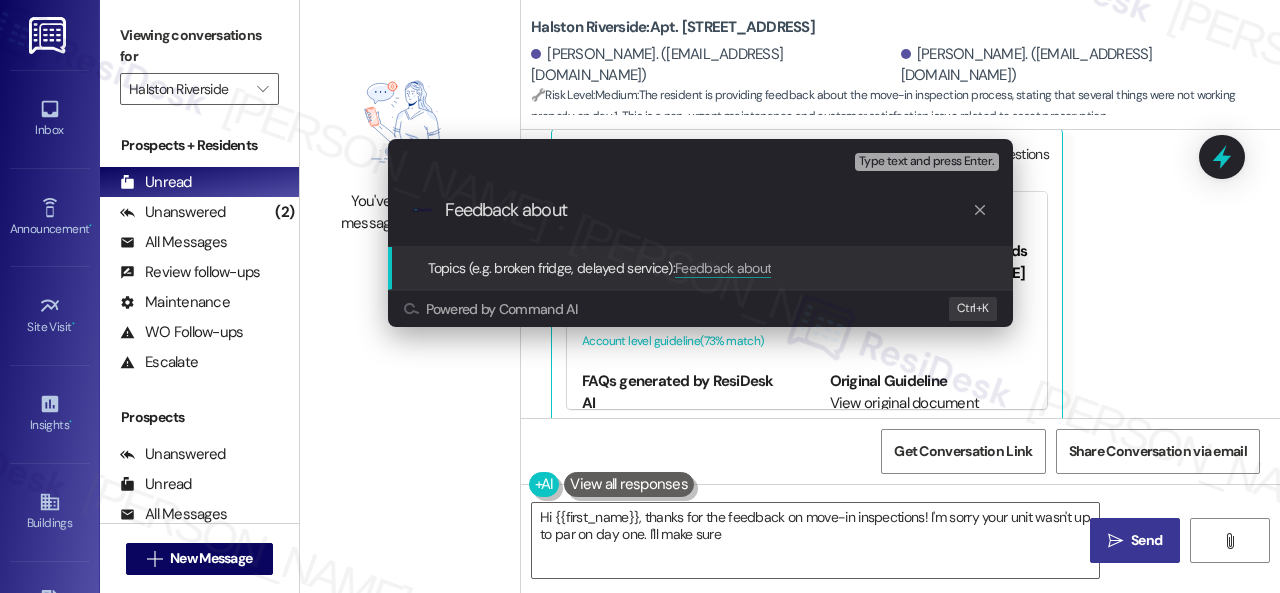 type on "Feedback about" 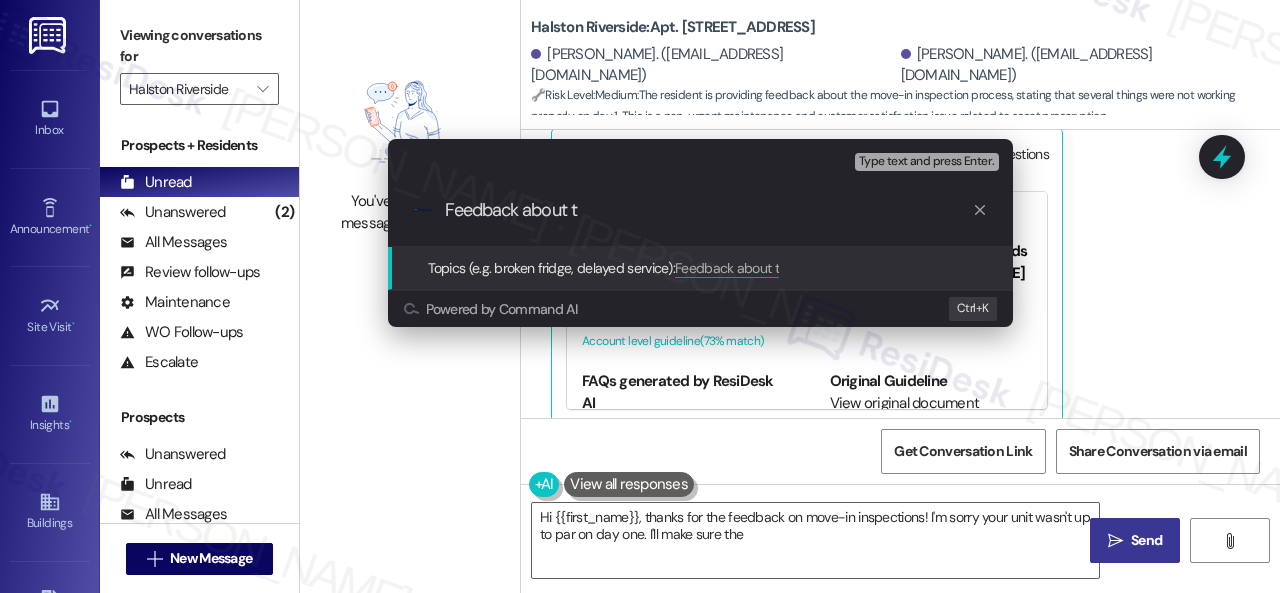 type on "Hi {{first_name}}, thanks for the feedback on move-in inspections! I'm sorry your unit wasn't up to par on day one. I'll make sure the team" 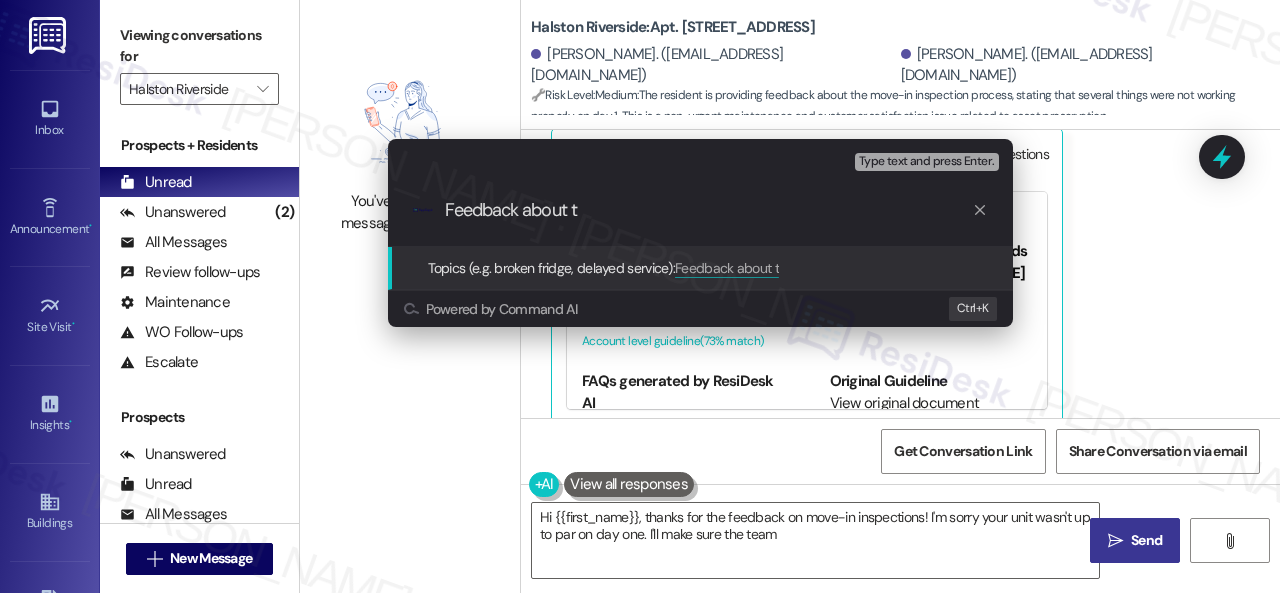 type on "Feedback about th" 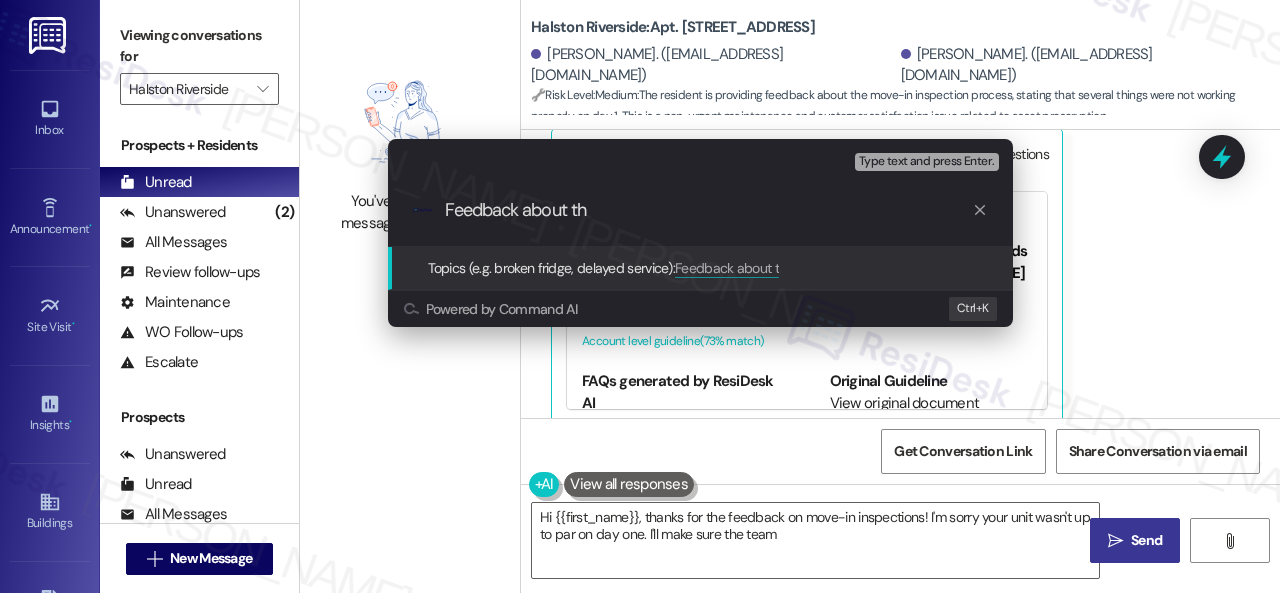 type on "Hi {{first_name}}, thanks for the feedback on move-in inspections! I'm sorry your unit wasn't up to par on day one. I'll make sure the team reviews" 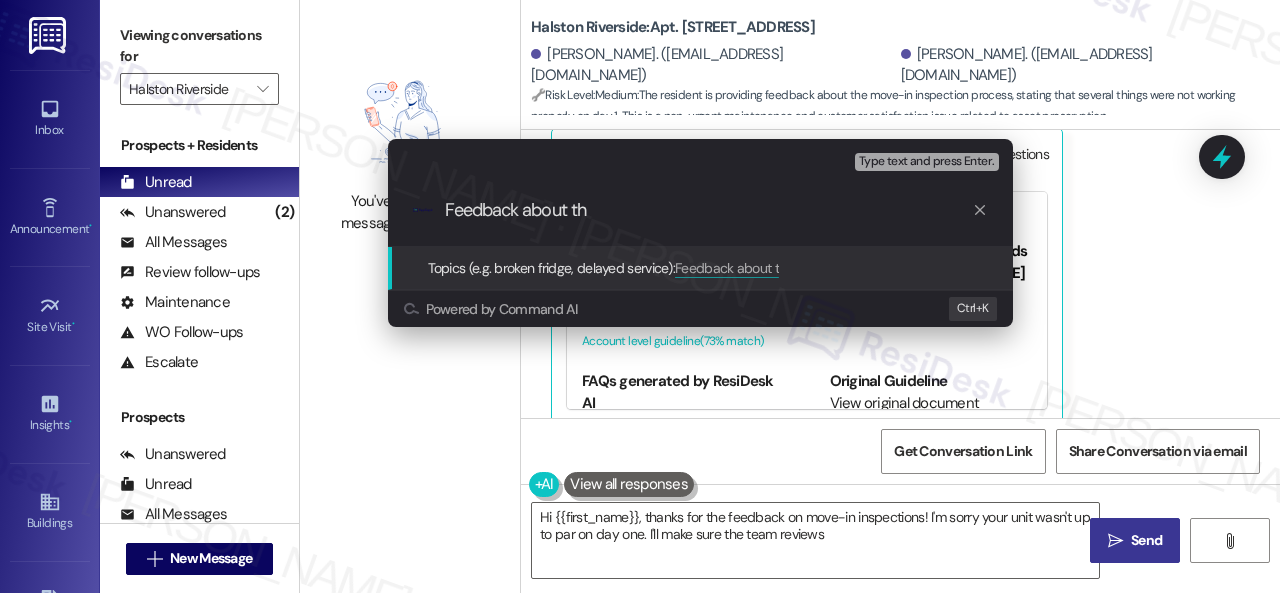 type on "Feedback about thr" 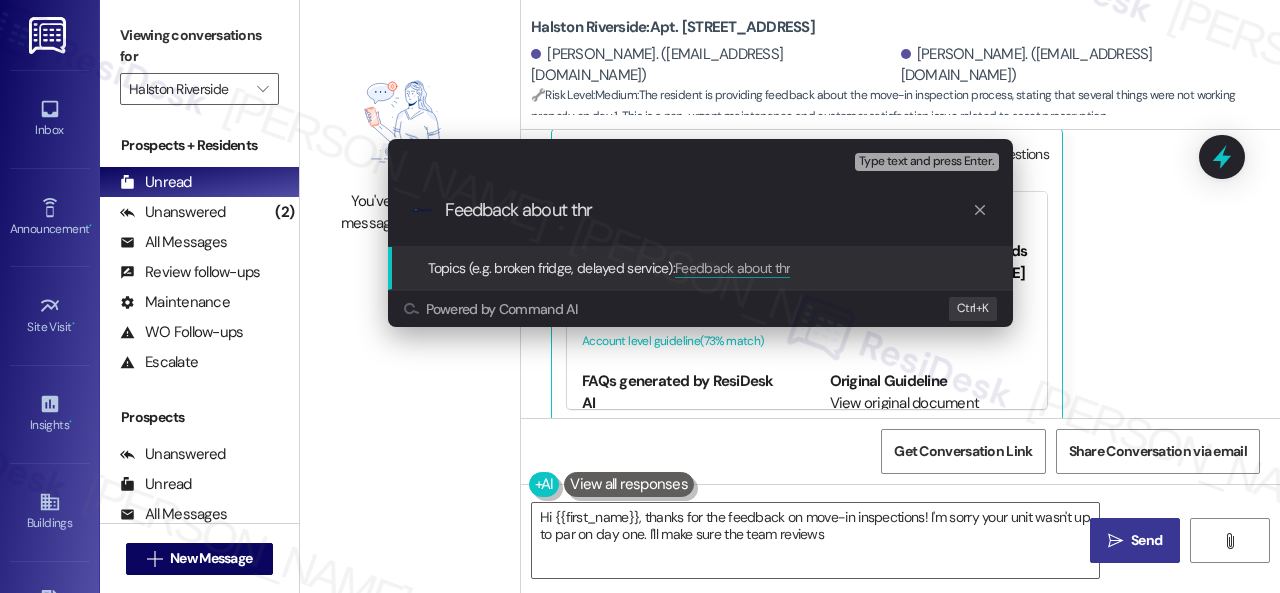 type on "Hi {{first_name}}, thanks for the feedback on move-in inspections! I'm sorry your unit wasn't up to par on day one. I'll make sure the team reviews this" 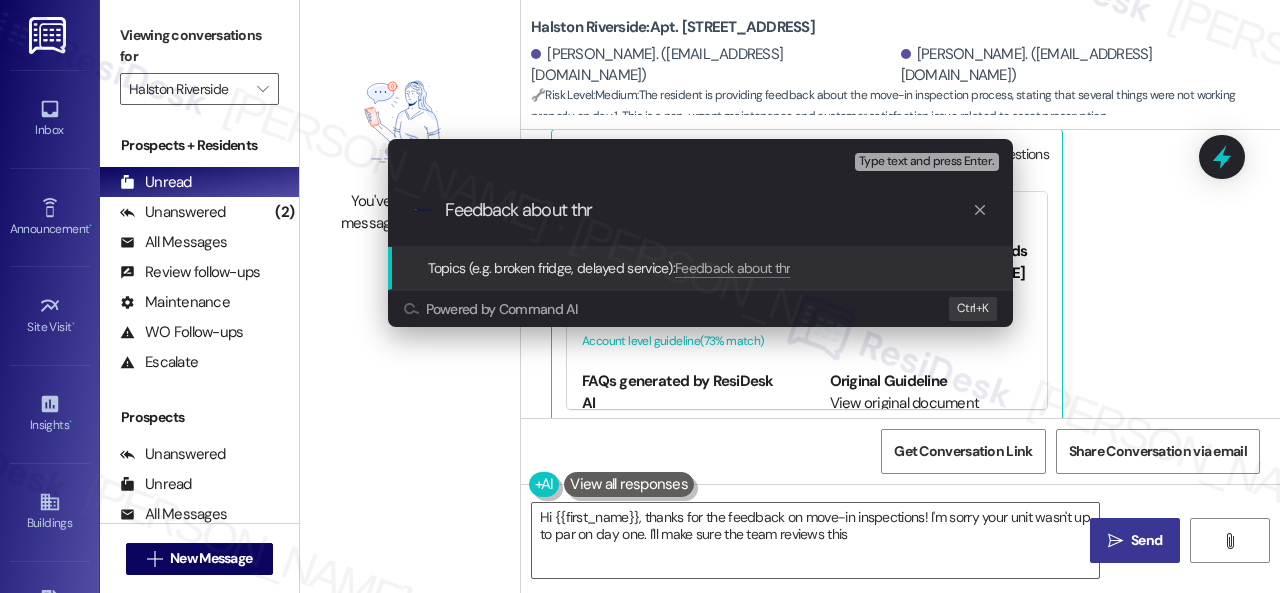 type on "Feedback about thri" 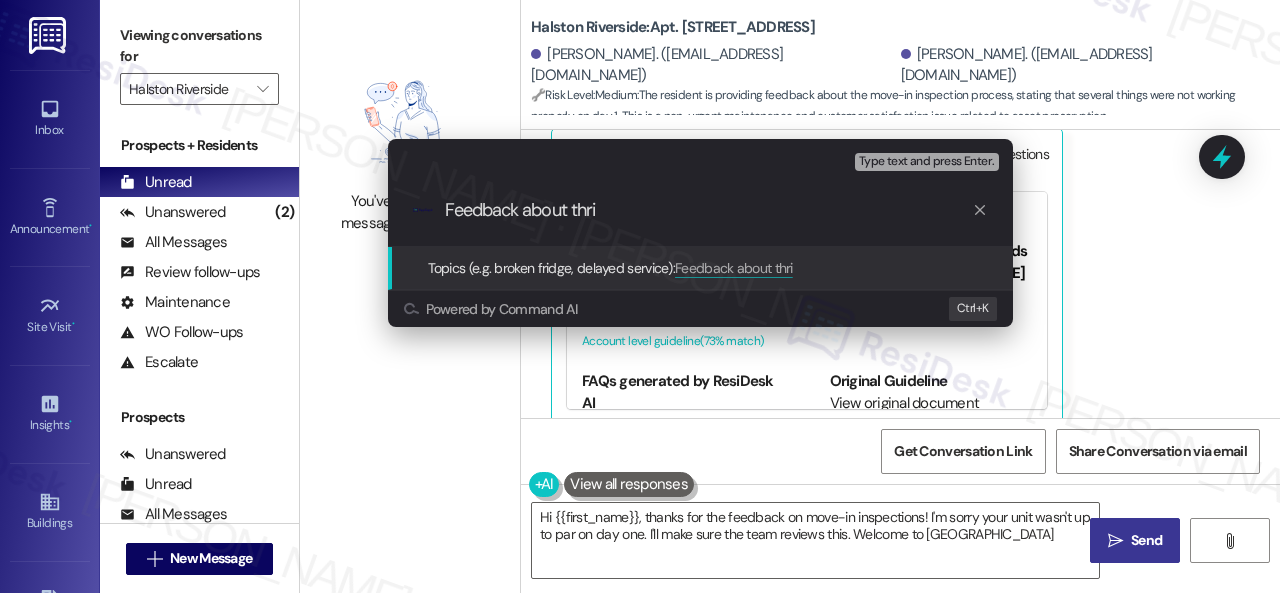 type on "Hi {{first_name}}, thanks for the feedback on move-in inspections! I'm sorry your unit wasn't up to par on day one. I'll make sure the team reviews this. Welcome to Halston Riverside!" 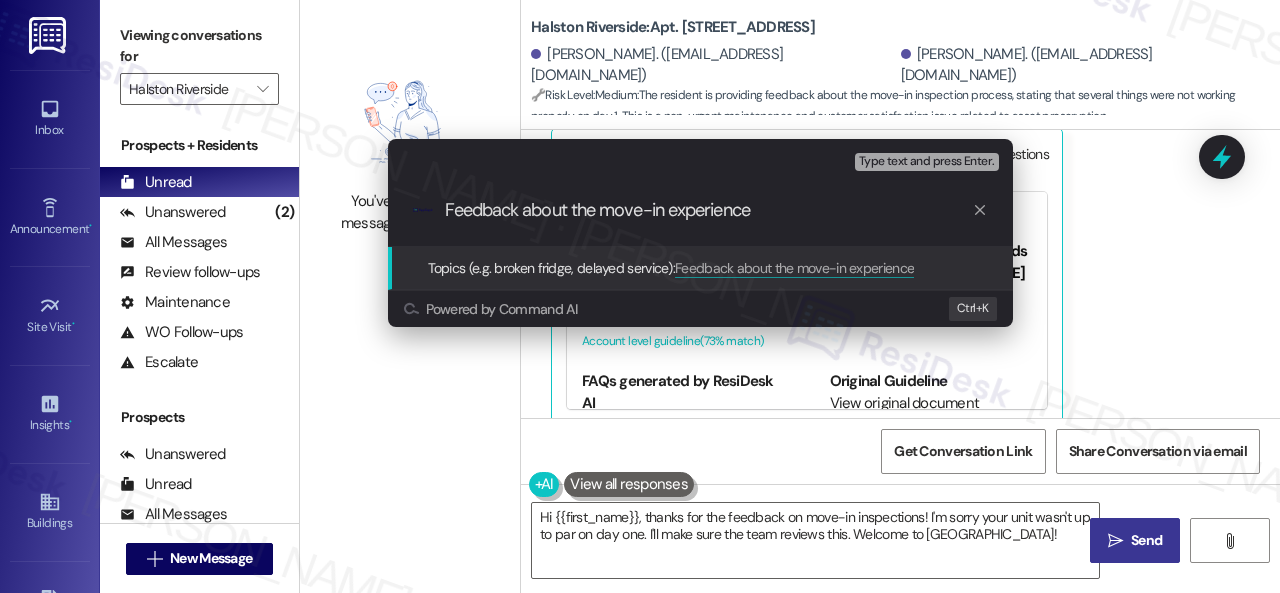 type on "Feedback about the move-in experience." 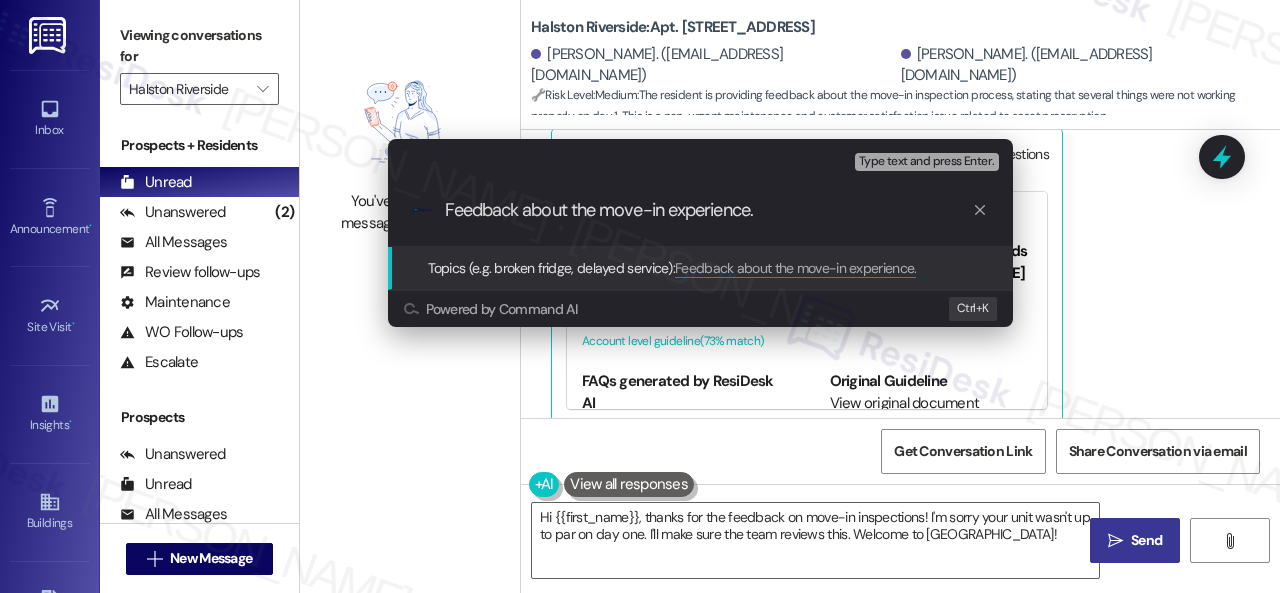 type 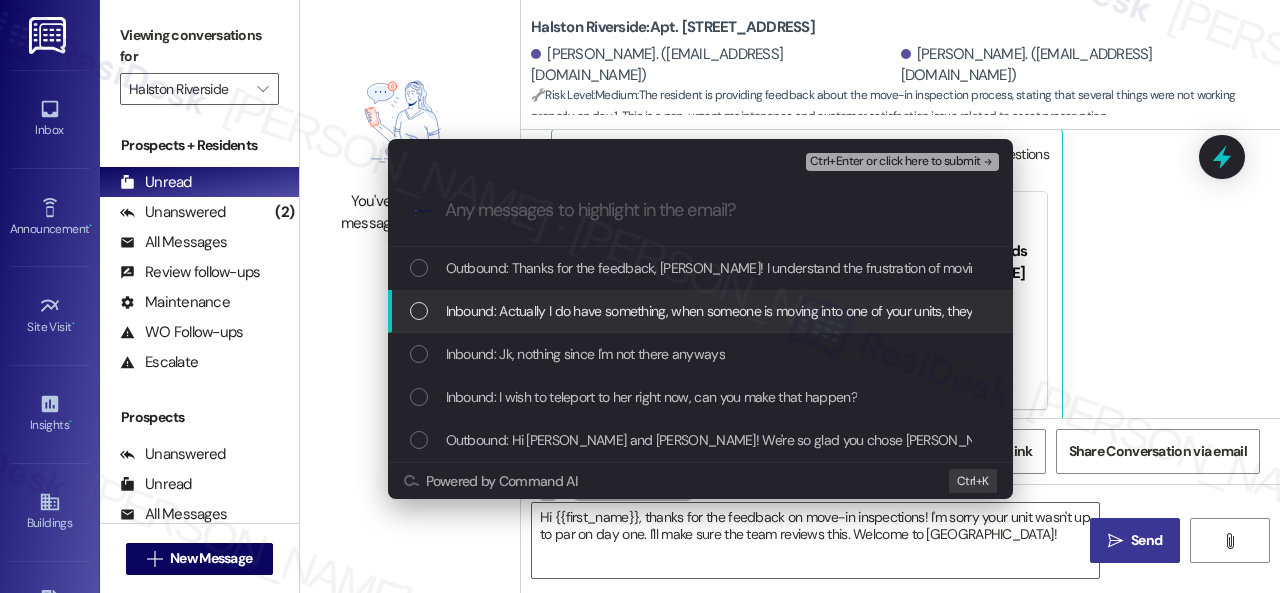 click on "Inbound: Actually I do have something, when someone is moving into one of your units, they need to be inspected better, there were too many things not working properly on day 1 of moving in, since you guys show a model unit and not the actual unit" at bounding box center [1168, 311] 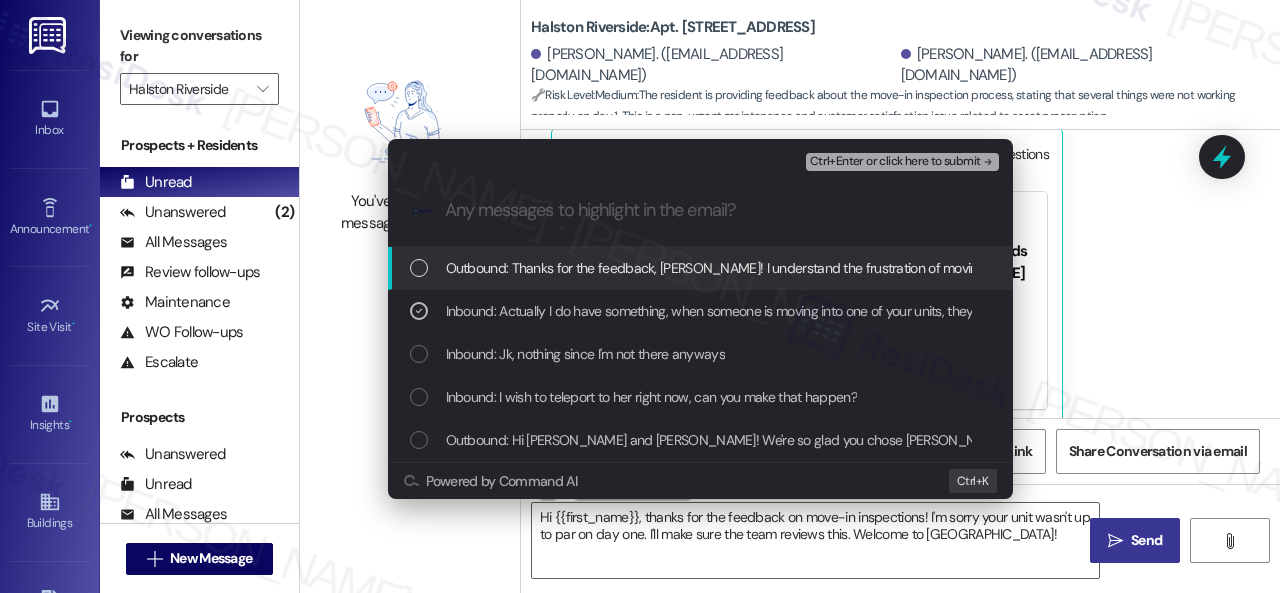 click on "Ctrl+Enter or click here to submit" at bounding box center [895, 162] 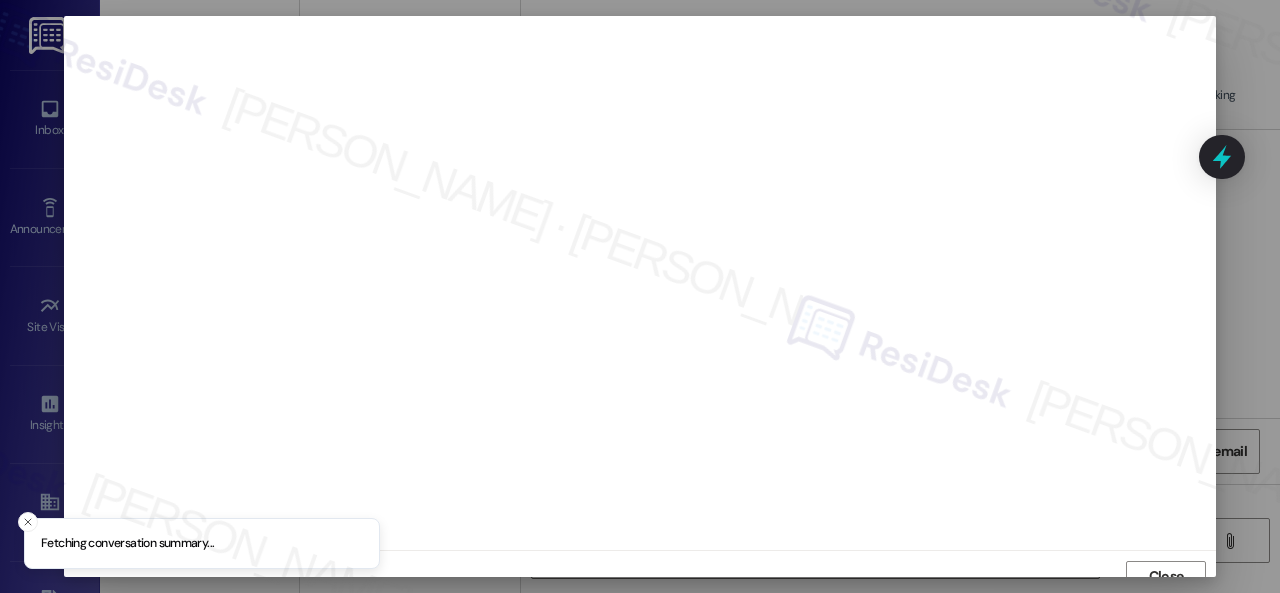 scroll, scrollTop: 15, scrollLeft: 0, axis: vertical 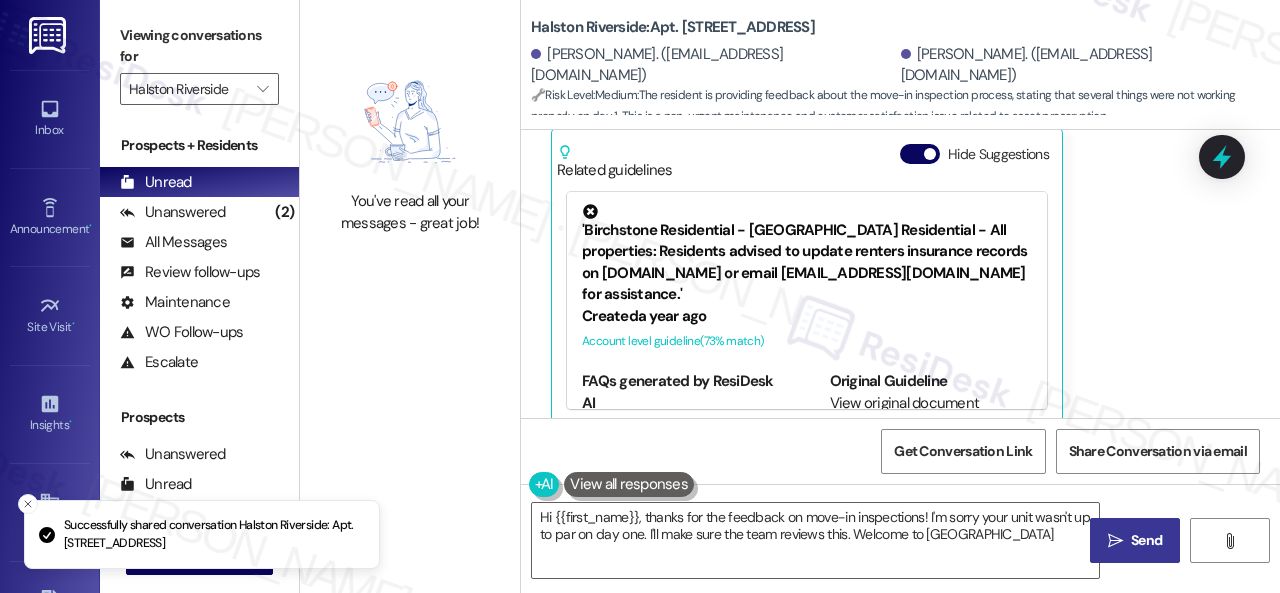 type on "Hi {{first_name}}, thanks for the feedback on move-in inspections! I'm sorry your unit wasn't up to par on day one. I'll make sure the team reviews this. Welcome to Halston Riverside!" 